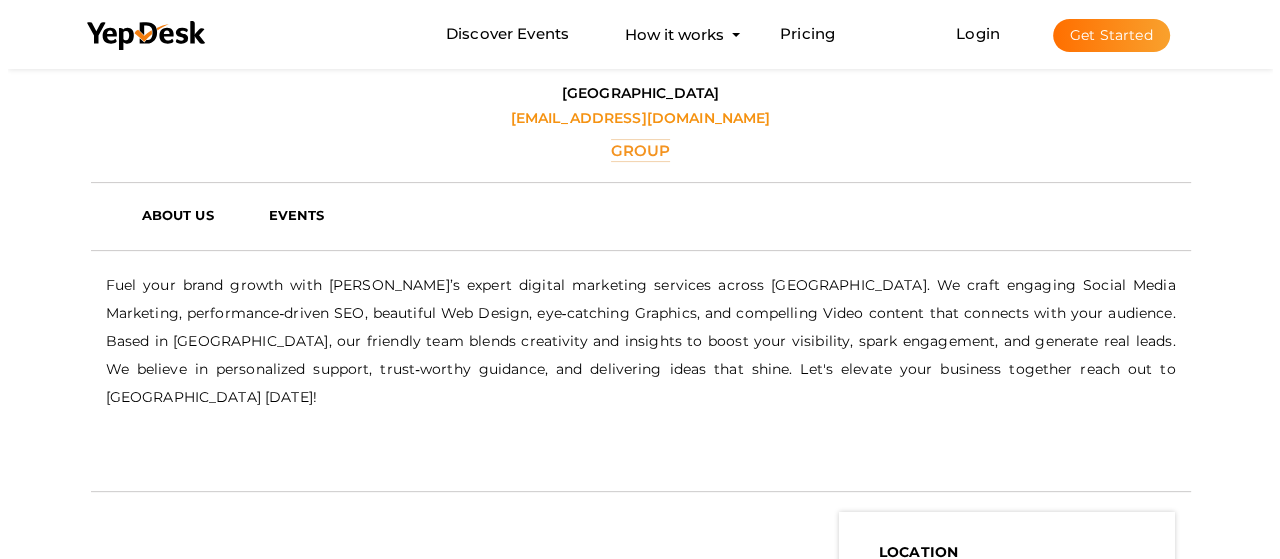 scroll, scrollTop: 470, scrollLeft: 0, axis: vertical 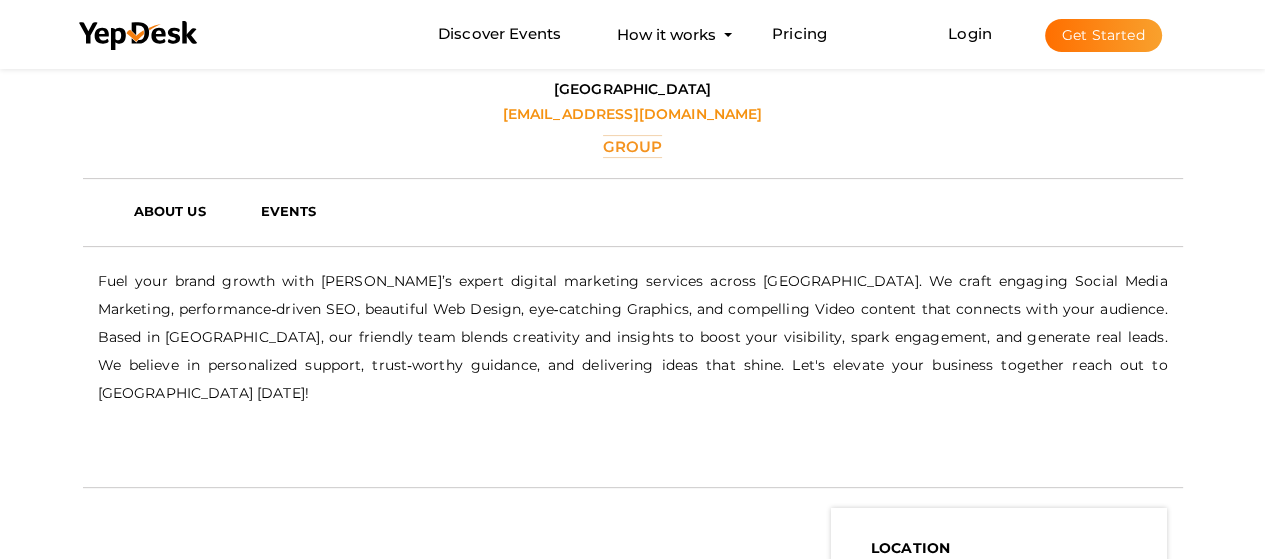 drag, startPoint x: 696, startPoint y: 219, endPoint x: 530, endPoint y: 598, distance: 413.75958 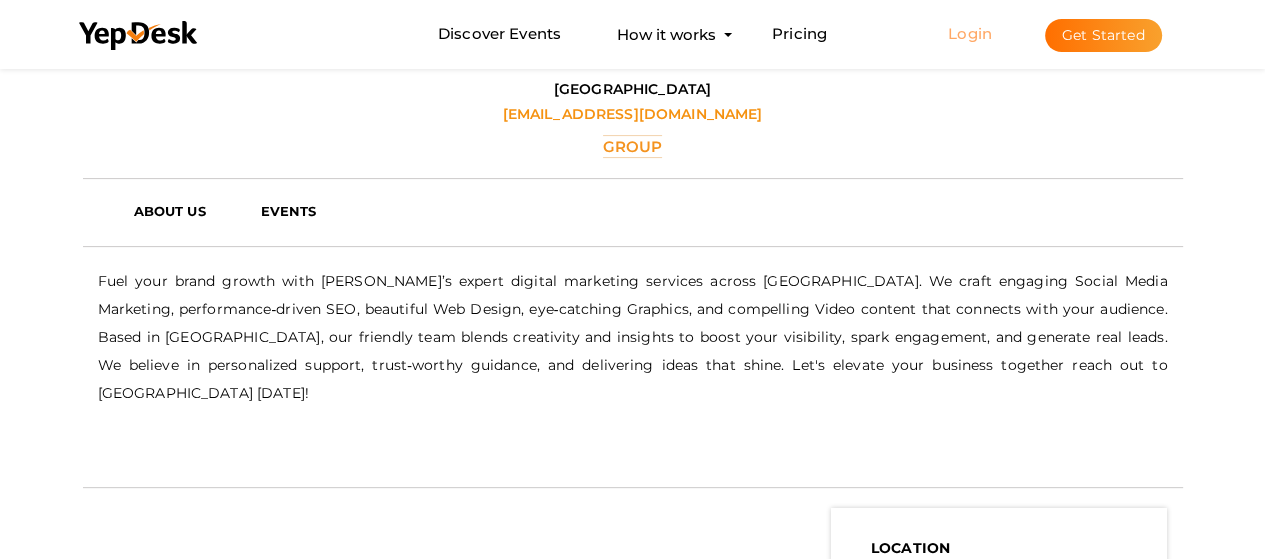 click on "Login" at bounding box center (970, 33) 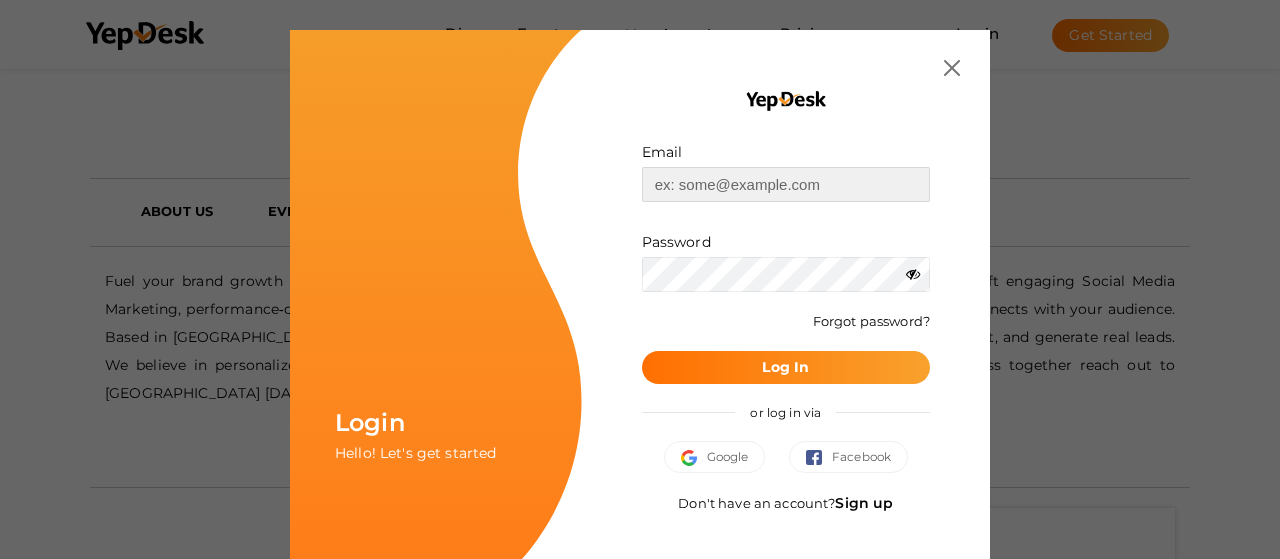 click at bounding box center [786, 184] 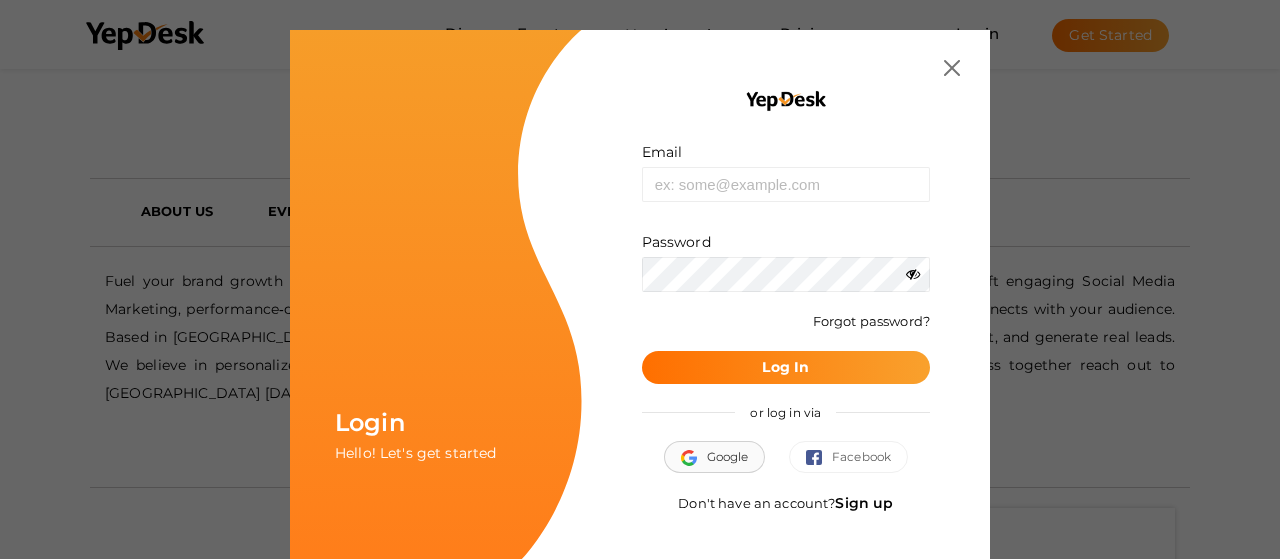 click on "Google" at bounding box center (715, 457) 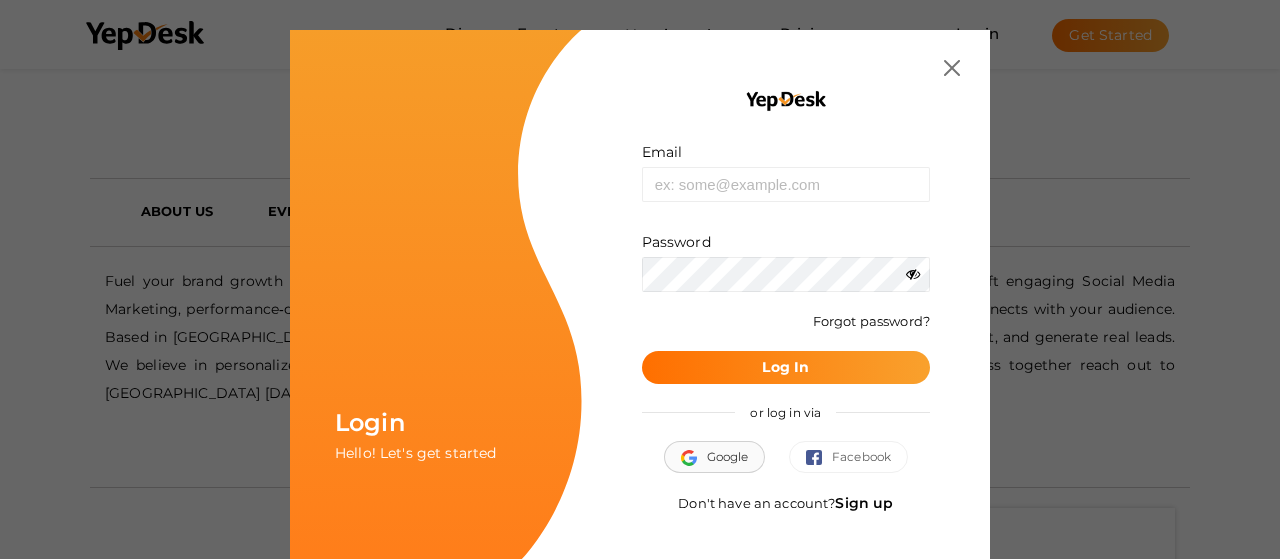 click on "Google" at bounding box center (715, 457) 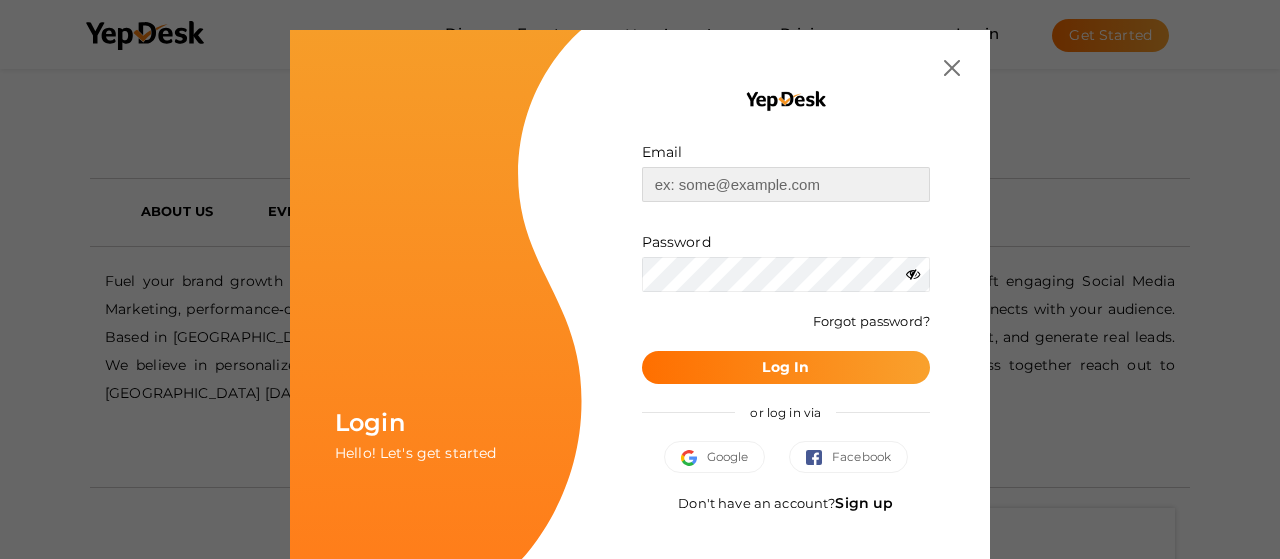click at bounding box center [786, 184] 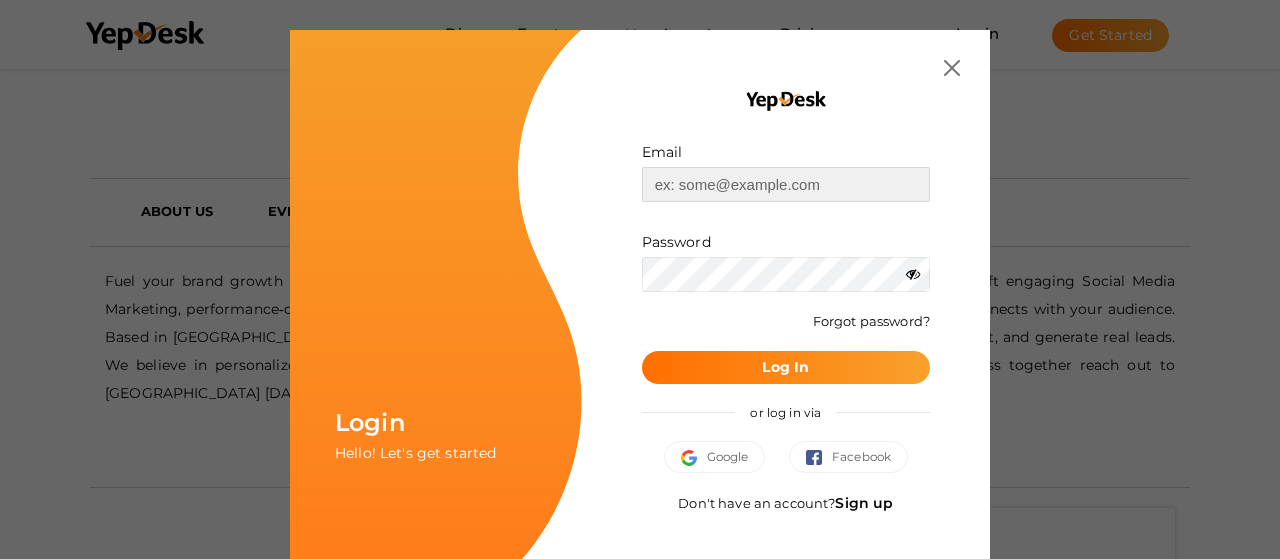 type on "[EMAIL_ADDRESS][DOMAIN_NAME]" 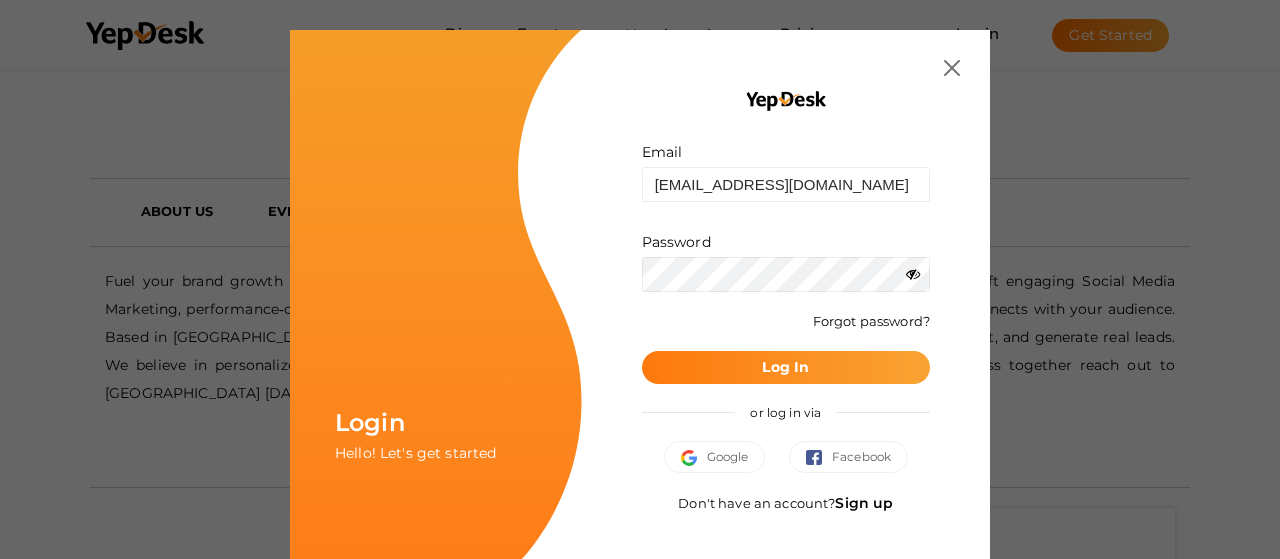 click on "Log In" at bounding box center [786, 367] 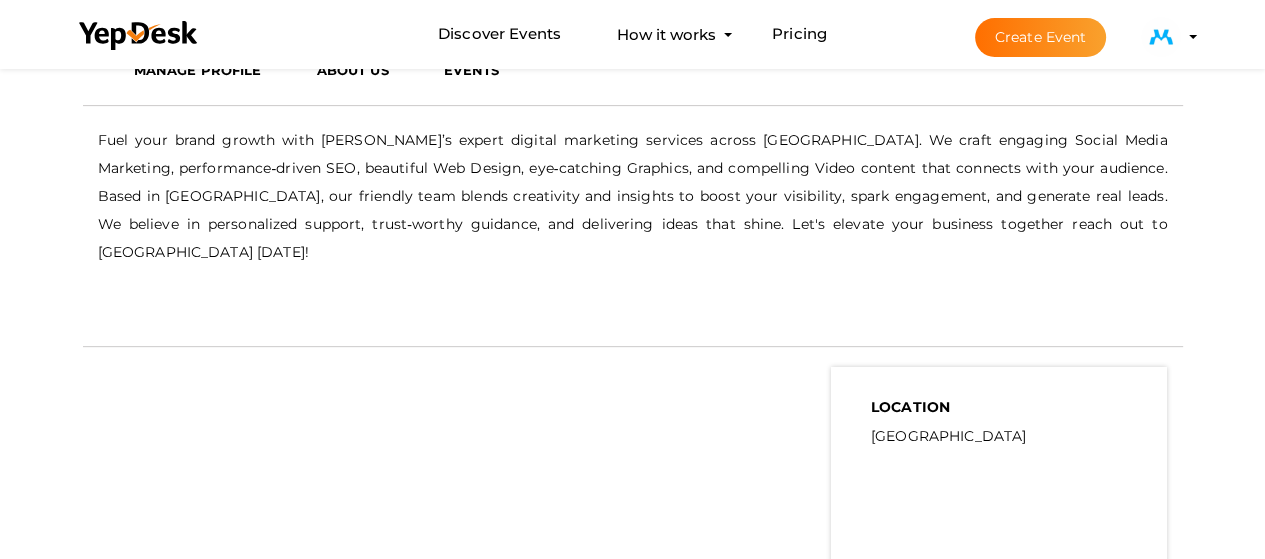 scroll, scrollTop: 609, scrollLeft: 0, axis: vertical 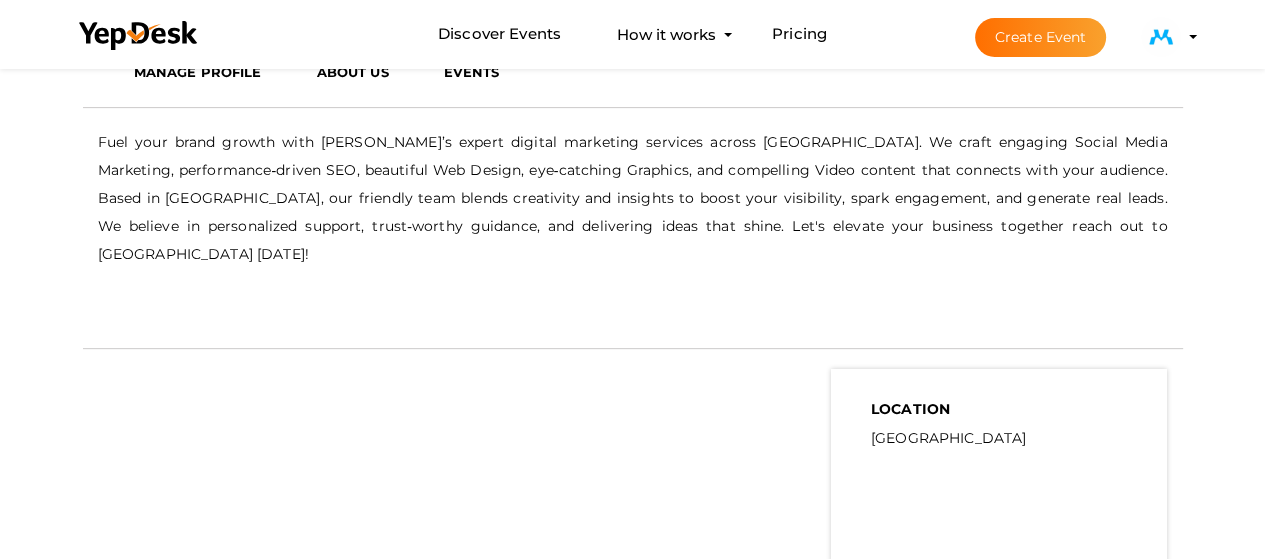 click on "Fuel your brand growth with Markonify’s expert digital marketing services across Pakistan. We craft engaging Social Media Marketing, performance‑driven SEO, beautiful Web Design, eye‑catching Graphics, and compelling Video content that connects with your audience. Based in Lahore, our friendly team blends creativity and insights to boost your visibility, spark engagement, and generate real leads. We believe in personalized support, trust‑worthy guidance, and delivering ideas that shine. Let's elevate your business together reach out to Markonify today!" at bounding box center [633, 198] 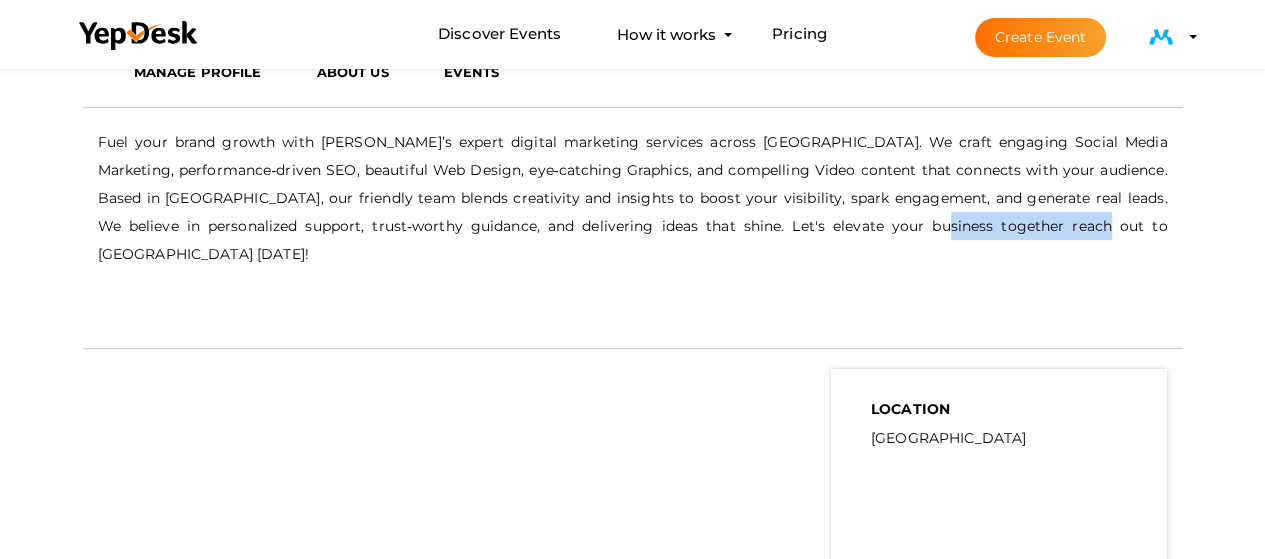 drag, startPoint x: 1033, startPoint y: 226, endPoint x: 844, endPoint y: 226, distance: 189 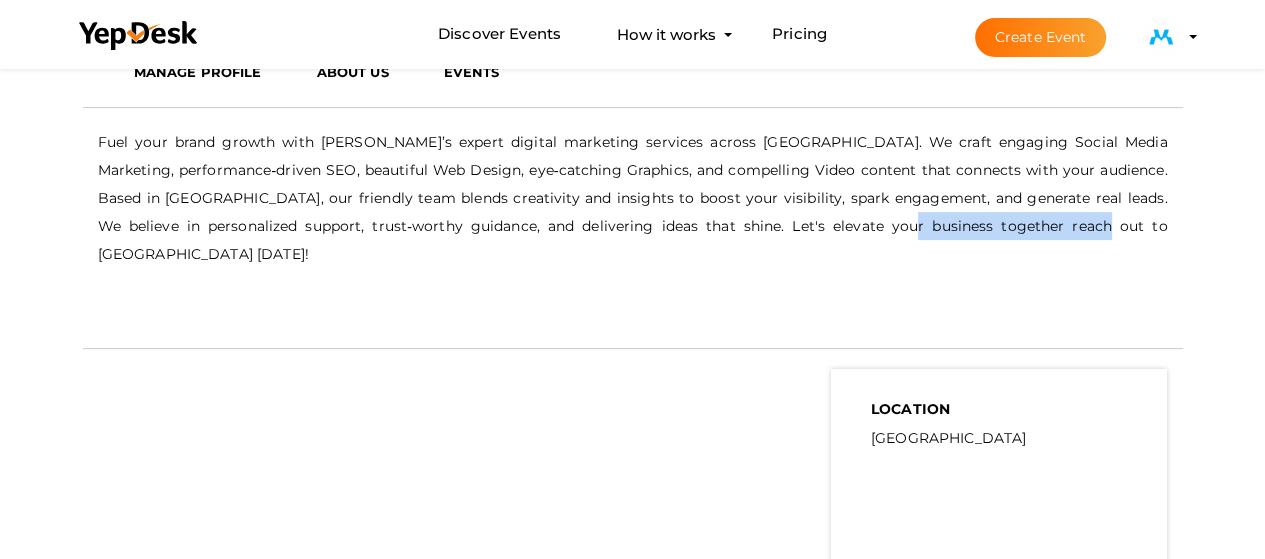scroll, scrollTop: 0, scrollLeft: 0, axis: both 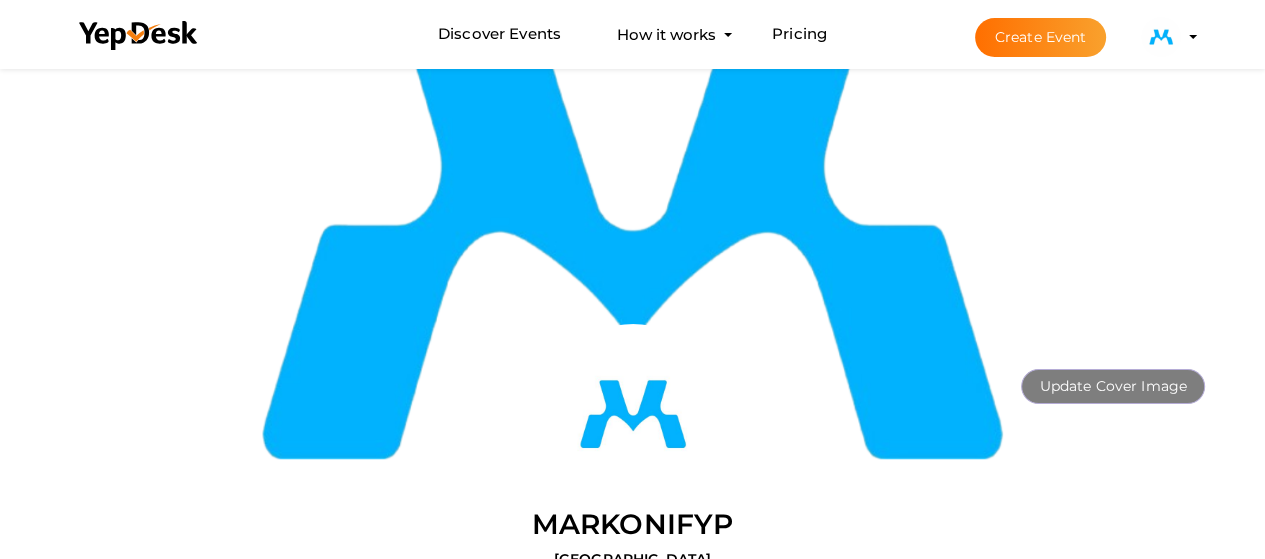 click at bounding box center [1161, 37] 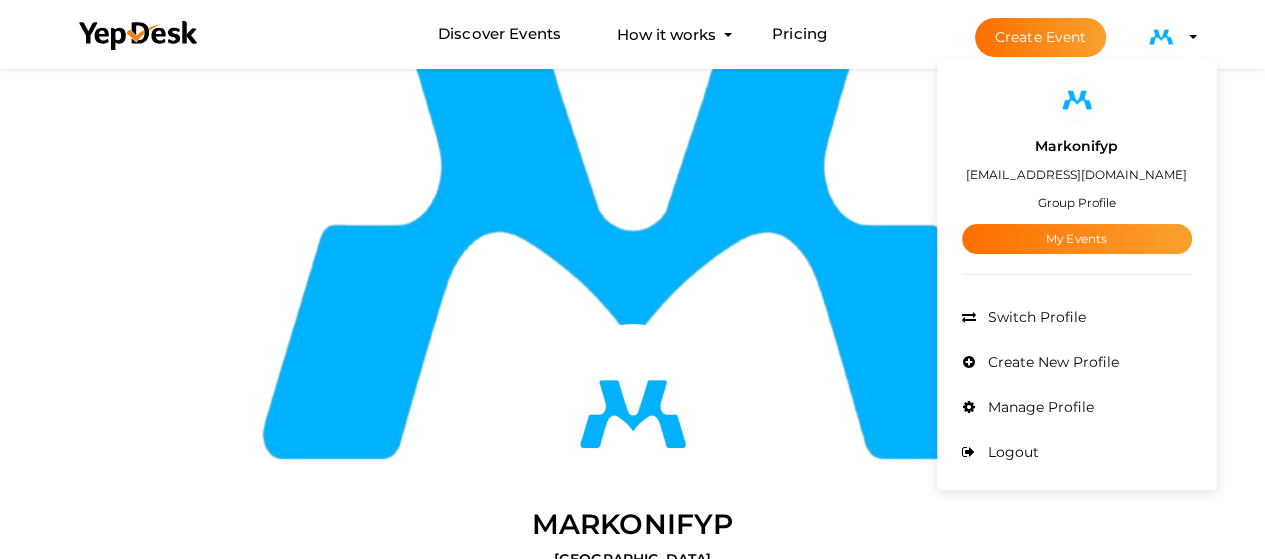 click on "Group Profile" at bounding box center (1077, 202) 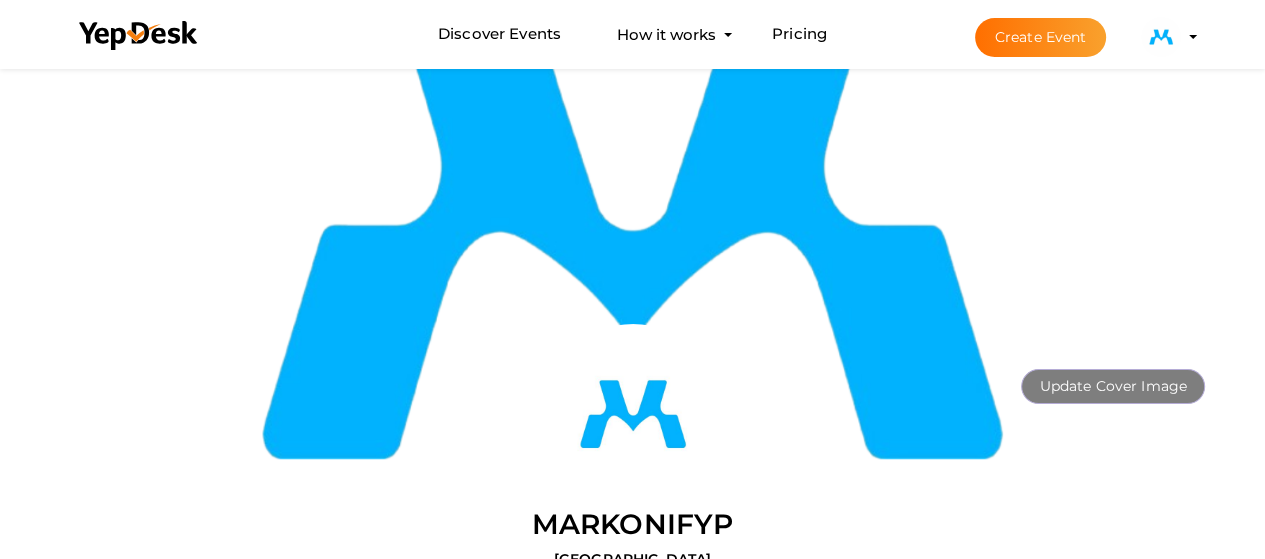 click at bounding box center [1161, 37] 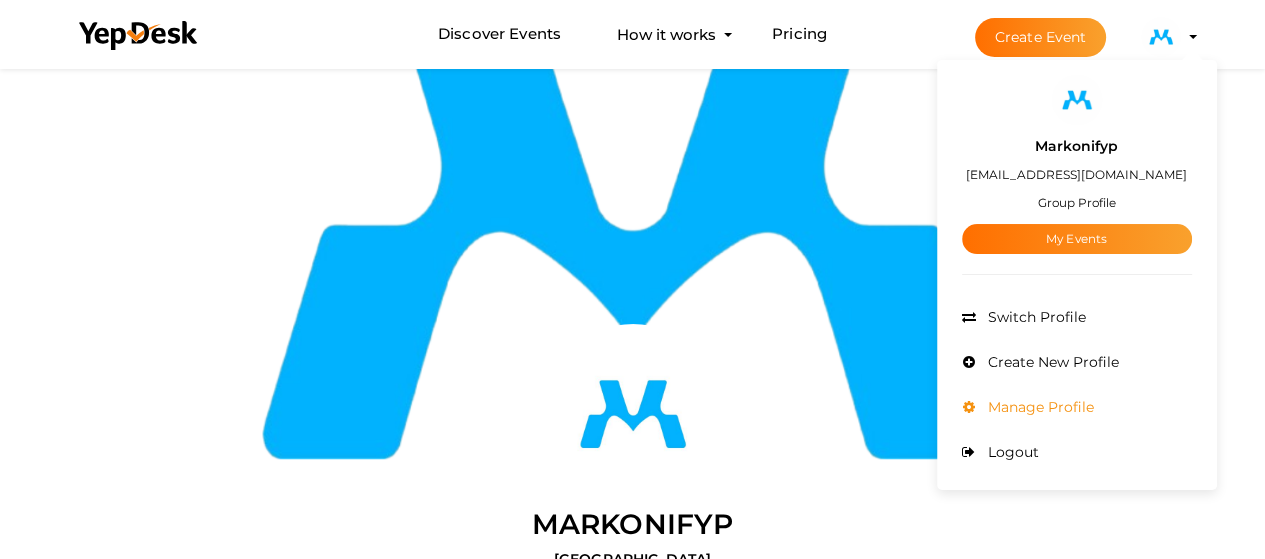 click on "Manage Profile" at bounding box center (1038, 407) 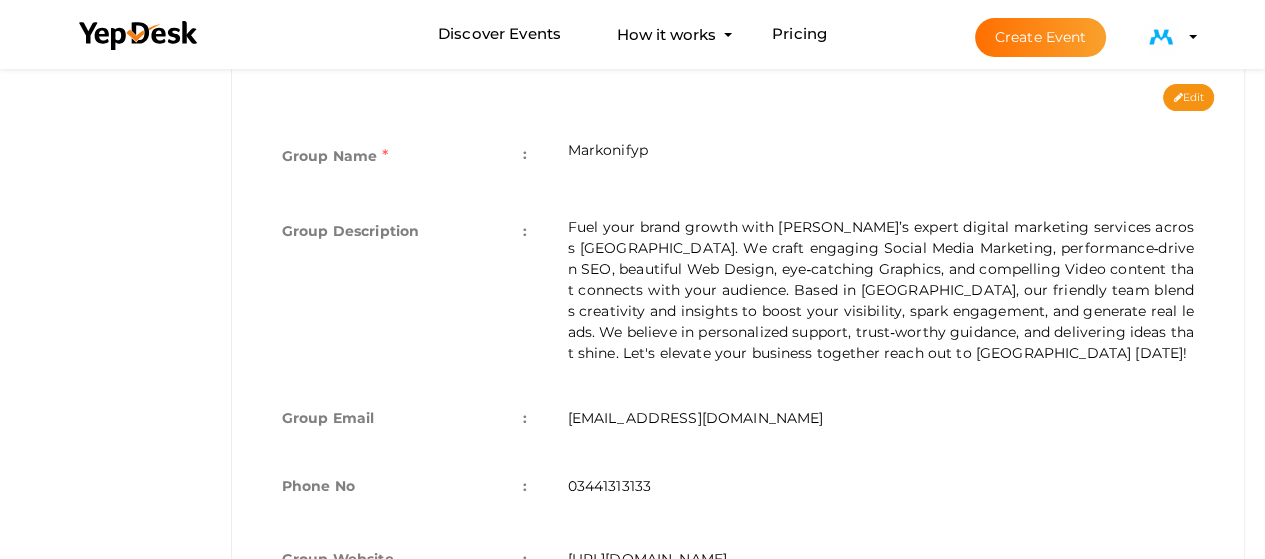 scroll, scrollTop: 466, scrollLeft: 0, axis: vertical 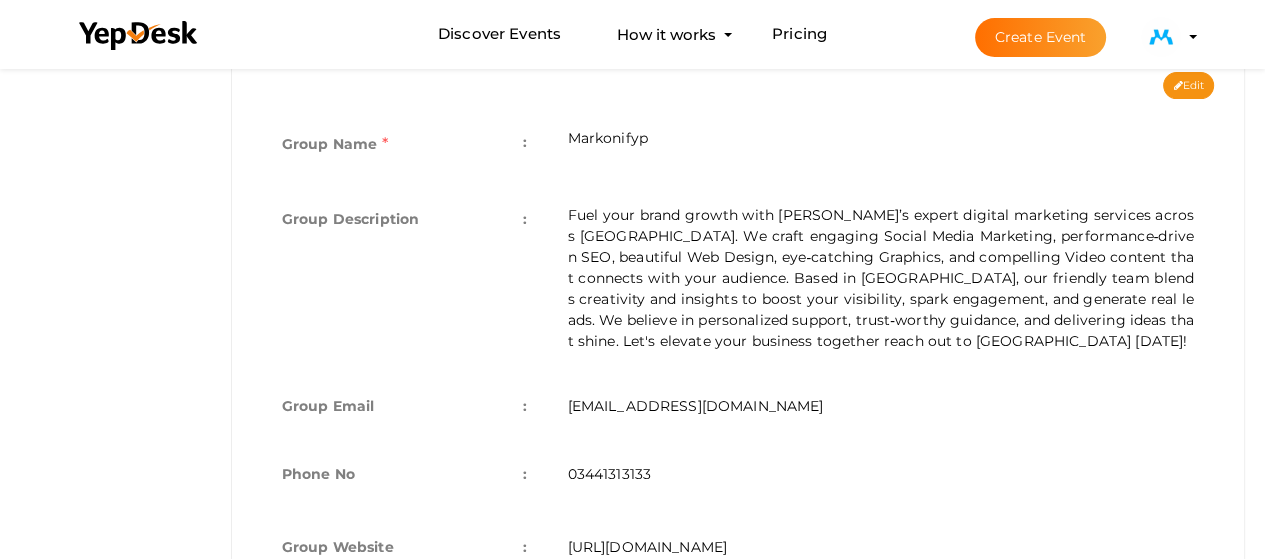 click on "Fuel your brand growth with Markonify’s expert digital marketing services across Pakistan. We craft engaging Social Media Marketing, performance‑driven SEO, beautiful Web Design, eye‑catching Graphics, and compelling Video content that connects with your audience. Based in Lahore, our friendly team blends creativity and insights to boost your visibility, spark engagement, and generate real leads. We believe in personalized support, trust‑worthy guidance, and delivering ideas that shine. Let's elevate your business together reach out to Markonify today!" at bounding box center [880, 278] 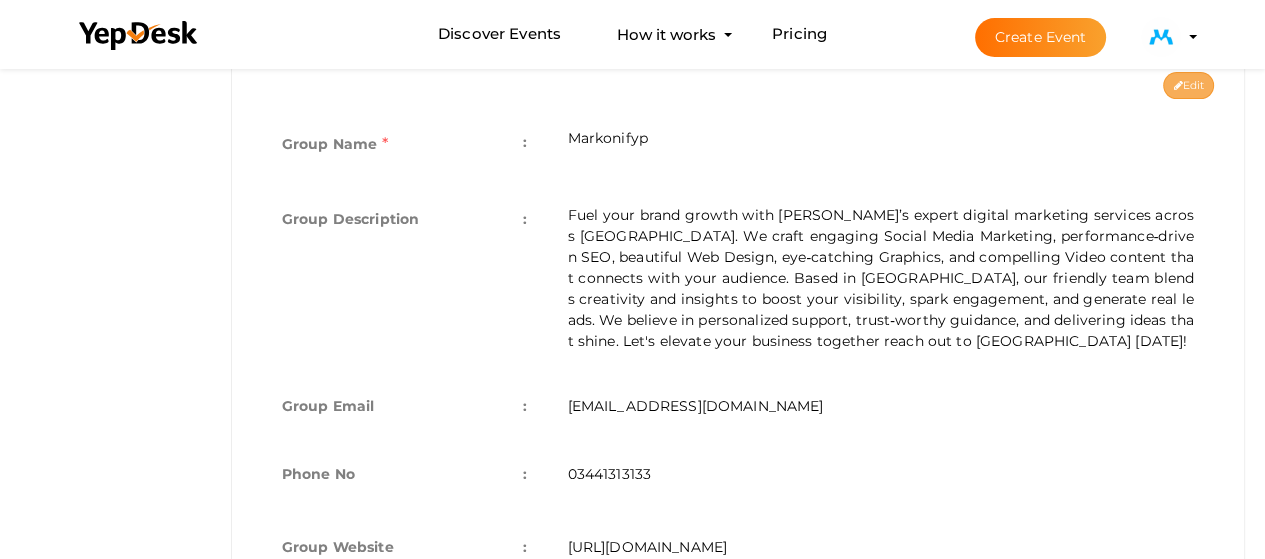 click on "Edit" at bounding box center [1188, 85] 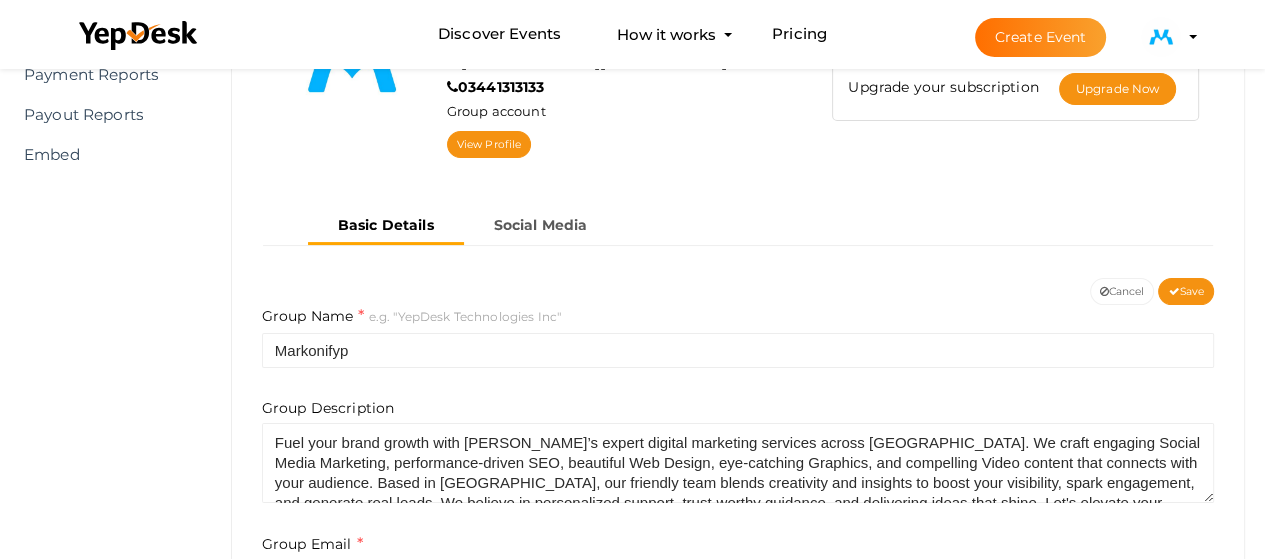 scroll, scrollTop: 308, scrollLeft: 0, axis: vertical 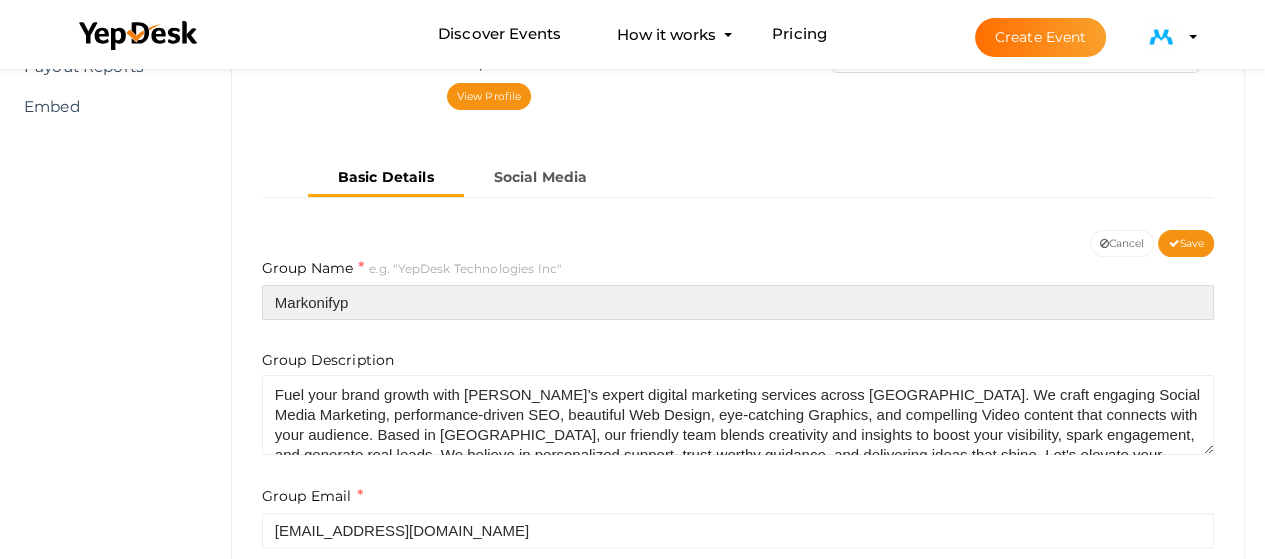 click on "Markonifyp" at bounding box center (738, 302) 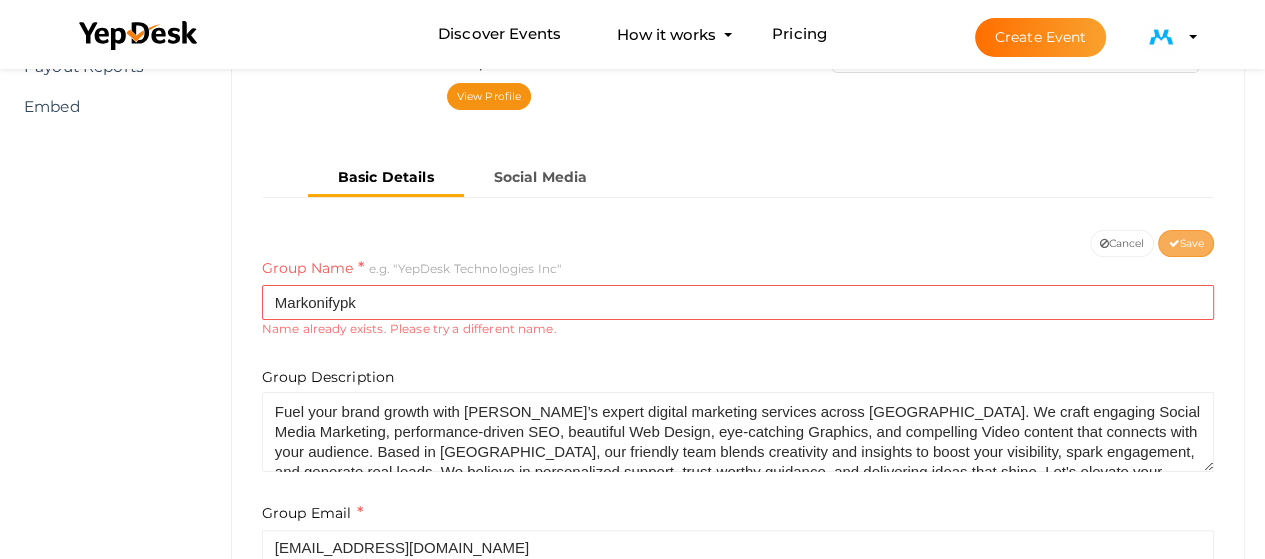 click on "Save" at bounding box center [1186, 243] 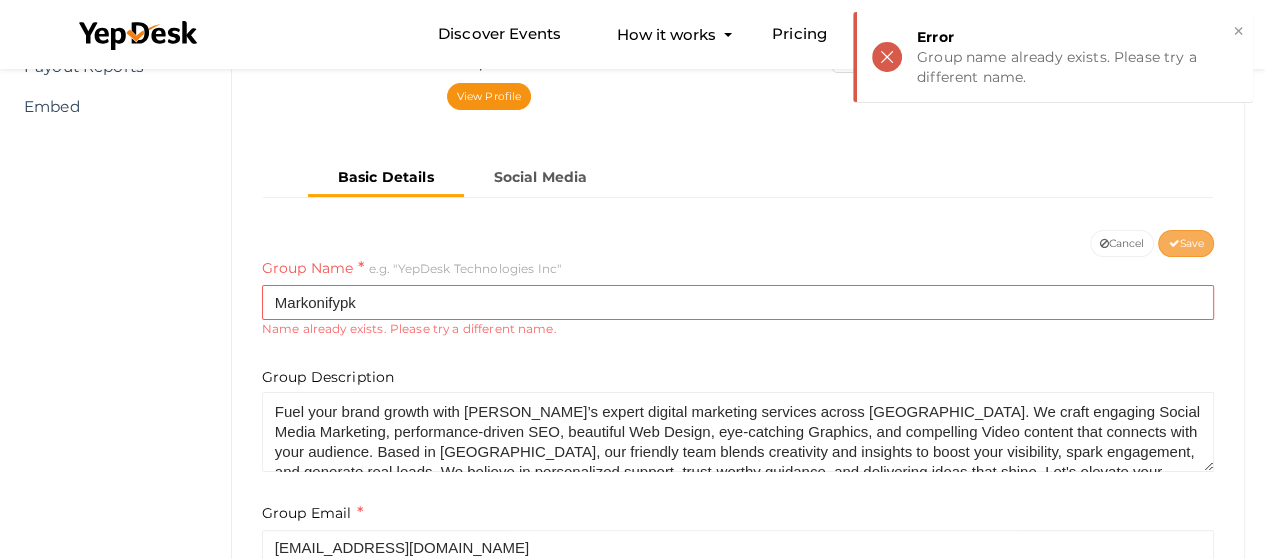 click on "Save" at bounding box center (1186, 243) 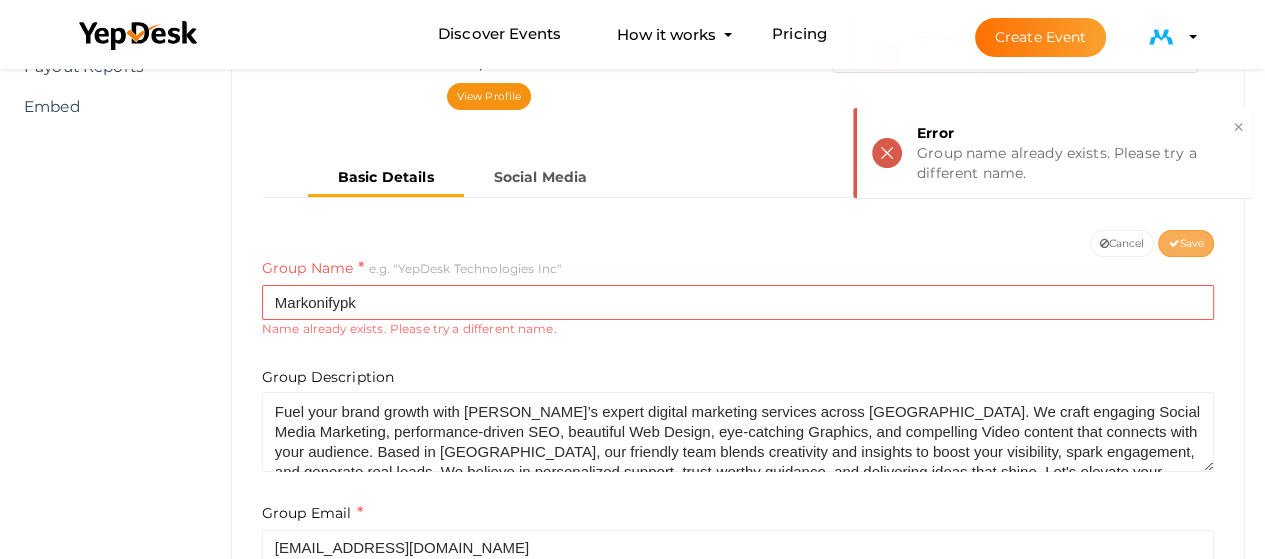 click on "Save" at bounding box center [1186, 243] 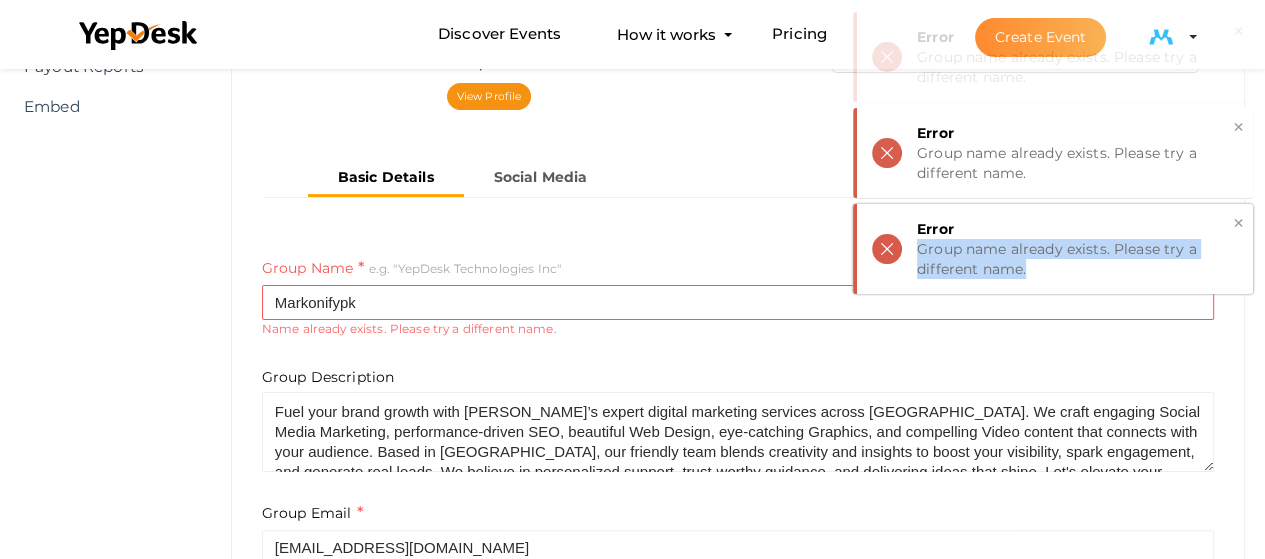 click on "Group name already exists. Please try a different name." at bounding box center [1077, 259] 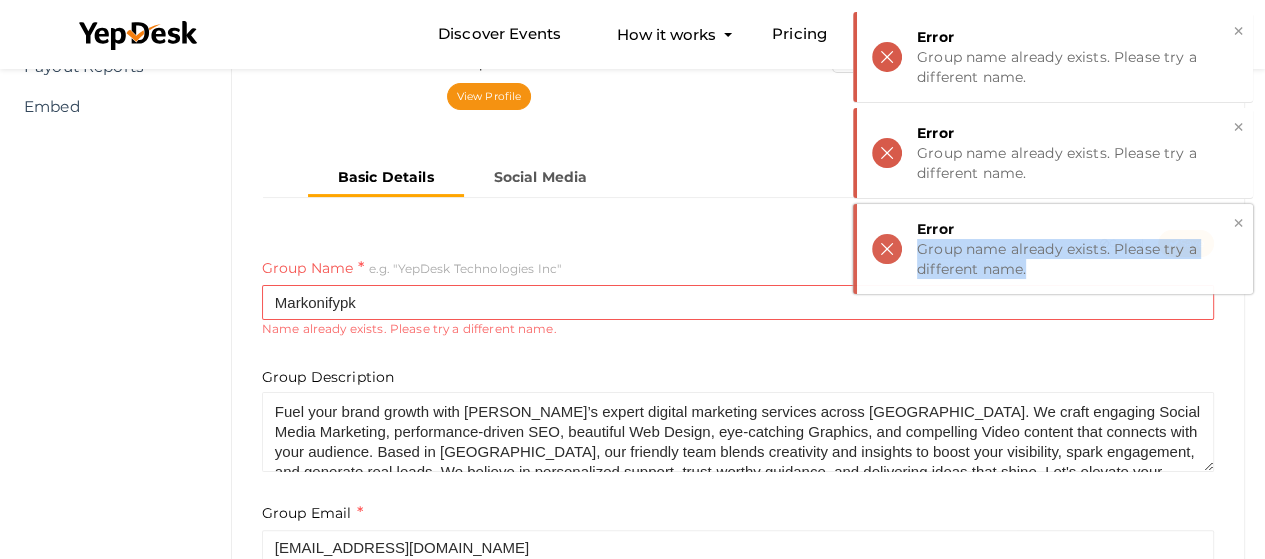 click on "Group name already exists. Please try a different name." at bounding box center [1077, 259] 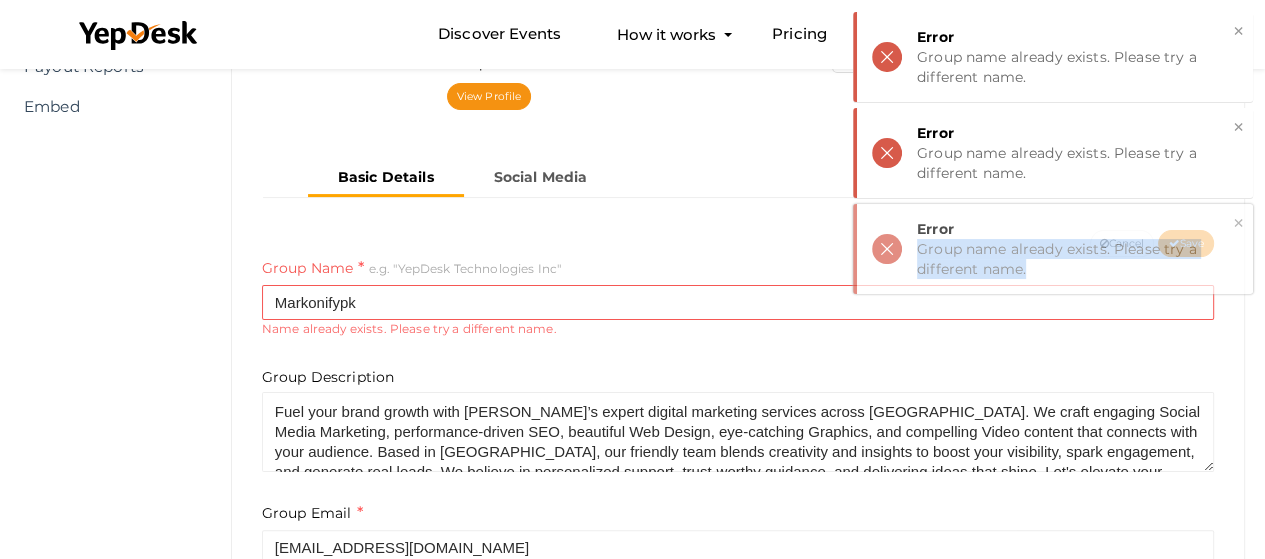 click on "Group name already exists. Please try a different name." at bounding box center (1077, 259) 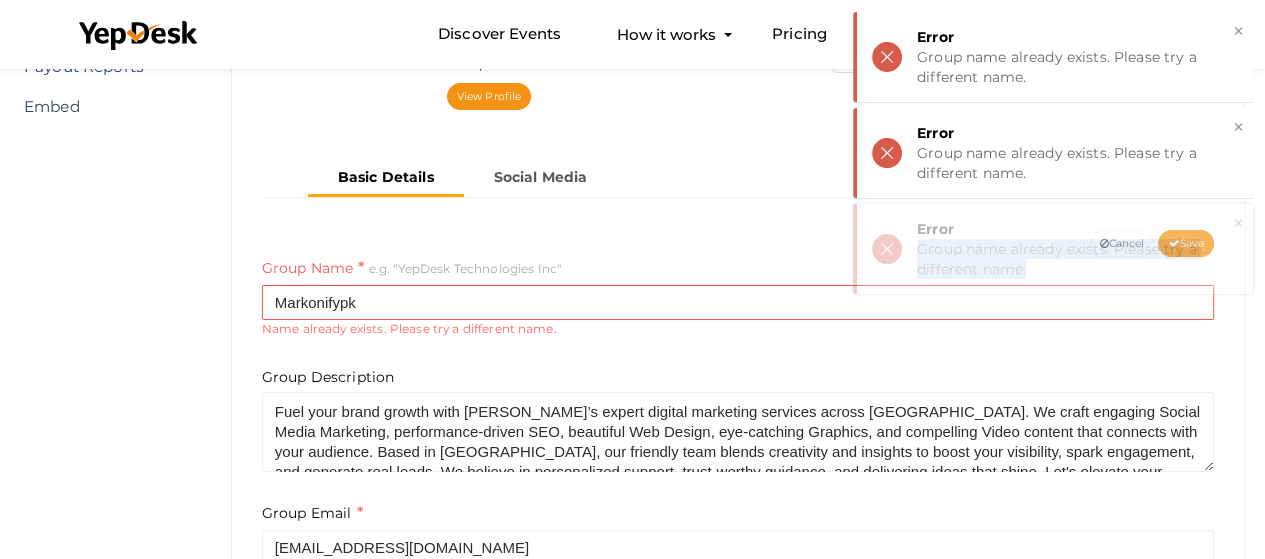click on "Group name already exists. Please try a different name." at bounding box center (1077, 259) 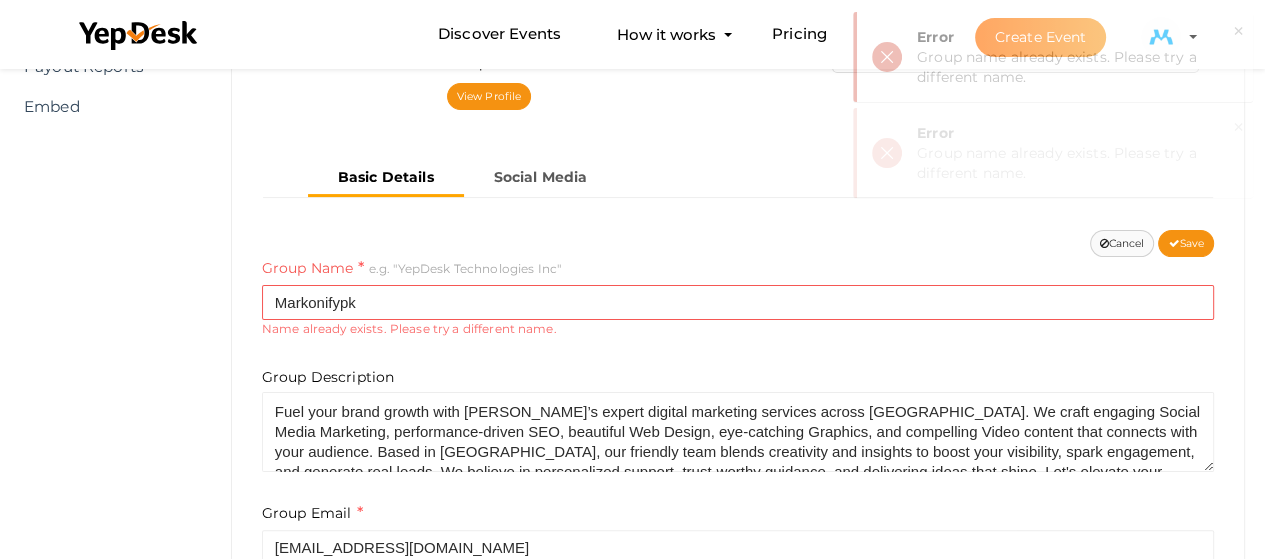 click on "Cancel" at bounding box center [1122, 243] 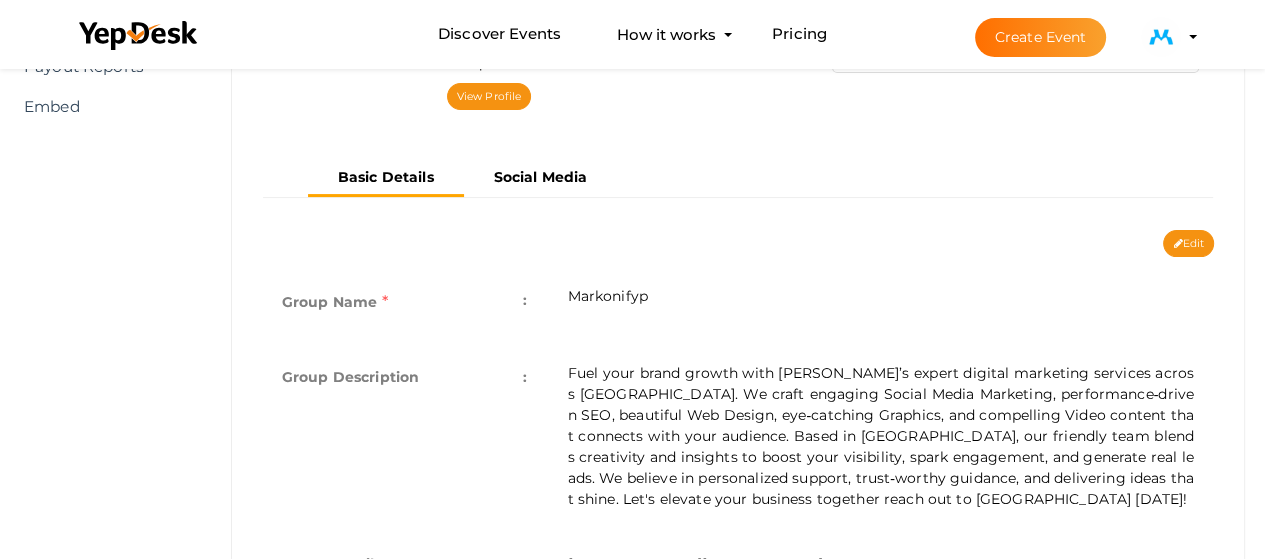 scroll, scrollTop: 482, scrollLeft: 0, axis: vertical 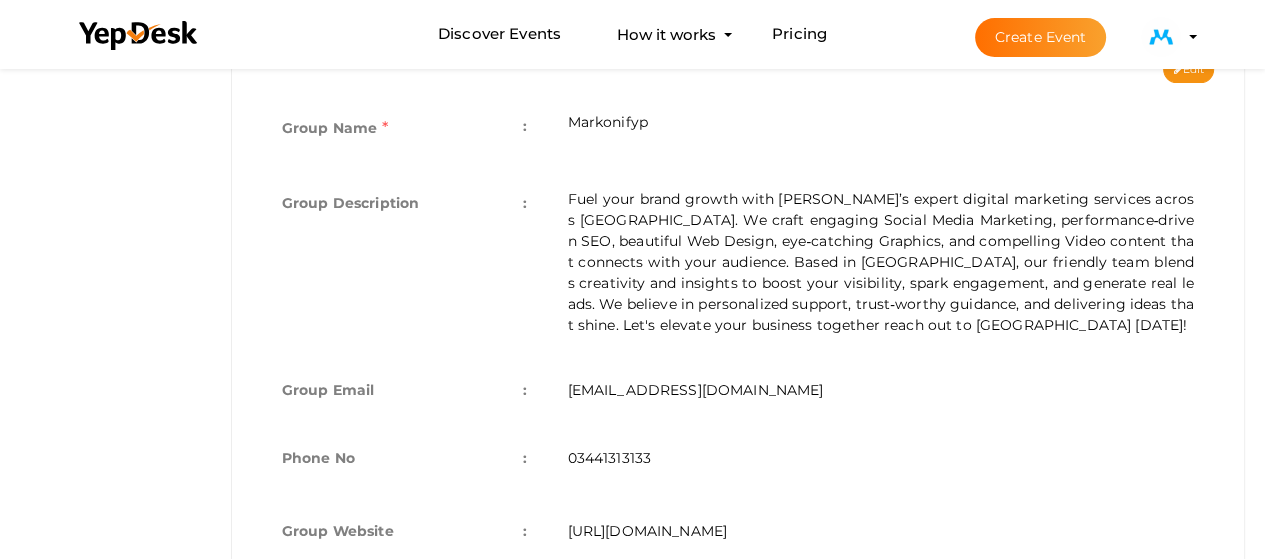 click on "Fuel your brand growth with [PERSON_NAME]’s expert digital marketing services across [GEOGRAPHIC_DATA]. We craft engaging Social Media Marketing, performance‑driven SEO, beautiful Web Design, eye‑catching Graphics, and compelling Video content that connects with your audience. Based in [GEOGRAPHIC_DATA], our friendly team blends creativity and insights to boost your visibility, spark engagement, and generate real leads. We believe in personalized support, trust‑worthy guidance, and delivering ideas that shine. Let's elevate your business together reach out to [GEOGRAPHIC_DATA] [DATE]!" at bounding box center (880, 262) 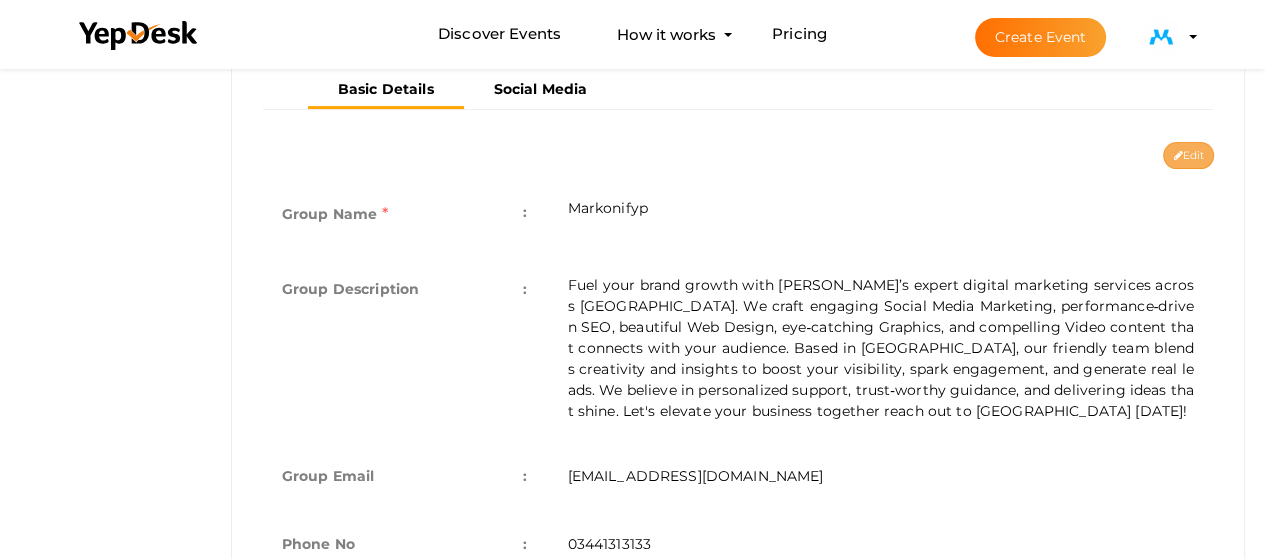 click on "Edit" at bounding box center (1188, 155) 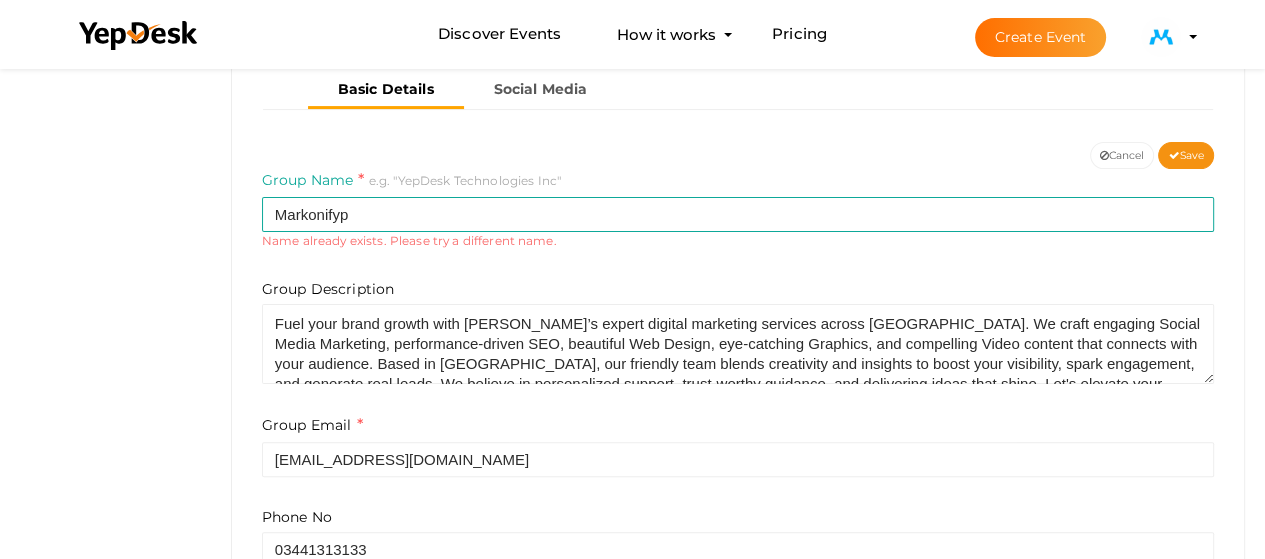 scroll, scrollTop: 40, scrollLeft: 0, axis: vertical 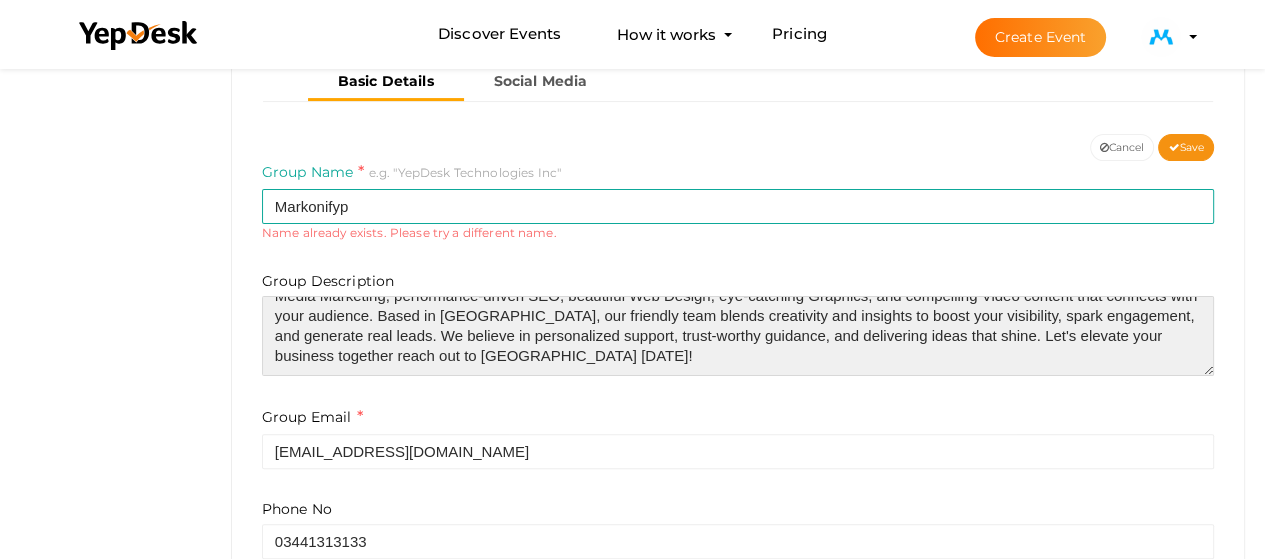 click on "Fuel your brand growth with [PERSON_NAME]’s expert digital marketing services across [GEOGRAPHIC_DATA]. We craft engaging Social Media Marketing, performance‑driven SEO, beautiful Web Design, eye‑catching Graphics, and compelling Video content that connects with your audience. Based in [GEOGRAPHIC_DATA], our friendly team blends creativity and insights to boost your visibility, spark engagement, and generate real leads. We believe in personalized support, trust‑worthy guidance, and delivering ideas that shine. Let's elevate your business together reach out to [GEOGRAPHIC_DATA] [DATE]!" at bounding box center [738, 336] 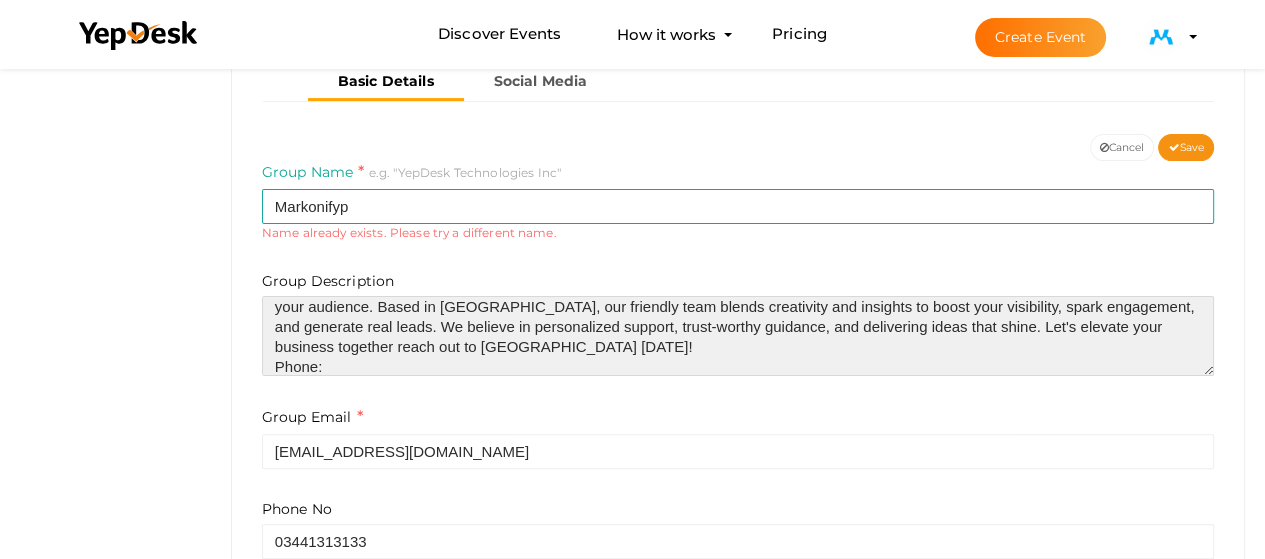 paste on "3441313133" 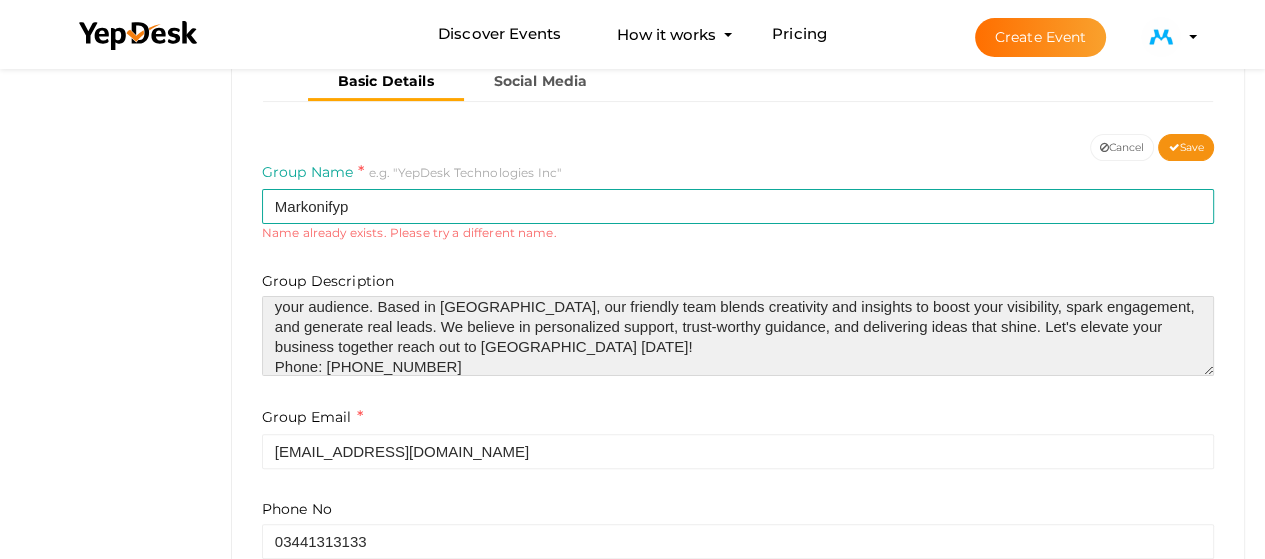 click on "Fuel your brand growth with Markonify’s expert digital marketing services across Pakistan. We craft engaging Social Media Marketing, performance‑driven SEO, beautiful Web Design, eye‑catching Graphics, and compelling Video content that connects with your audience. Based in Lahore, our friendly team blends creativity and insights to boost your visibility, spark engagement, and generate real leads. We believe in personalized support, trust‑worthy guidance, and delivering ideas that shine. Let's elevate your business together reach out to Markonify today!
Phone: 3441313133" at bounding box center (738, 336) 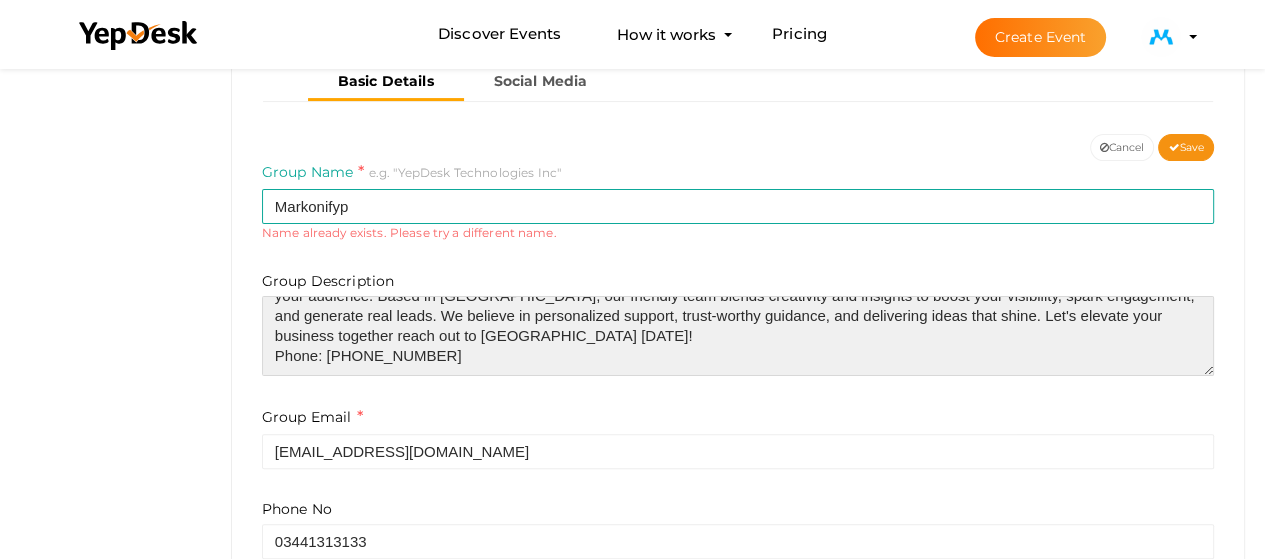 paste on "Full Adress" 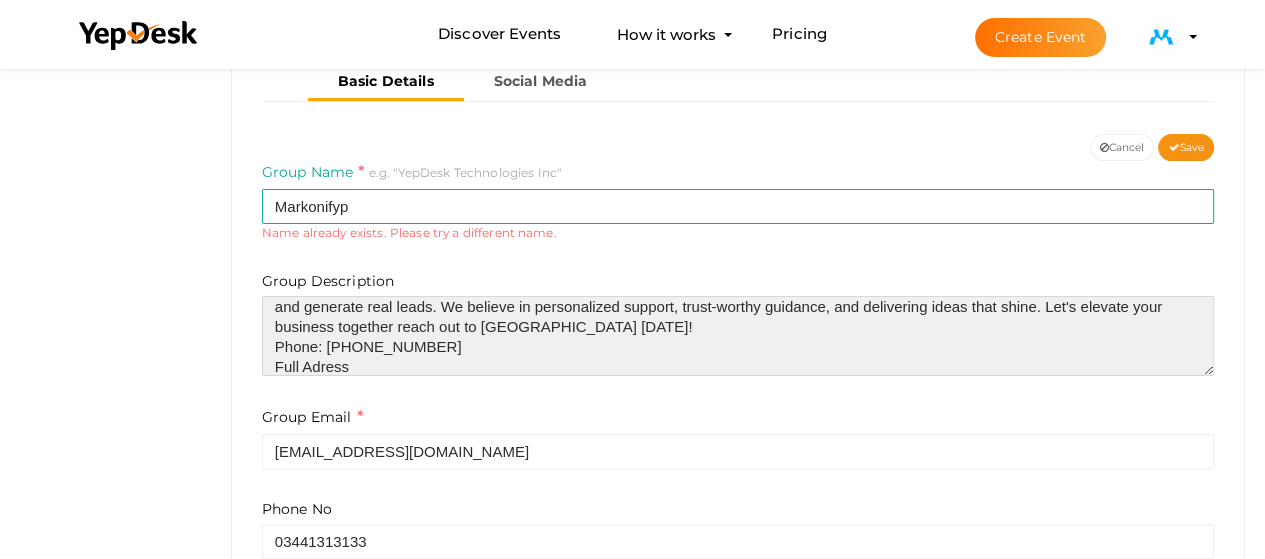 scroll, scrollTop: 80, scrollLeft: 0, axis: vertical 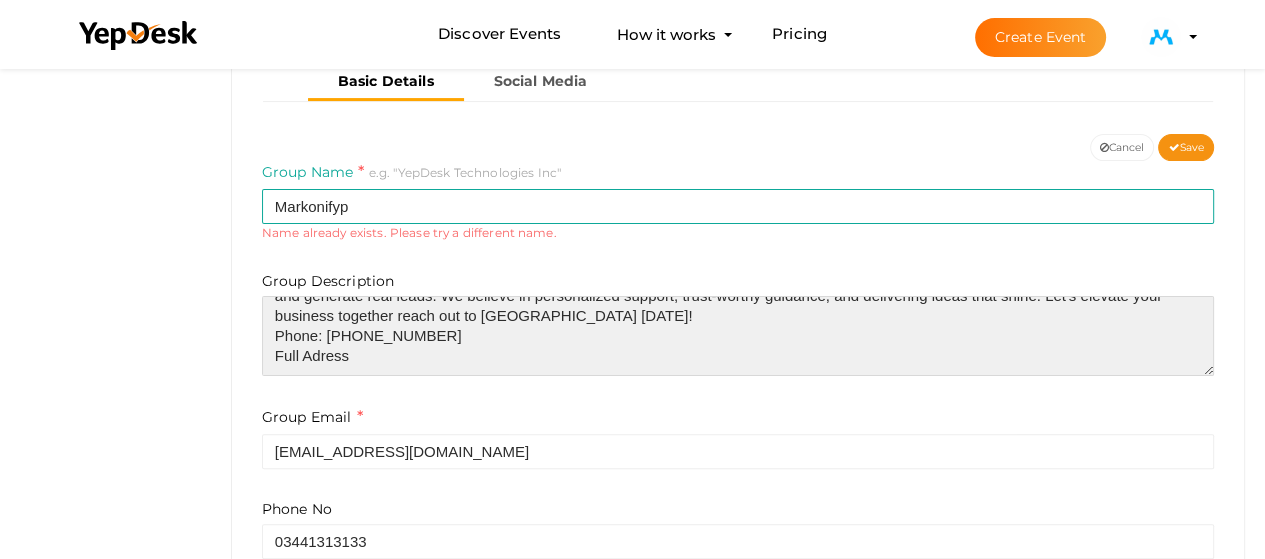 drag, startPoint x: 300, startPoint y: 358, endPoint x: 149, endPoint y: 407, distance: 158.75137 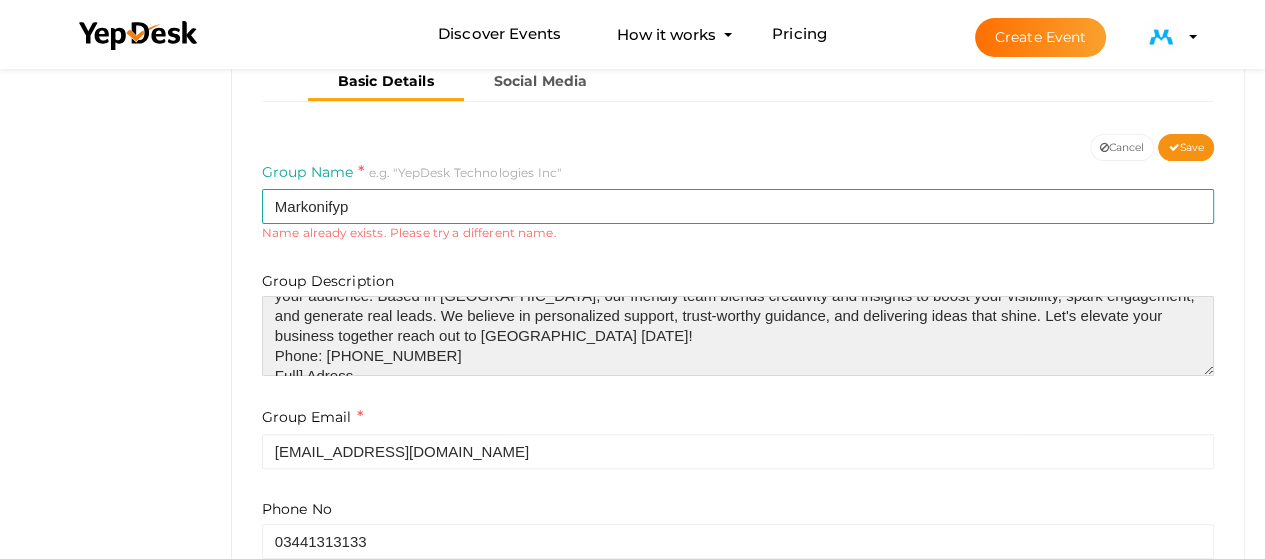 scroll, scrollTop: 69, scrollLeft: 0, axis: vertical 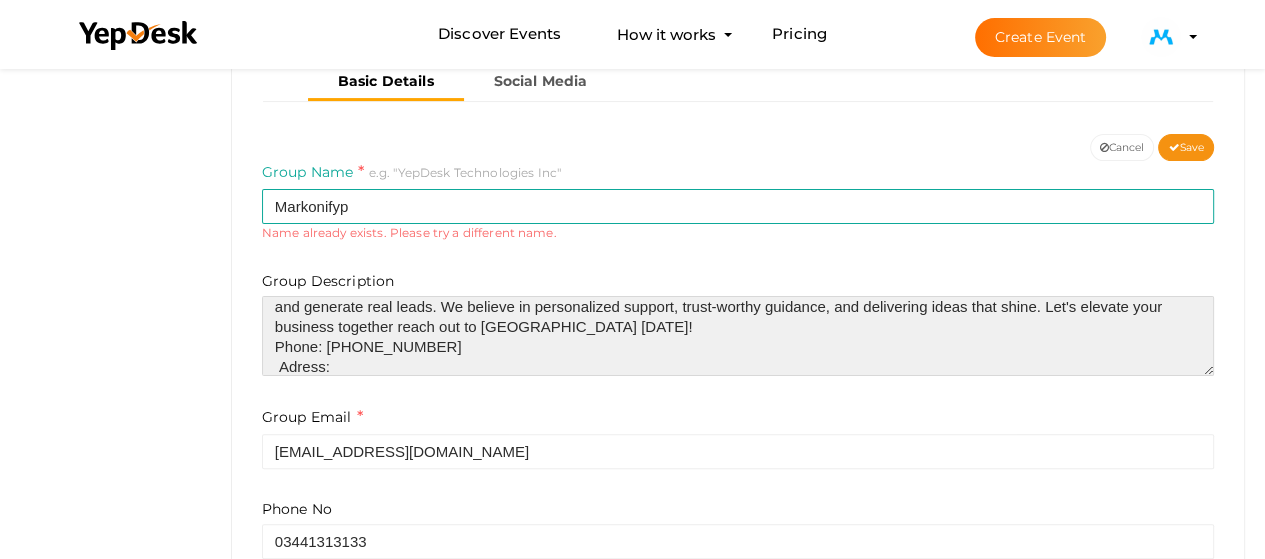 paste on "Sarwar market,lane 22 wafaqi colony, johar town,lahore" 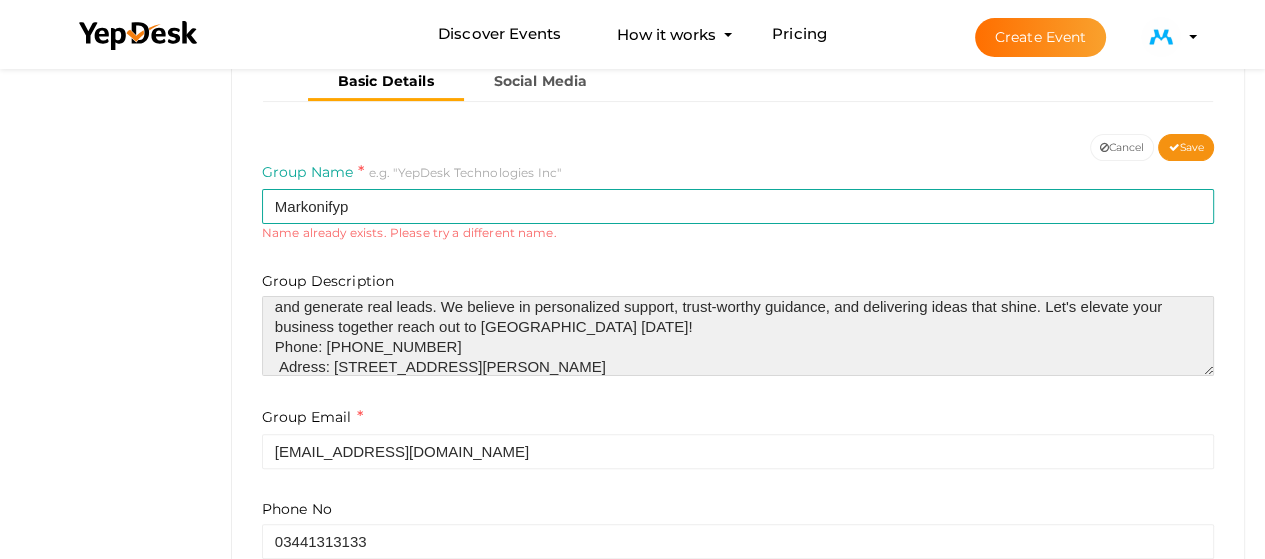 scroll, scrollTop: 80, scrollLeft: 0, axis: vertical 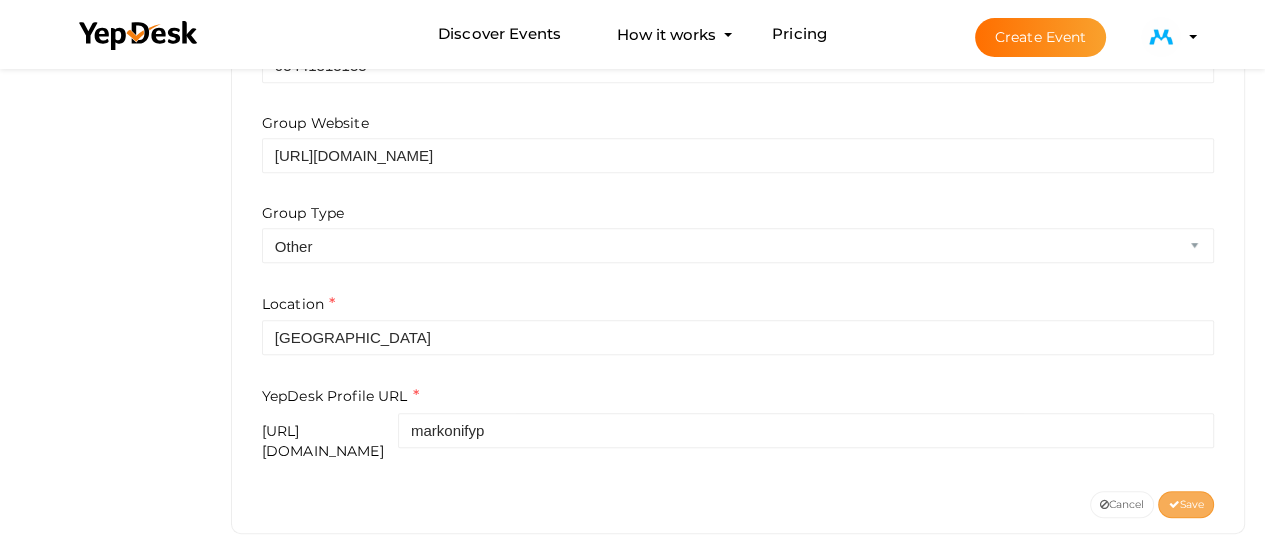 type on "Fuel your brand growth with Markonify’s expert digital marketing services across Pakistan. We craft engaging Social Media Marketing, performance‑driven SEO, beautiful Web Design, eye‑catching Graphics, and compelling Video content that connects with your audience. Based in Lahore, our friendly team blends creativity and insights to boost your visibility, spark engagement, and generate real leads. We believe in personalized support, trust‑worthy guidance, and delivering ideas that shine. Let's elevate your business together reach out to Markonify today!
Phone: +923441313133
Adress: Sarwar market,lane 22 wafaqi colony, johar town,lahore" 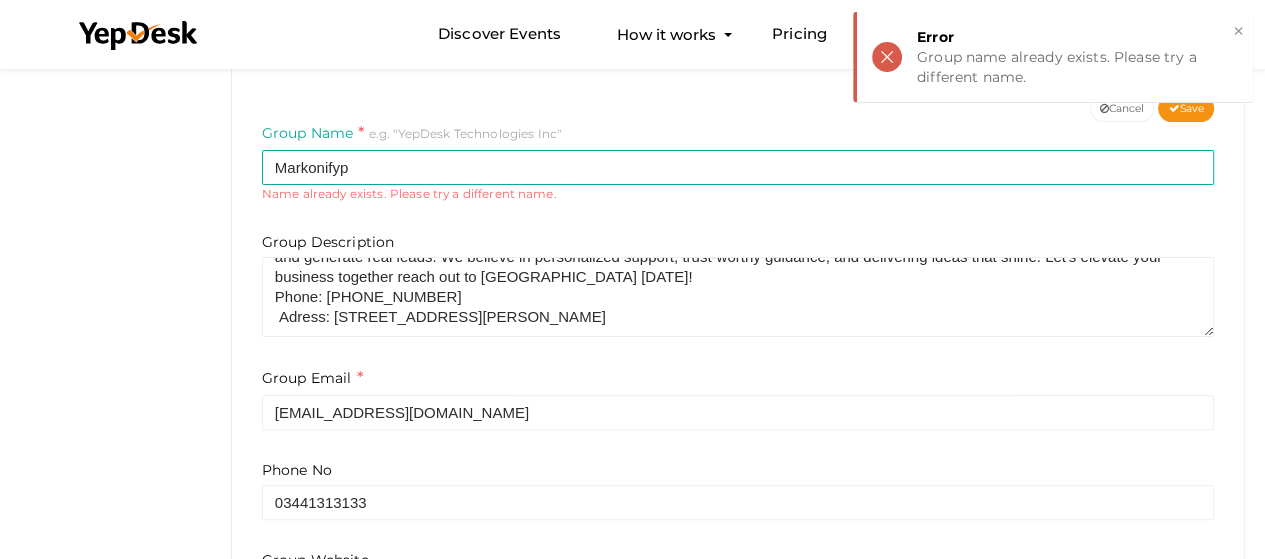 scroll, scrollTop: 441, scrollLeft: 0, axis: vertical 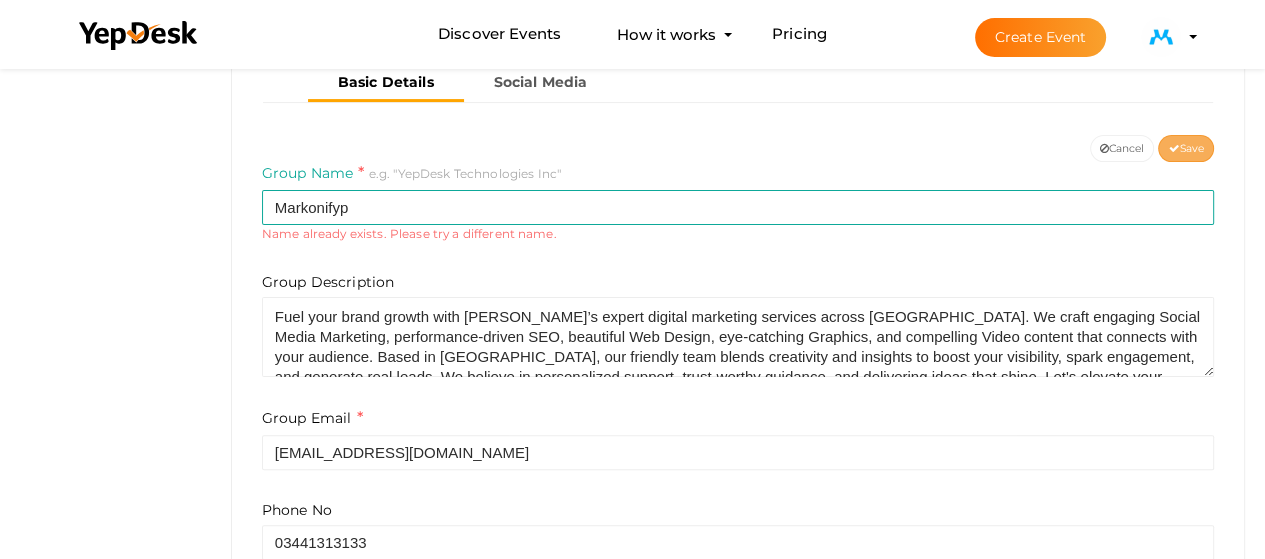 click on "Save" at bounding box center (1186, 148) 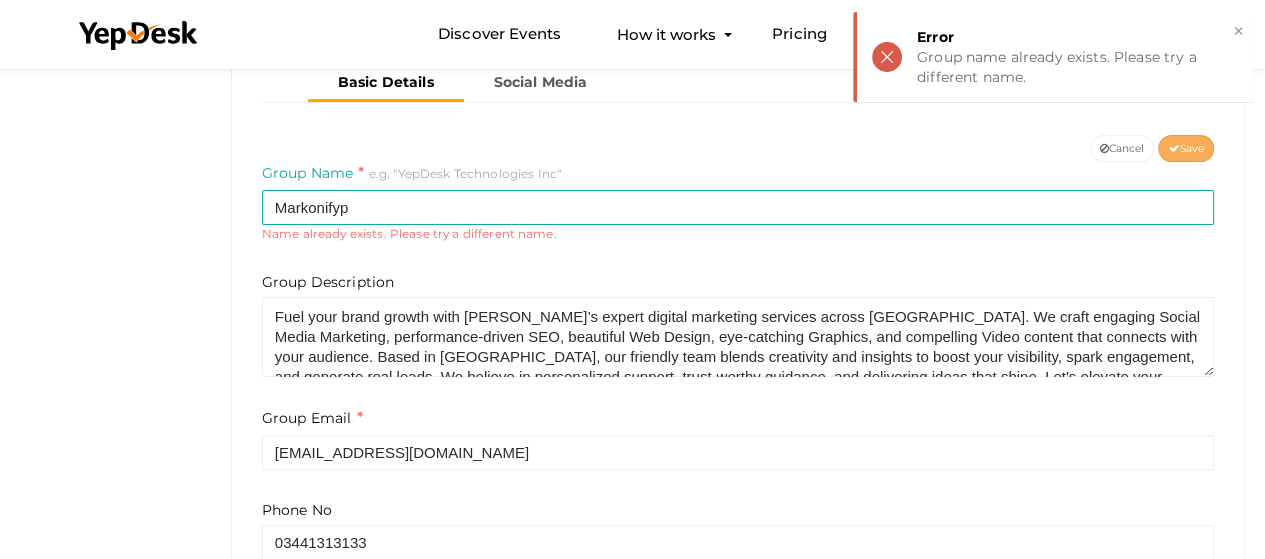 click on "Save" at bounding box center [1186, 148] 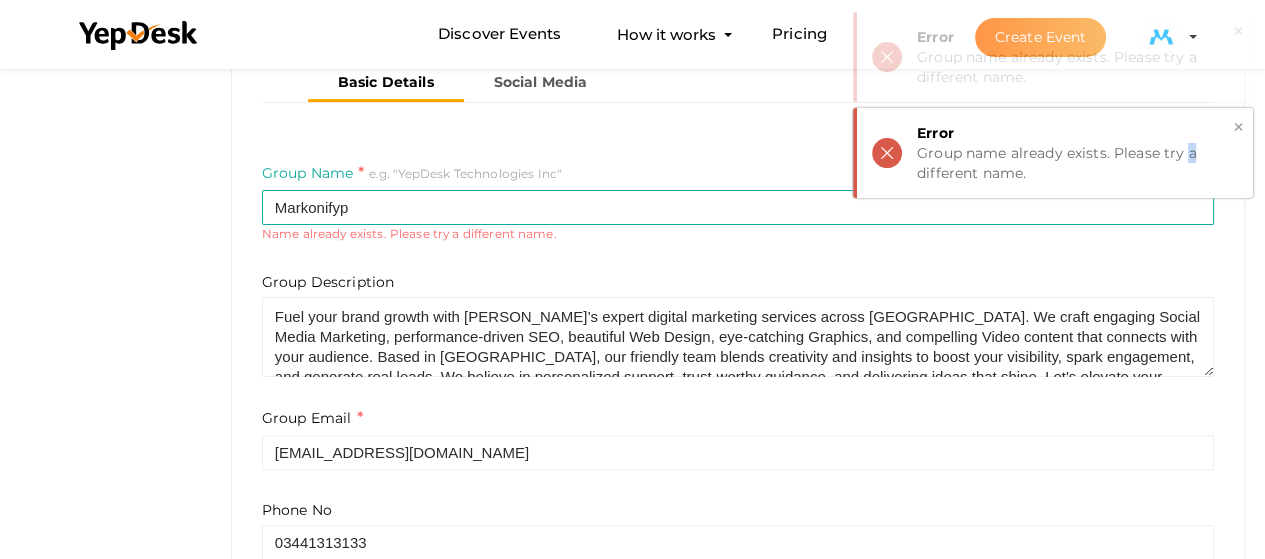 click on "Group name already exists. Please try a different name." at bounding box center [1077, 163] 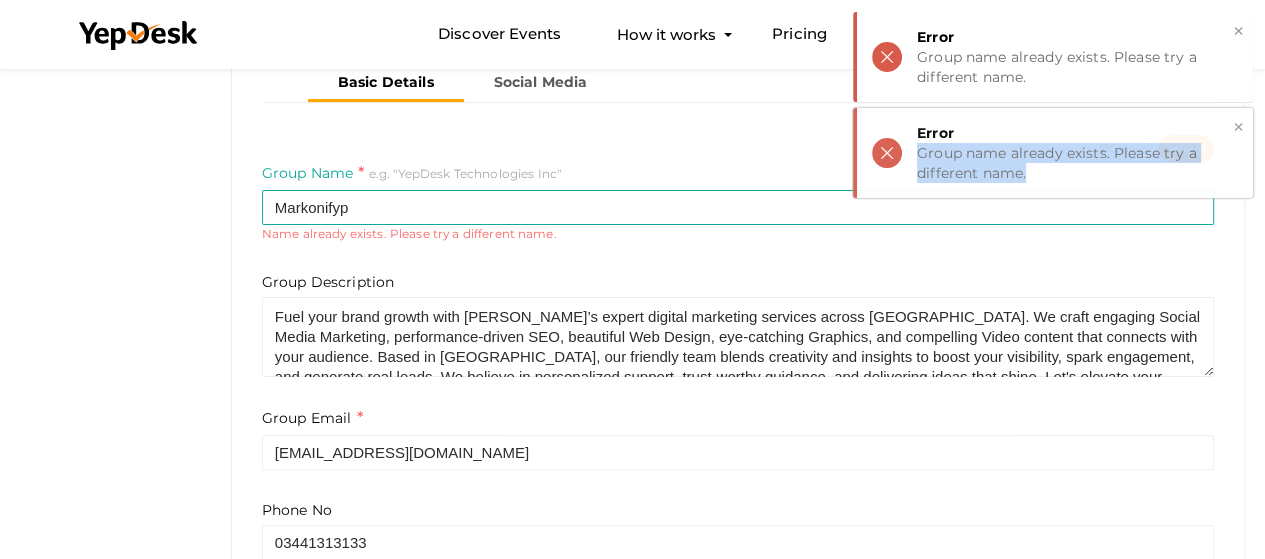 click on "Group name already exists. Please try a different name." at bounding box center (1077, 163) 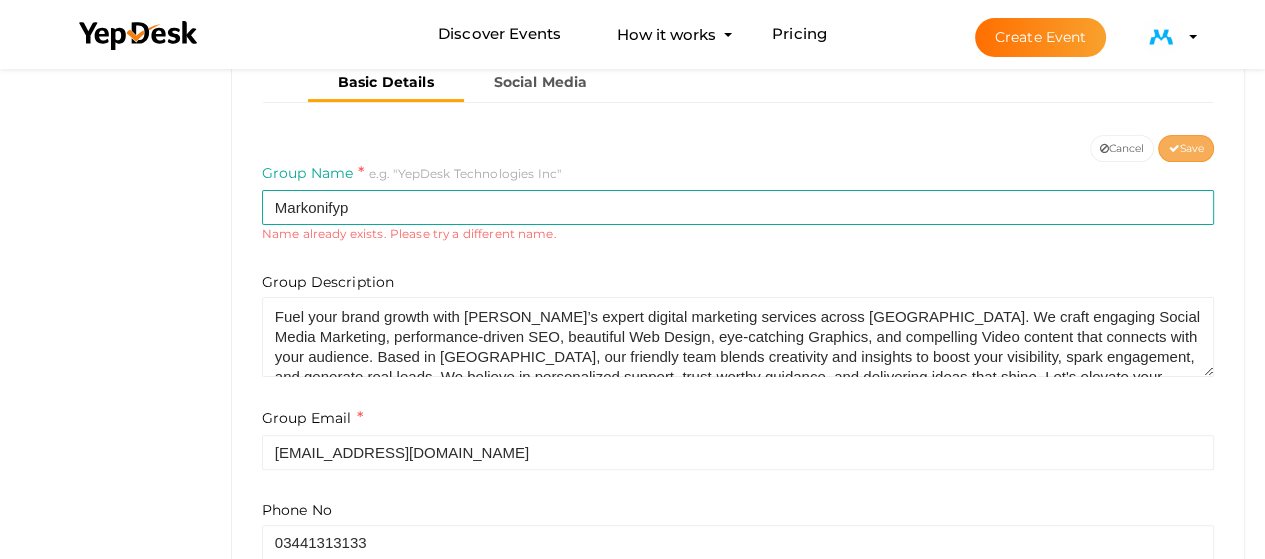 click on "Save" at bounding box center [1186, 148] 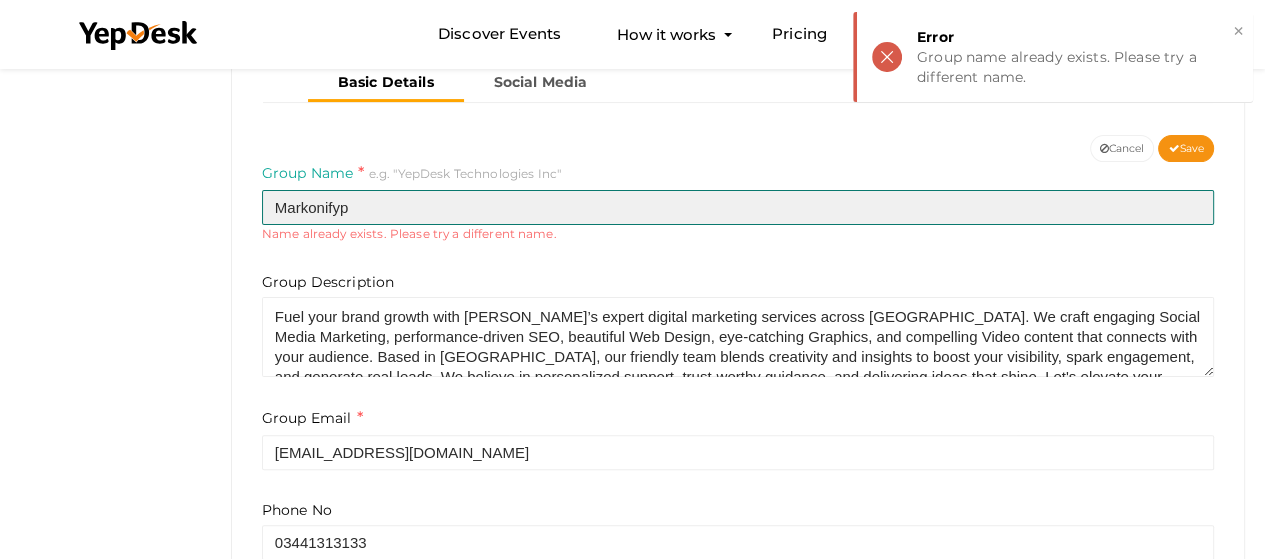 click on "Markonifyp" at bounding box center (738, 207) 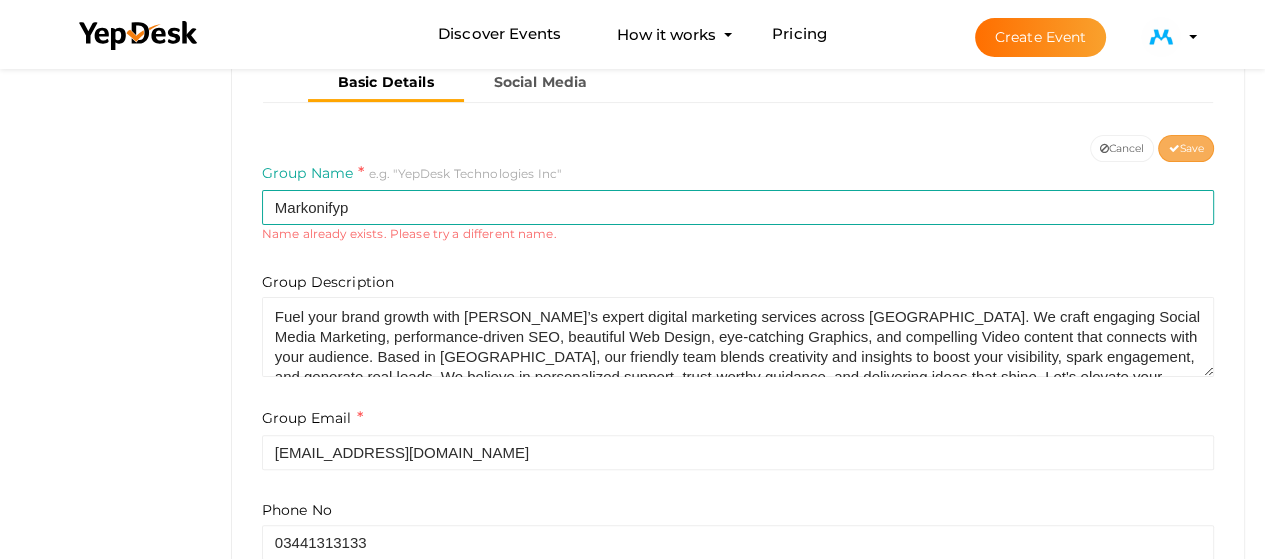 click on "Save" at bounding box center (1186, 148) 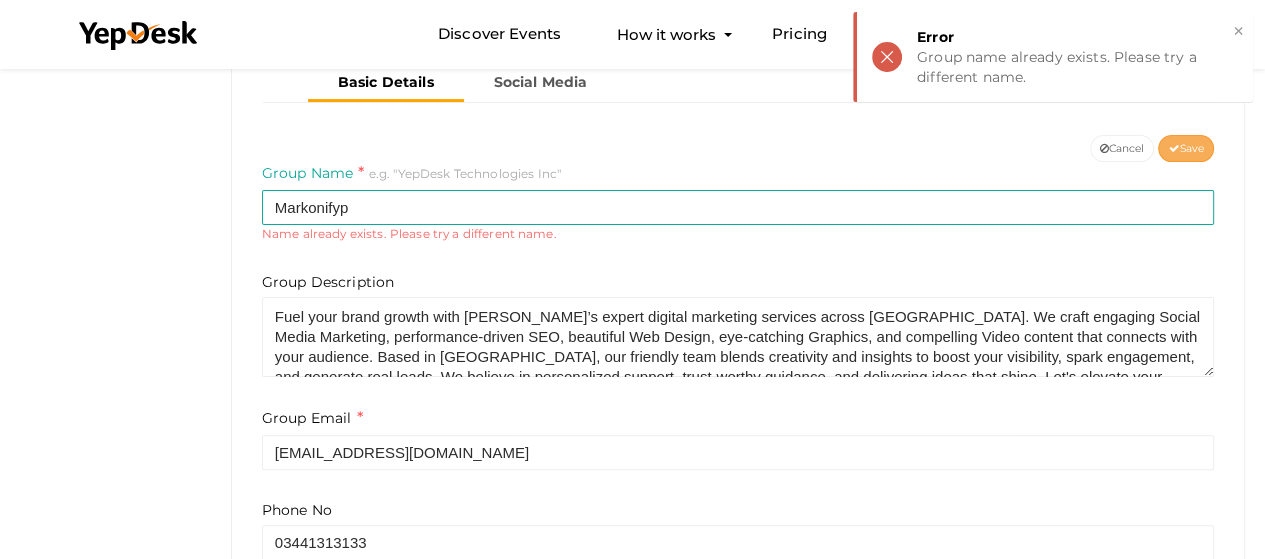 click on "Save" at bounding box center (1186, 148) 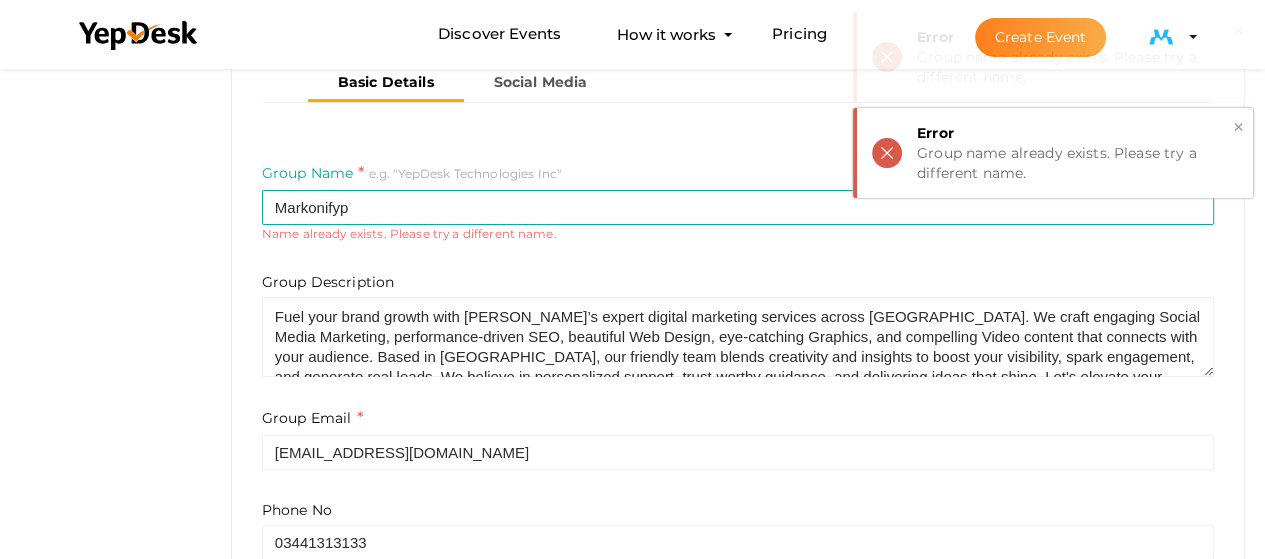 click on "Error" at bounding box center (1077, 133) 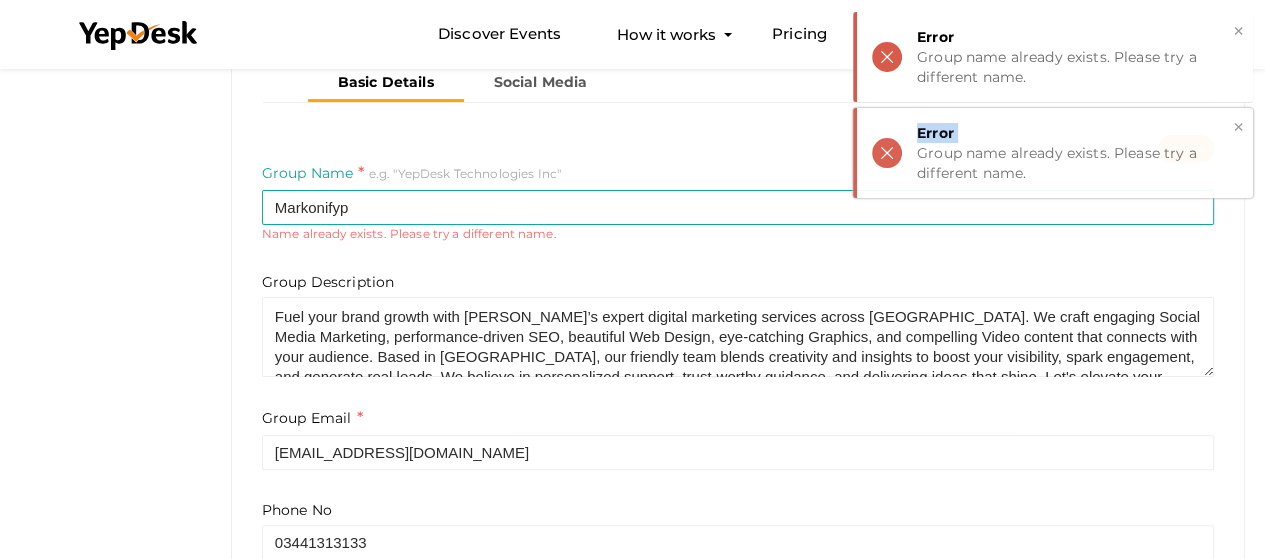 click on "Error" at bounding box center [1077, 133] 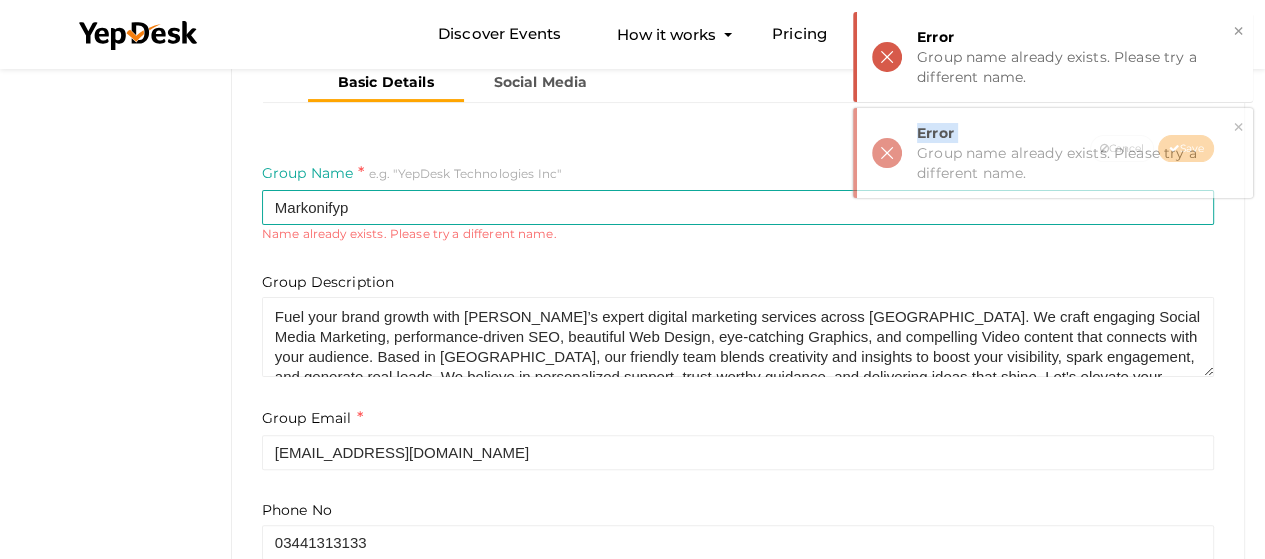 click on "Error" at bounding box center (1077, 133) 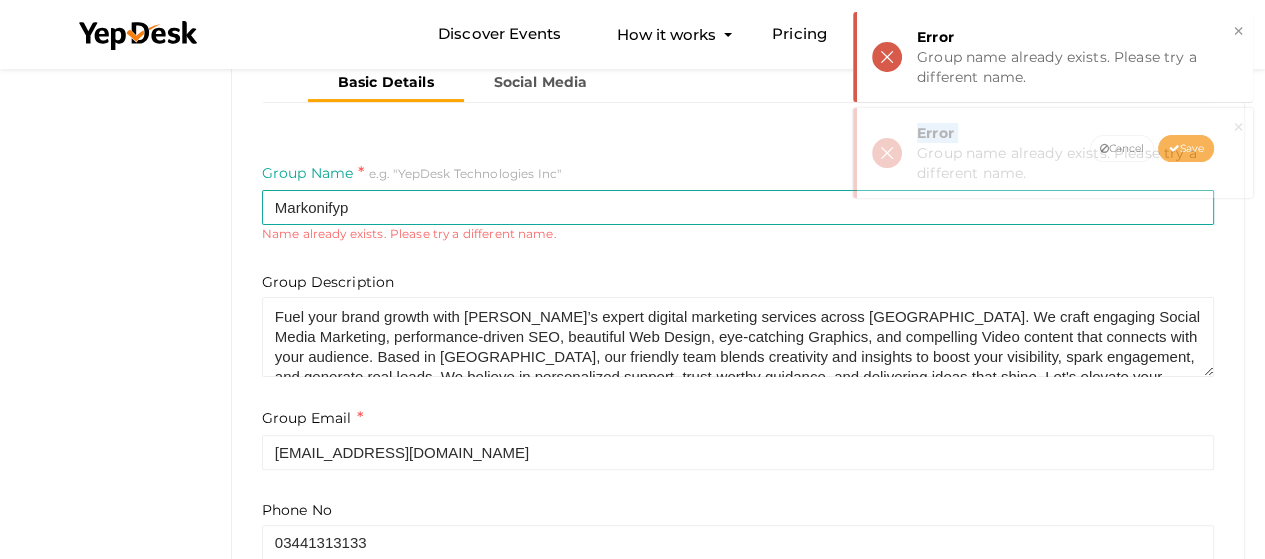 click on "Error" at bounding box center [1077, 133] 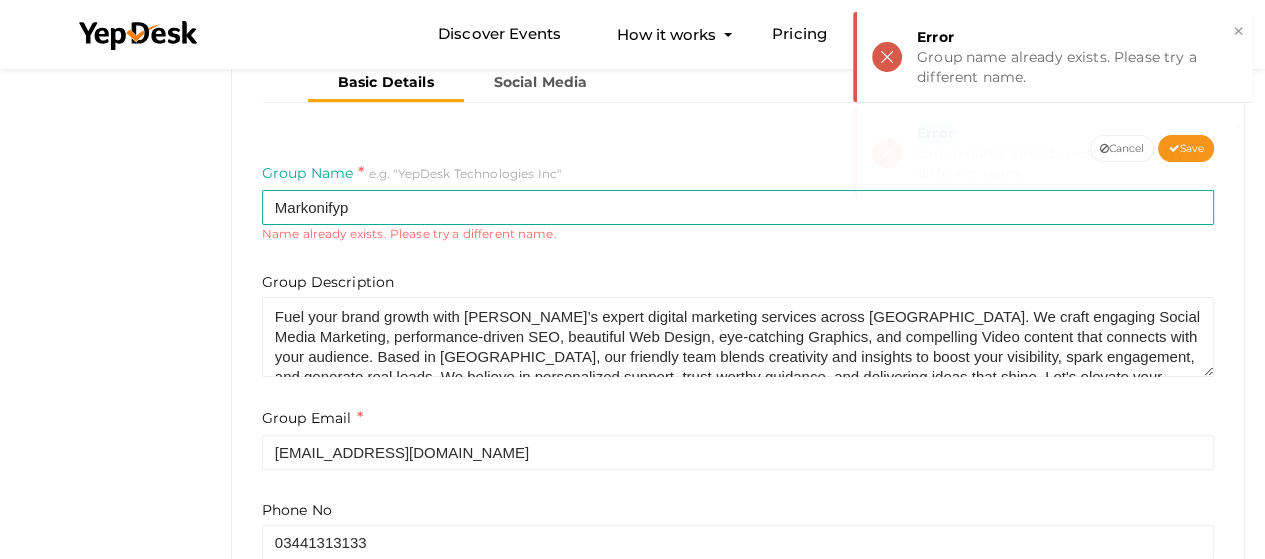click on "Error" at bounding box center (1077, 133) 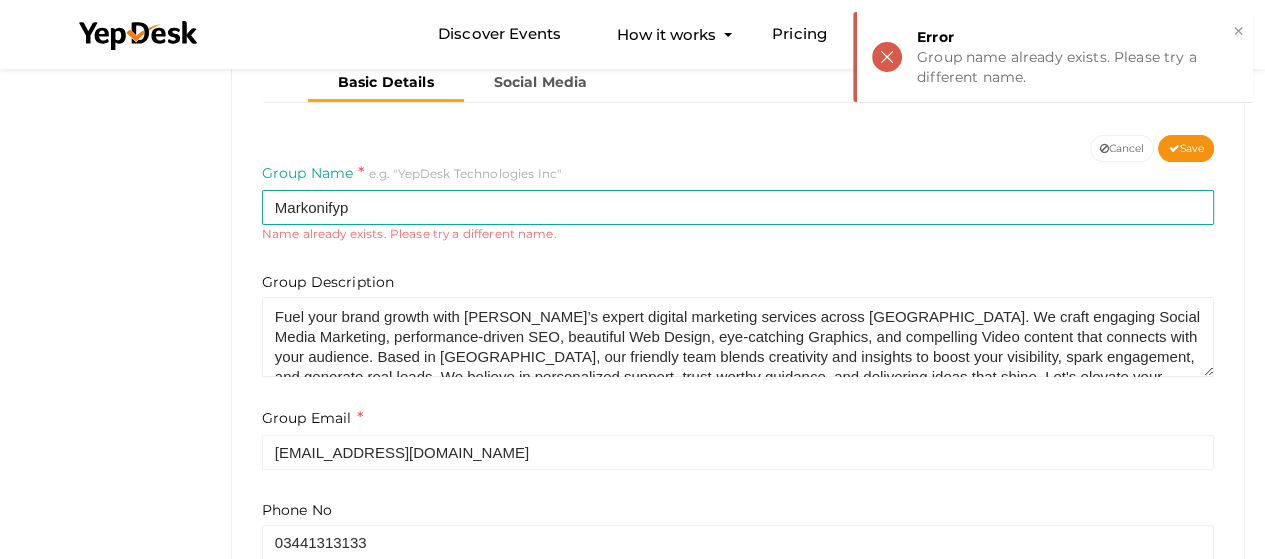click on "Save" at bounding box center (1186, 148) 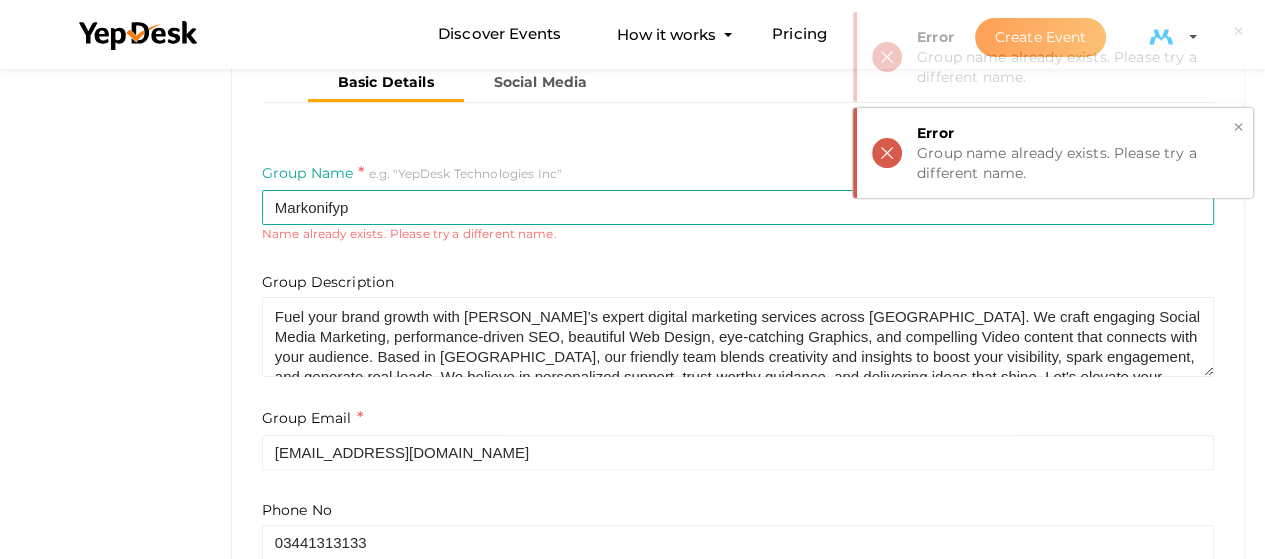 click on "Error" at bounding box center (1077, 133) 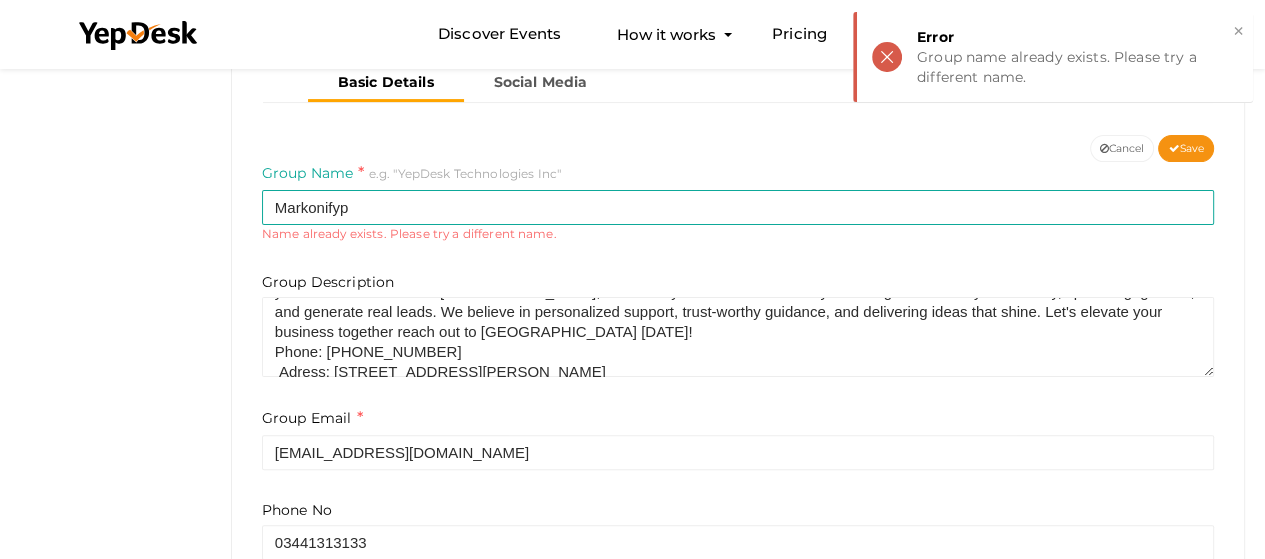 scroll, scrollTop: 80, scrollLeft: 0, axis: vertical 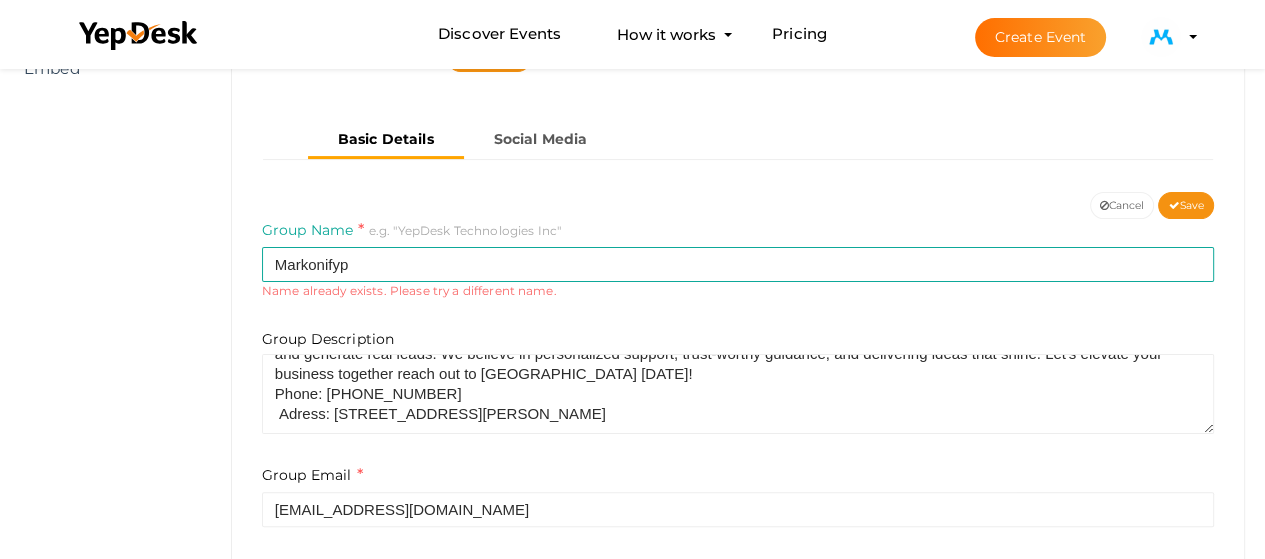 click on "e.g. "YepDesk Technologies Inc"" at bounding box center [465, 230] 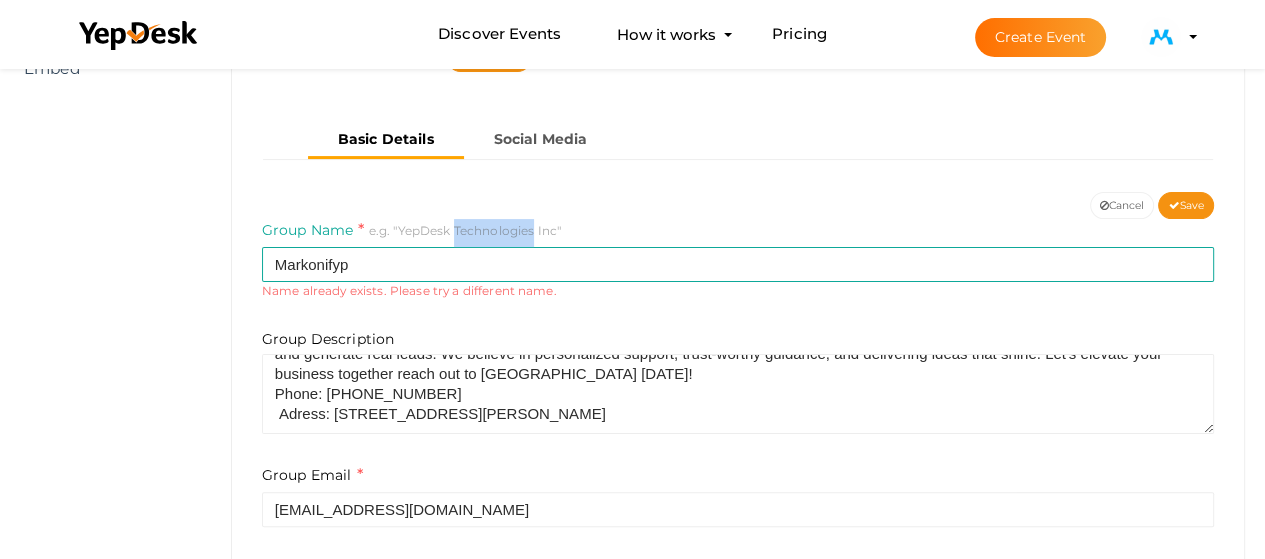 click on "e.g. "YepDesk Technologies Inc"" at bounding box center [465, 230] 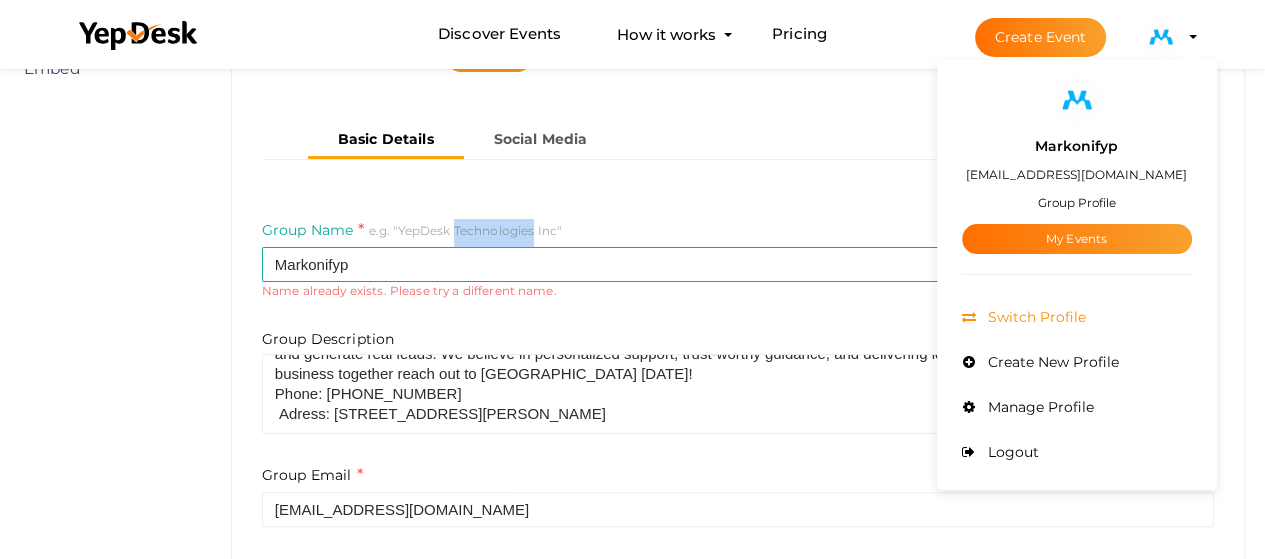 click on "Switch Profile" at bounding box center [1034, 317] 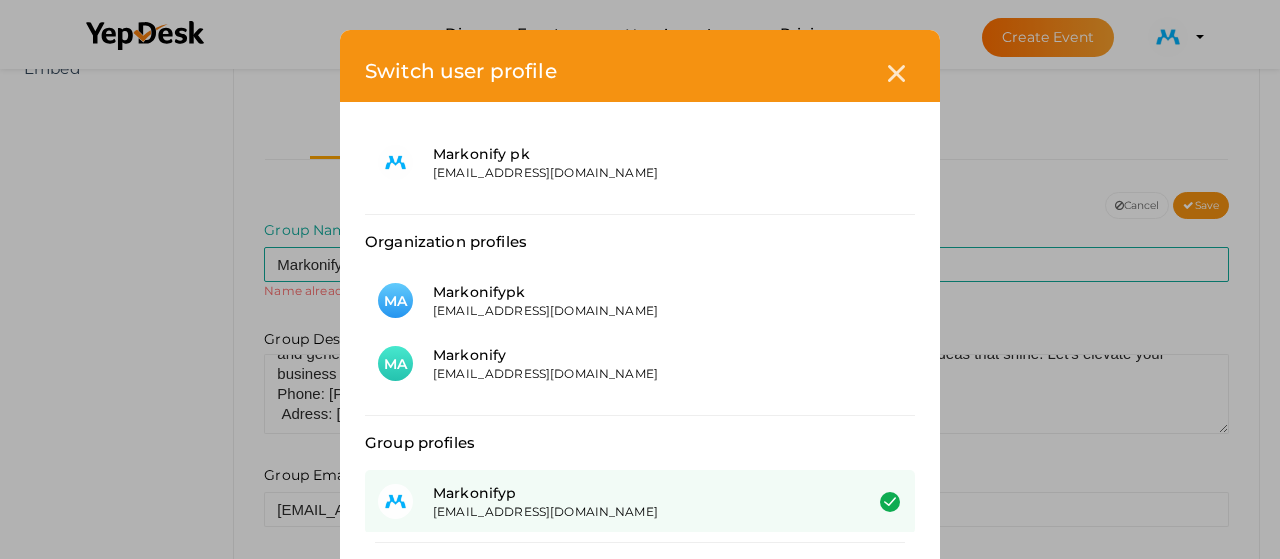 scroll, scrollTop: 0, scrollLeft: 0, axis: both 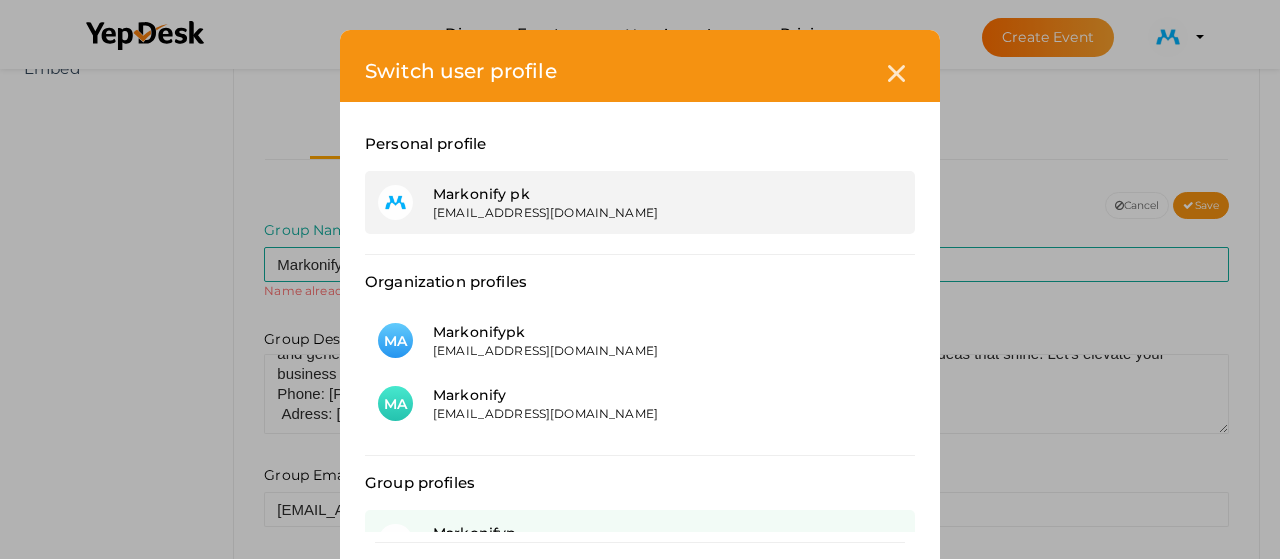 click on "Markonify pk" at bounding box center [632, 194] 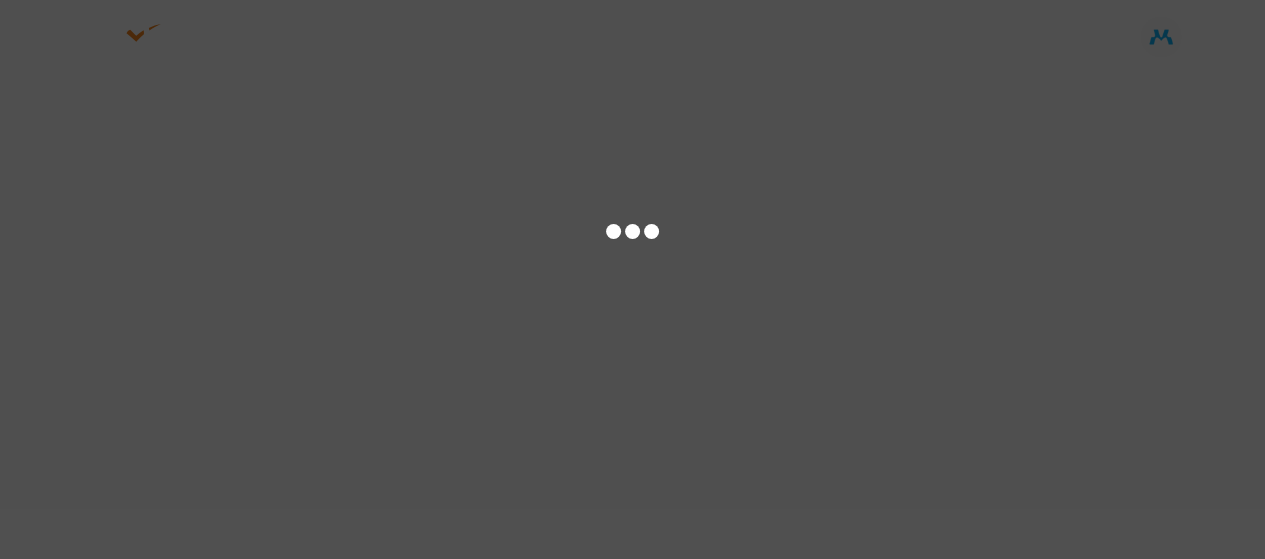scroll, scrollTop: 0, scrollLeft: 0, axis: both 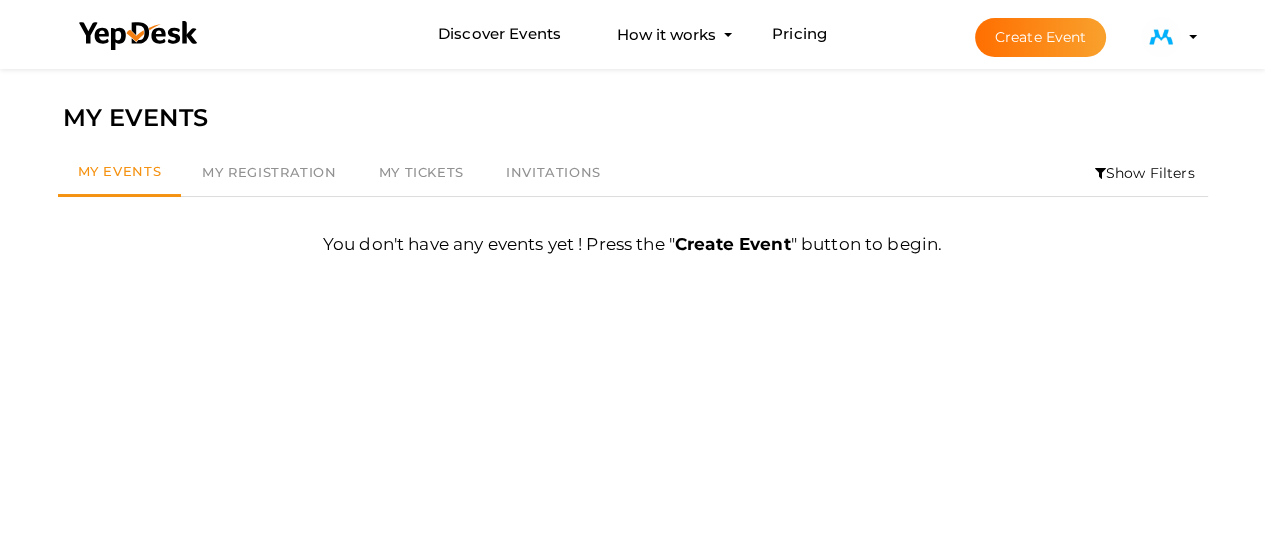 click at bounding box center [1161, 37] 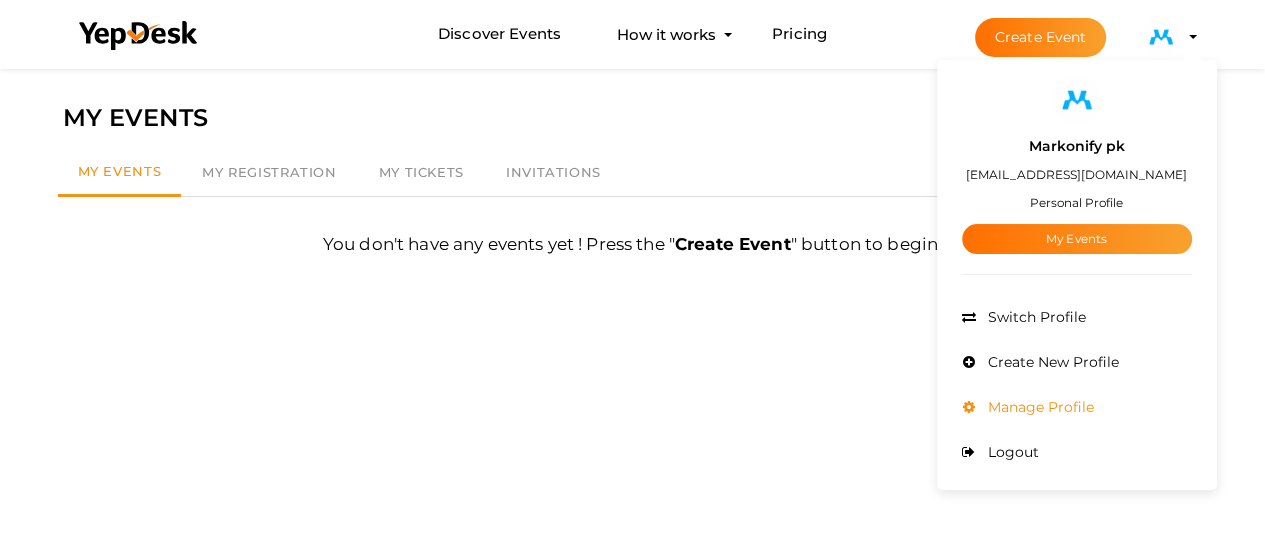 click on "Manage Profile" at bounding box center (1038, 407) 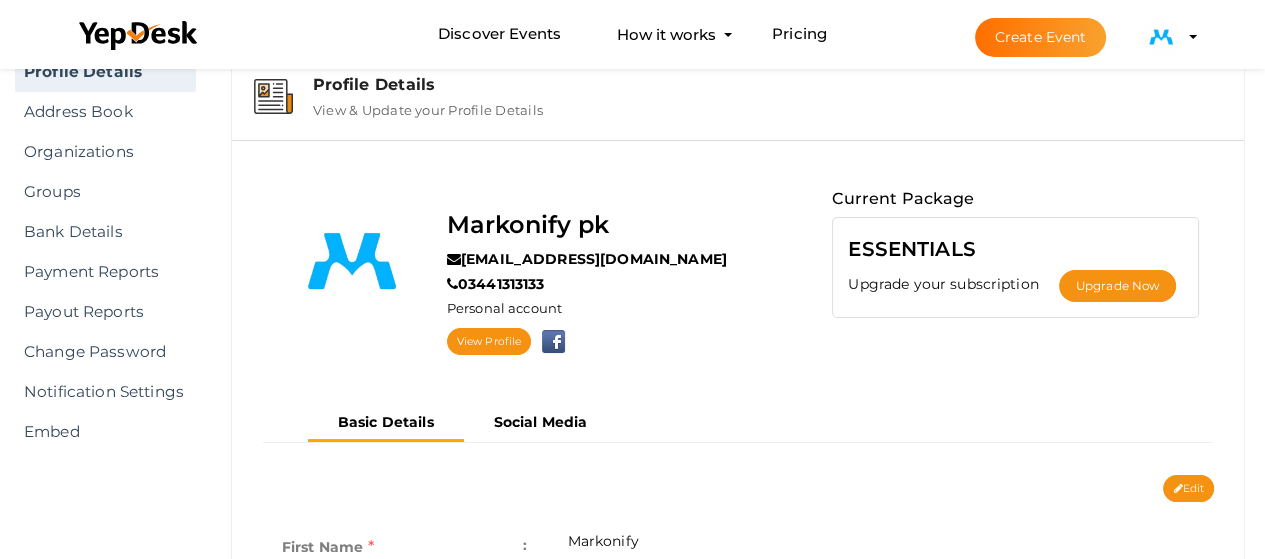 scroll, scrollTop: 0, scrollLeft: 0, axis: both 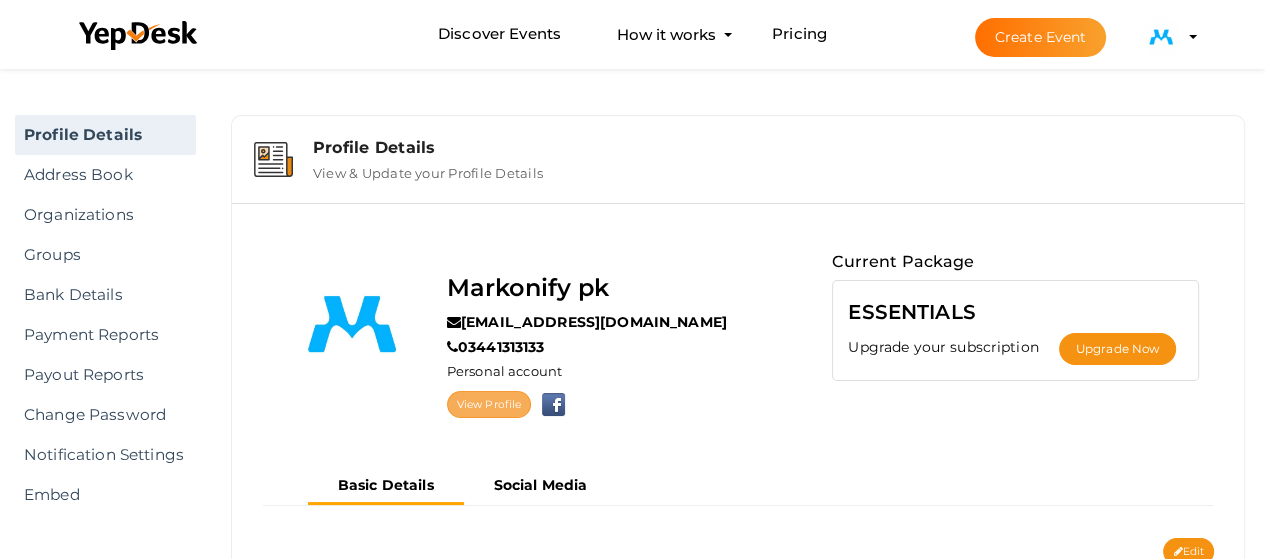 click on "View Profile" at bounding box center (489, 404) 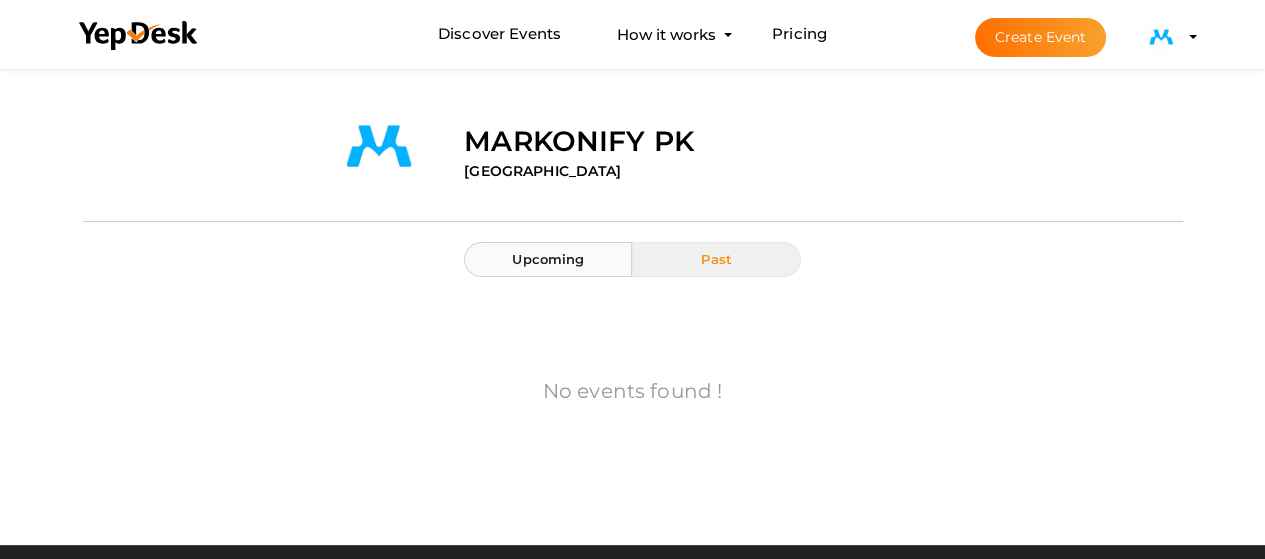 scroll, scrollTop: 0, scrollLeft: 0, axis: both 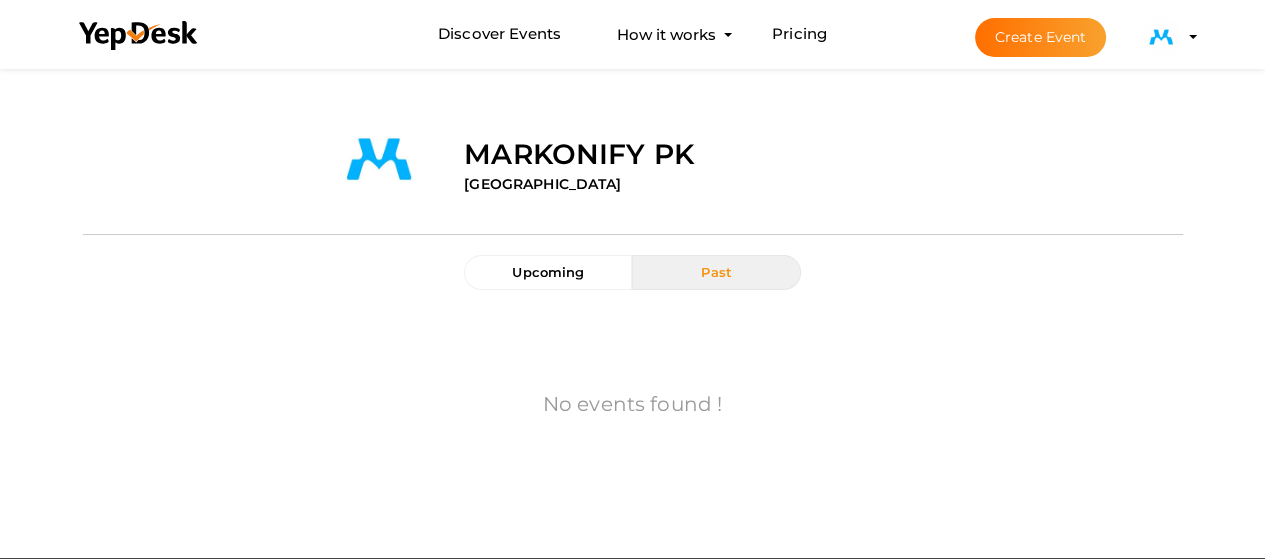 click on "Past" at bounding box center [716, 272] 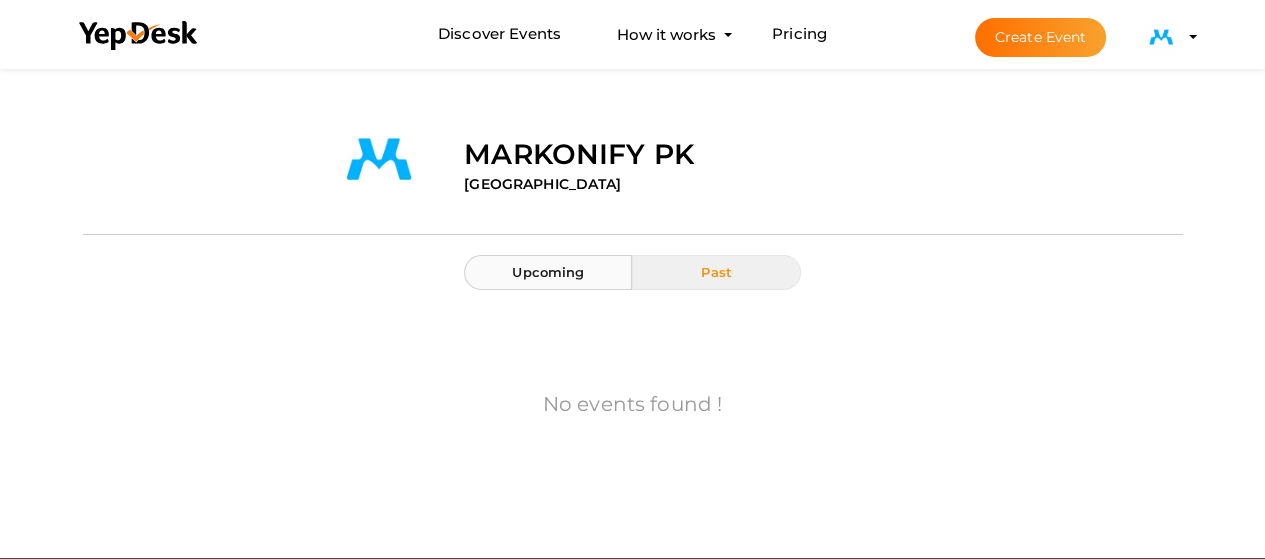 click on "Upcoming" at bounding box center (548, 272) 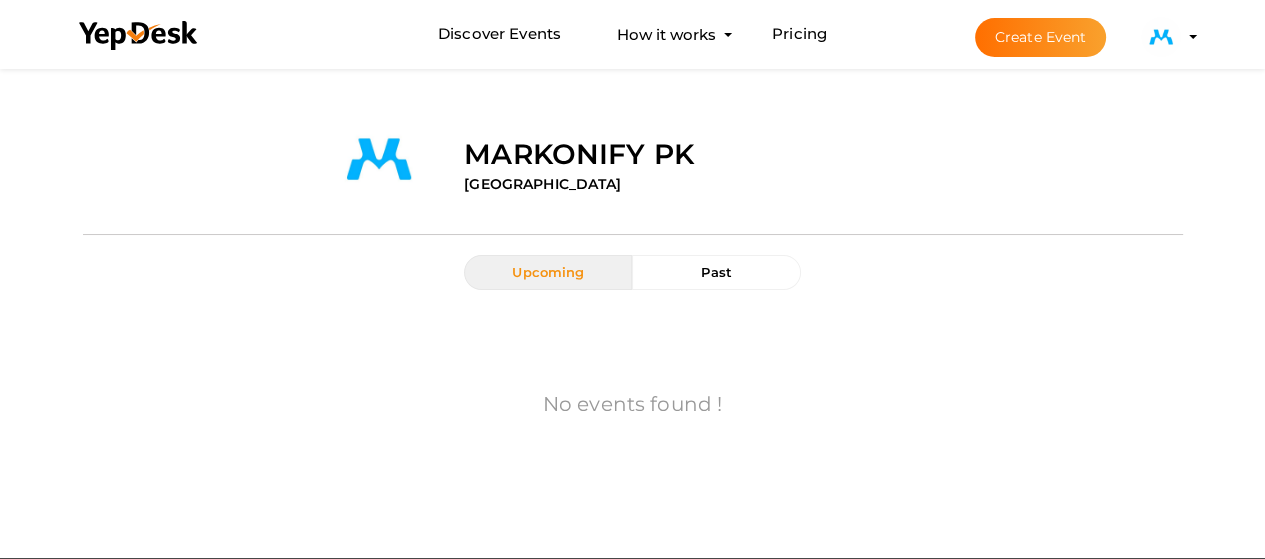 click at bounding box center [1161, 37] 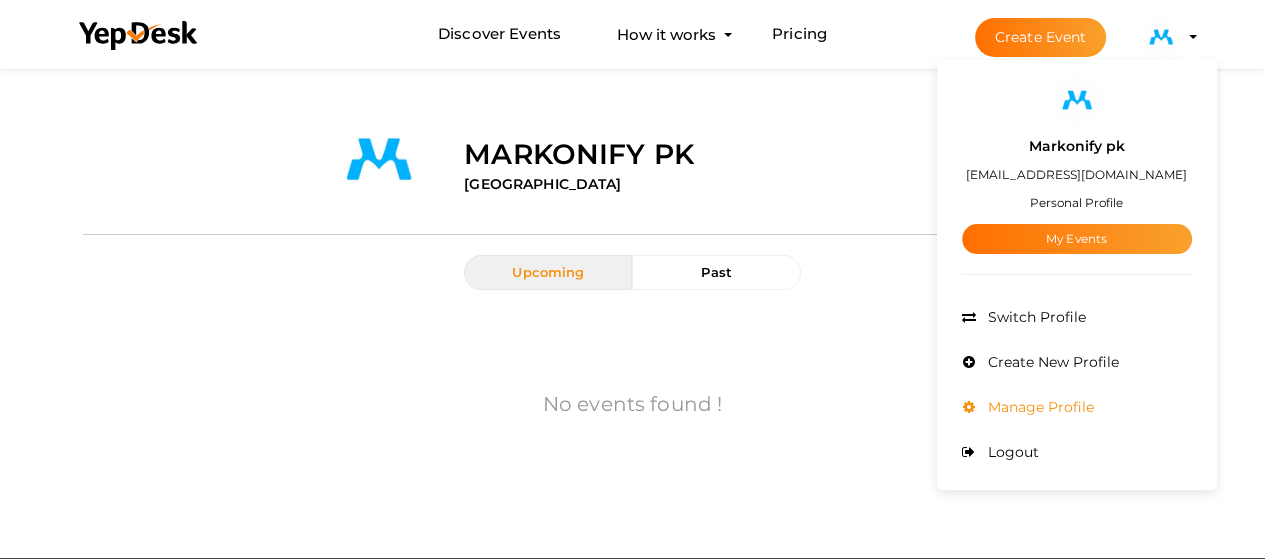click on "Manage Profile" at bounding box center [1038, 407] 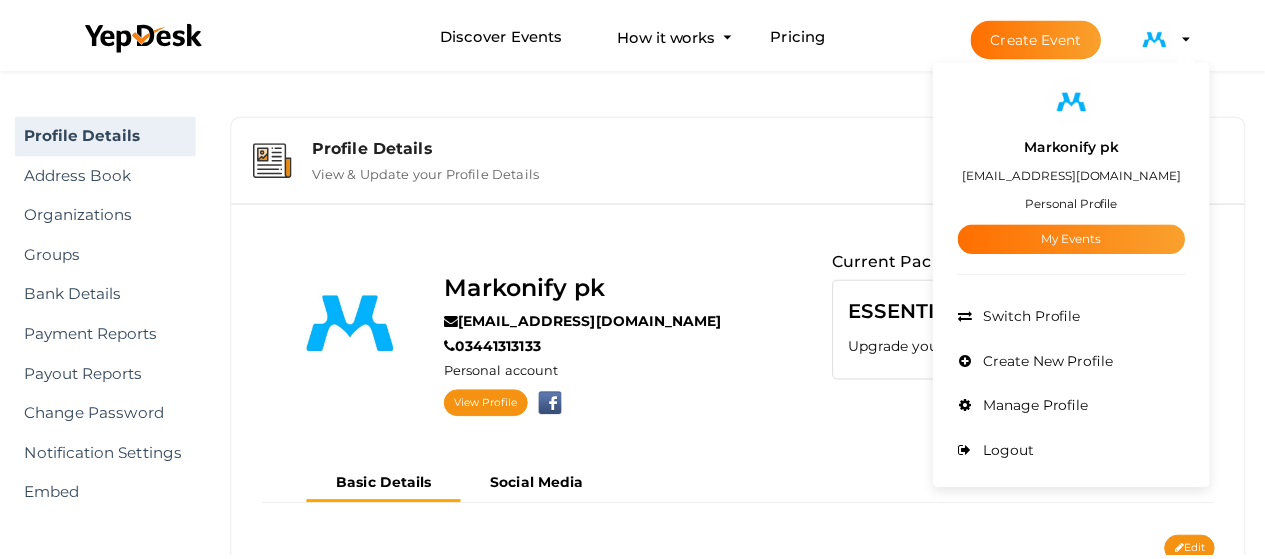 scroll, scrollTop: 0, scrollLeft: 0, axis: both 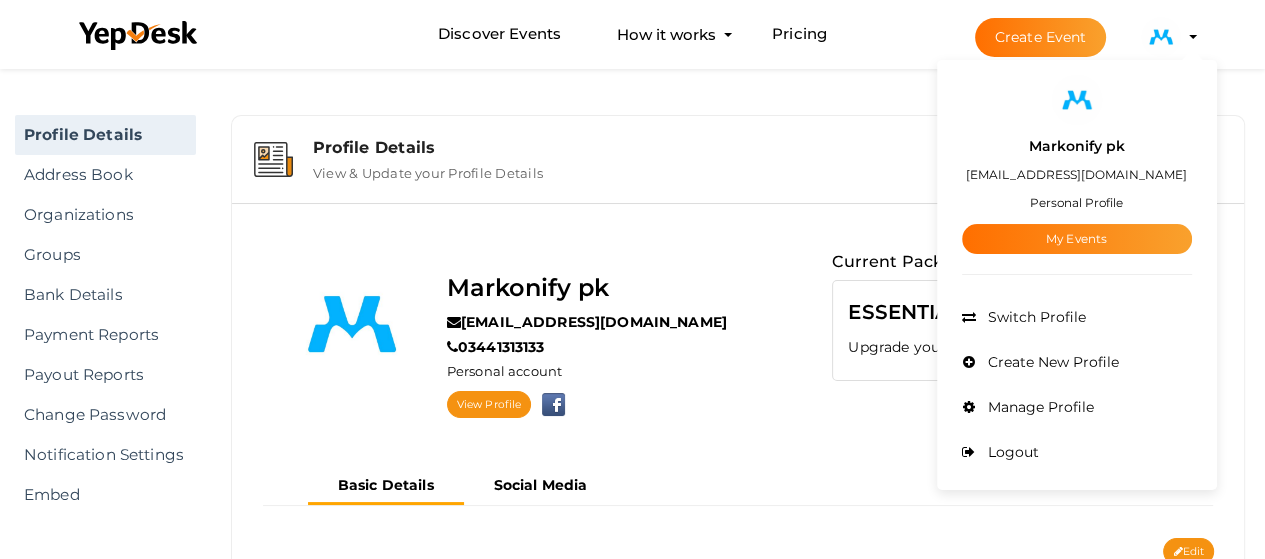 click at bounding box center (1161, 37) 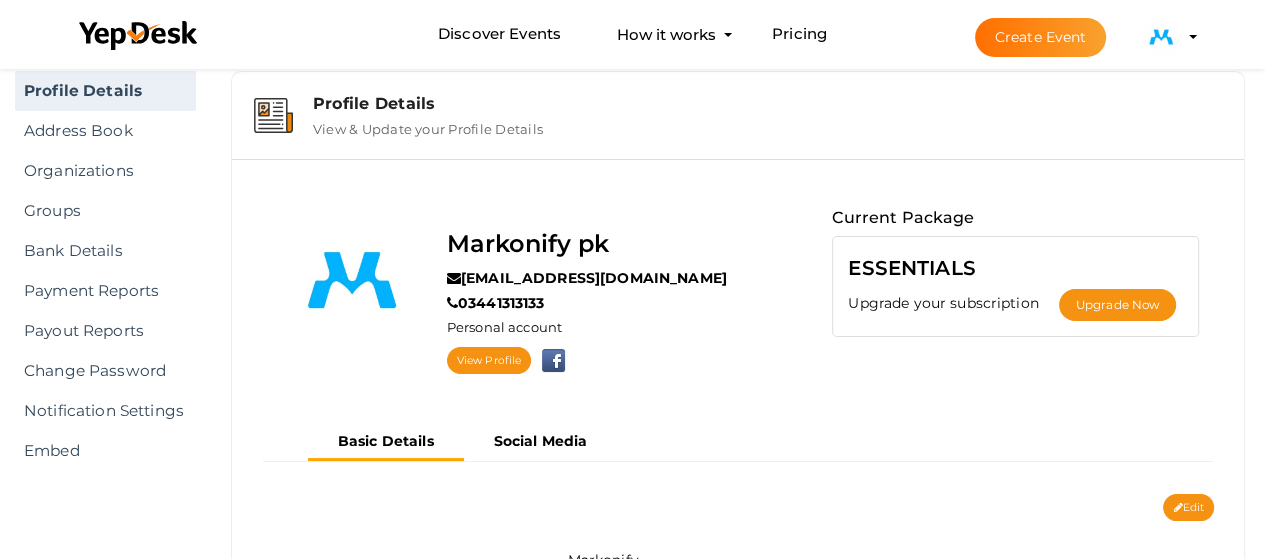 scroll, scrollTop: 43, scrollLeft: 0, axis: vertical 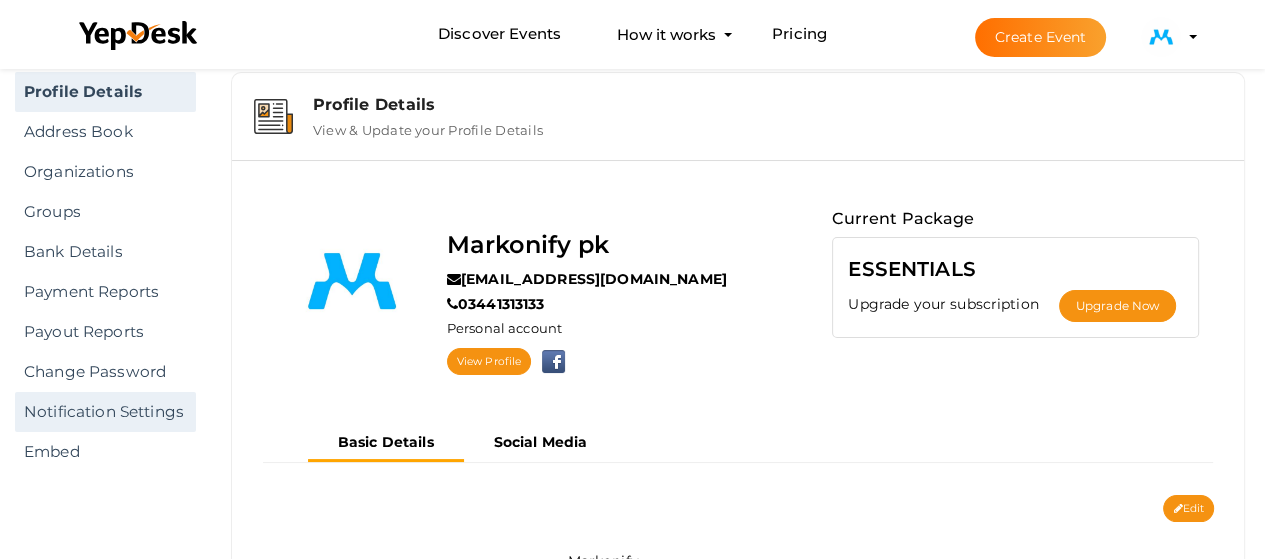 click on "Notification
Settings" at bounding box center [105, 412] 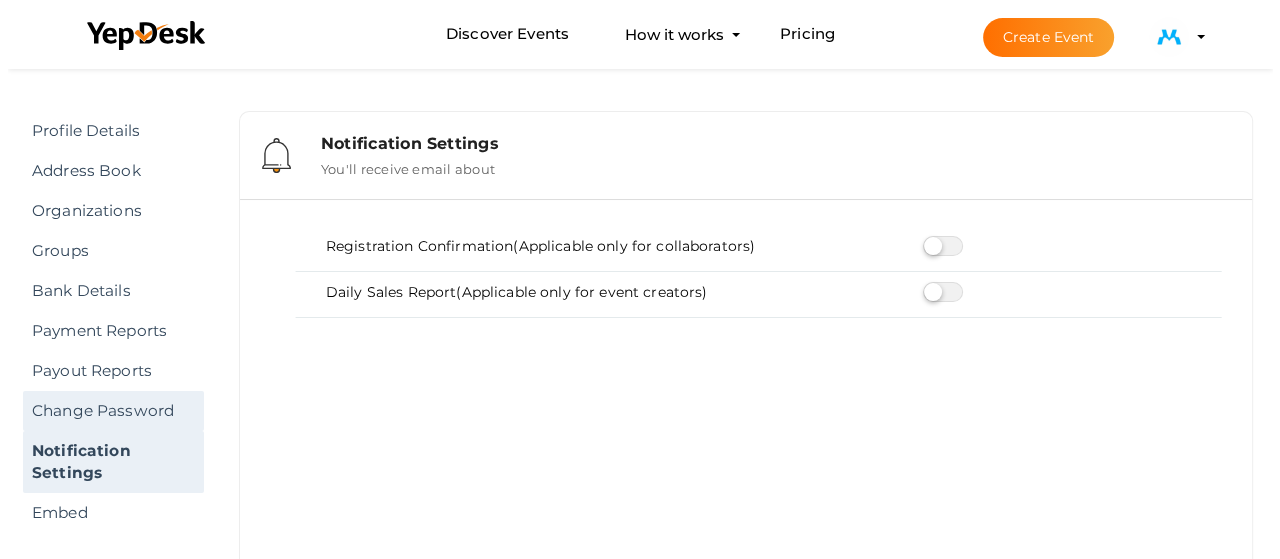 scroll, scrollTop: 0, scrollLeft: 0, axis: both 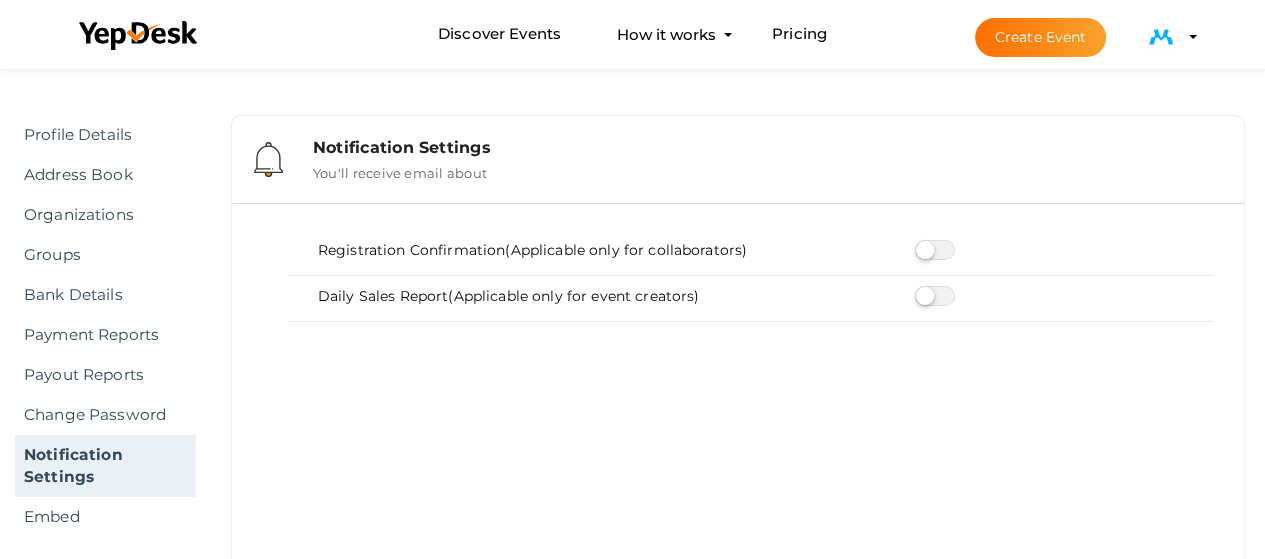 click at bounding box center (935, 296) 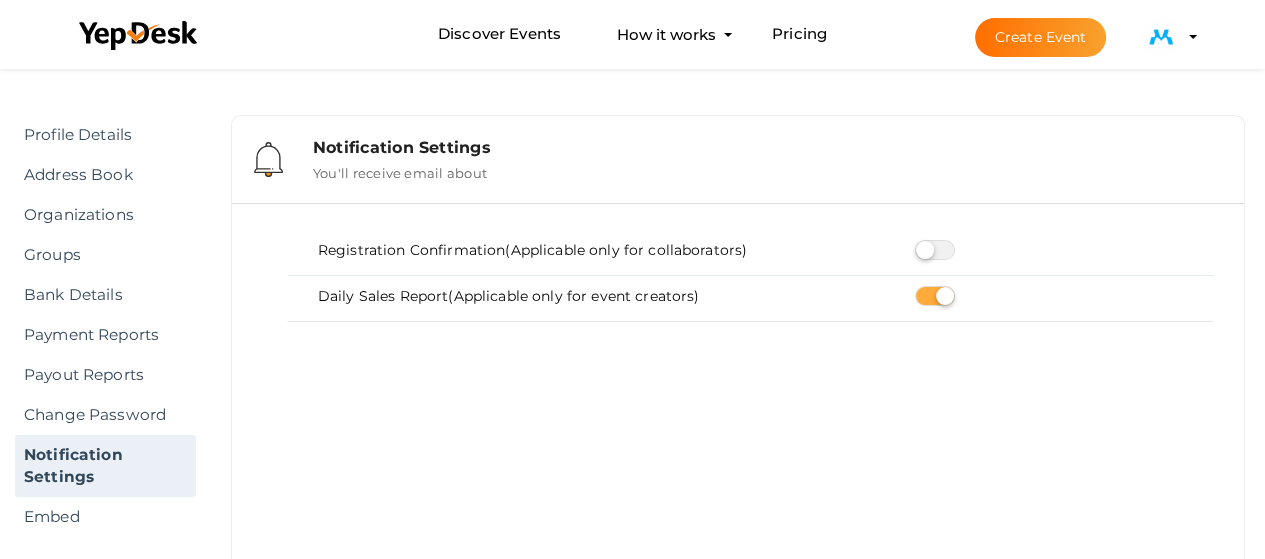 click at bounding box center (935, 250) 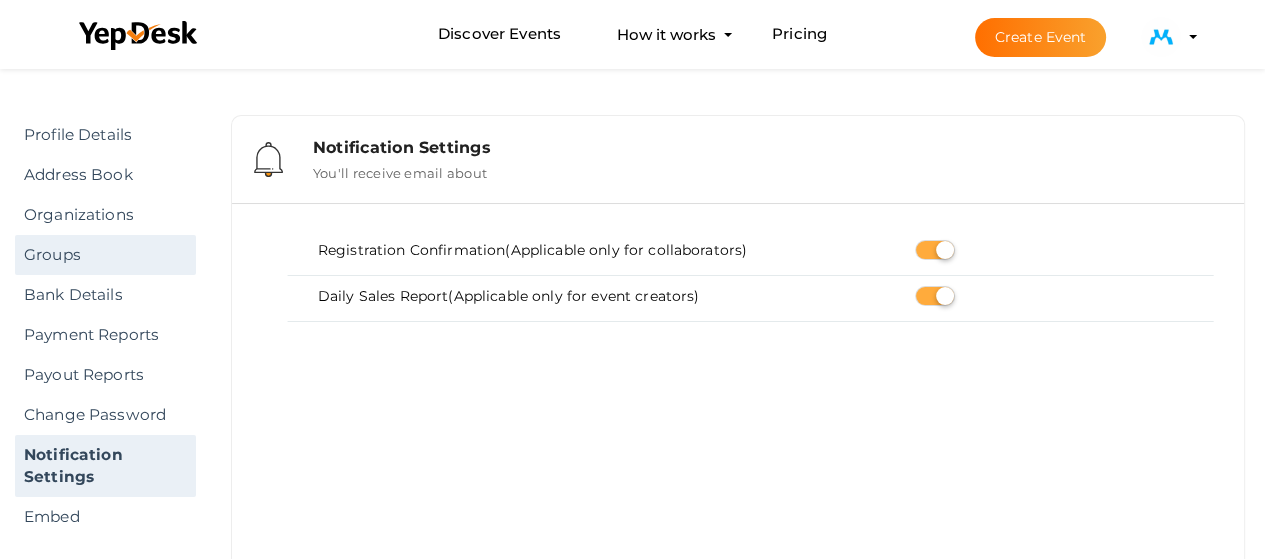 click on "Groups" at bounding box center (105, 255) 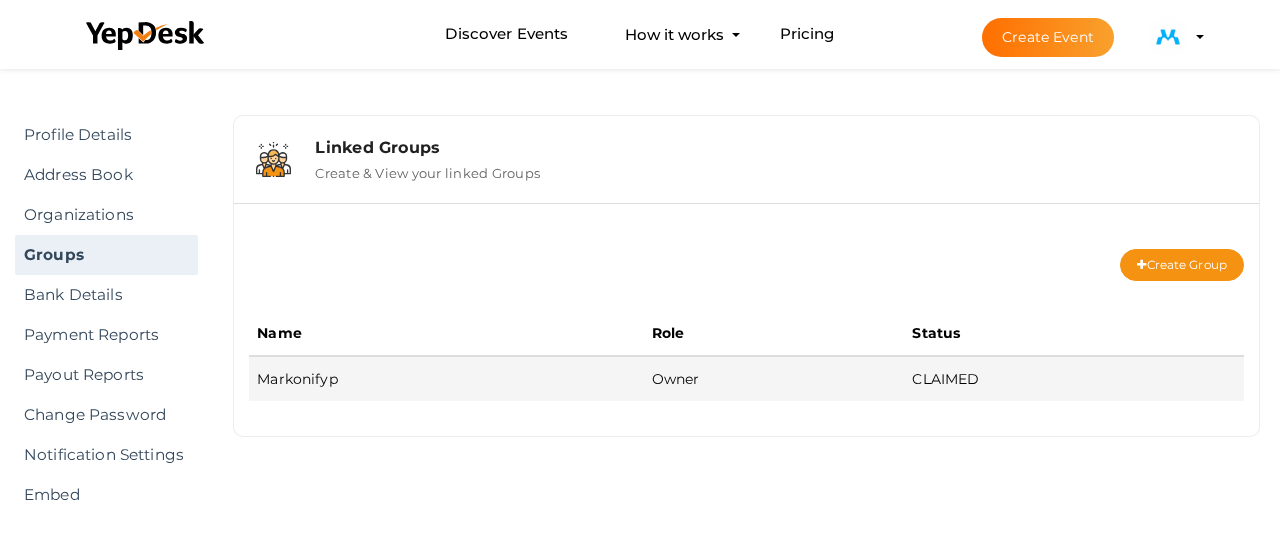 click on "Markonifyp" at bounding box center (446, 378) 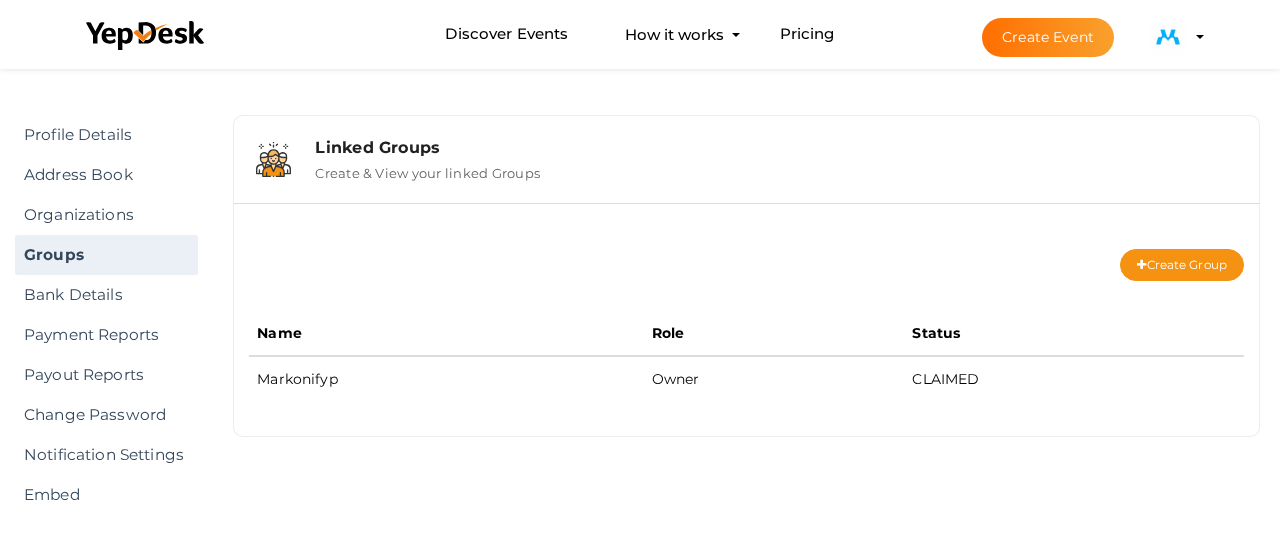 click at bounding box center (1168, 37) 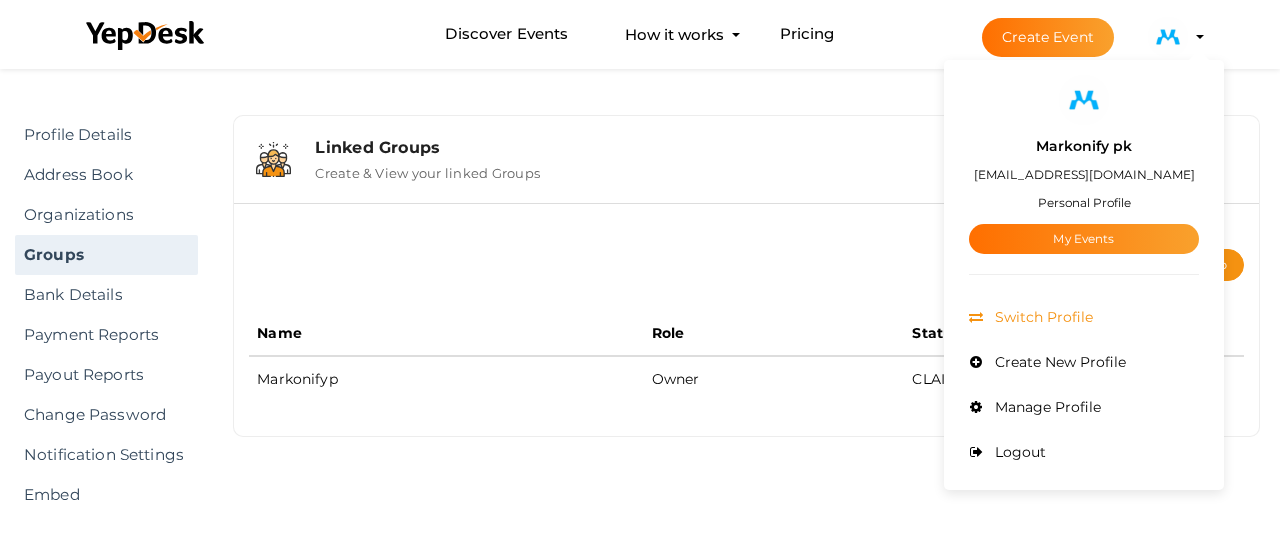 click on "Switch Profile" at bounding box center (1041, 317) 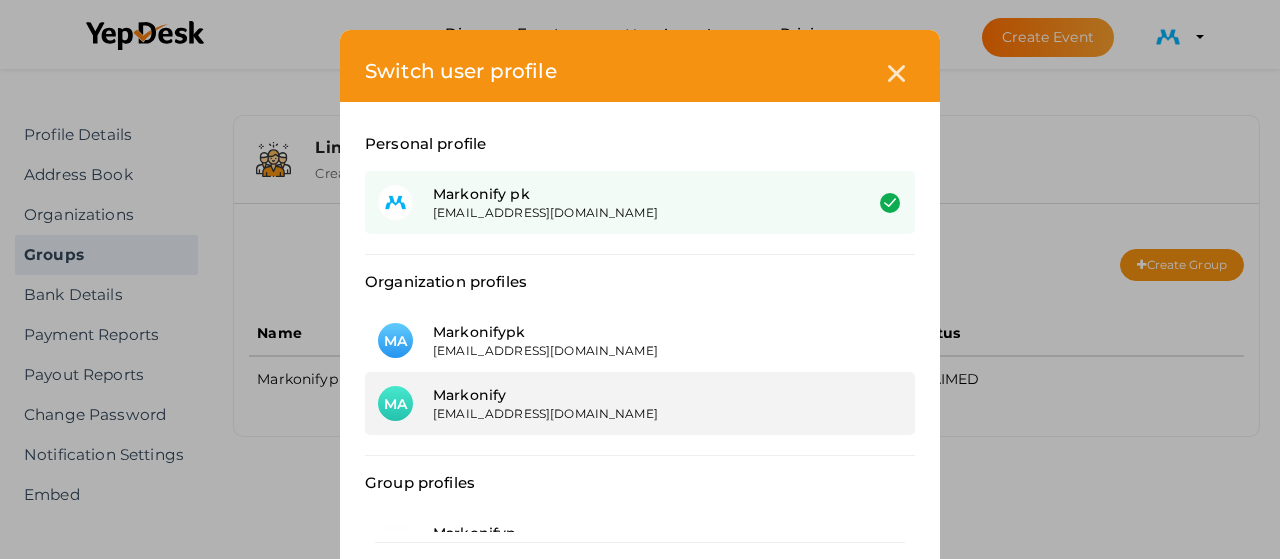 scroll, scrollTop: 40, scrollLeft: 0, axis: vertical 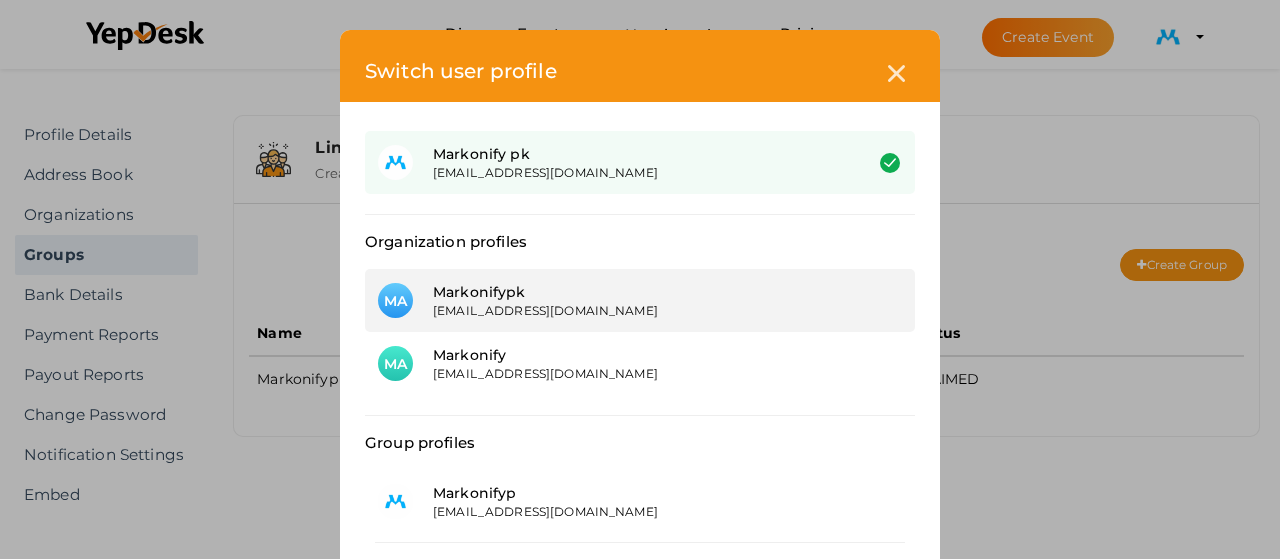 click on "MA
Markonifypk
markonify01@gmail.com" at bounding box center (640, 300) 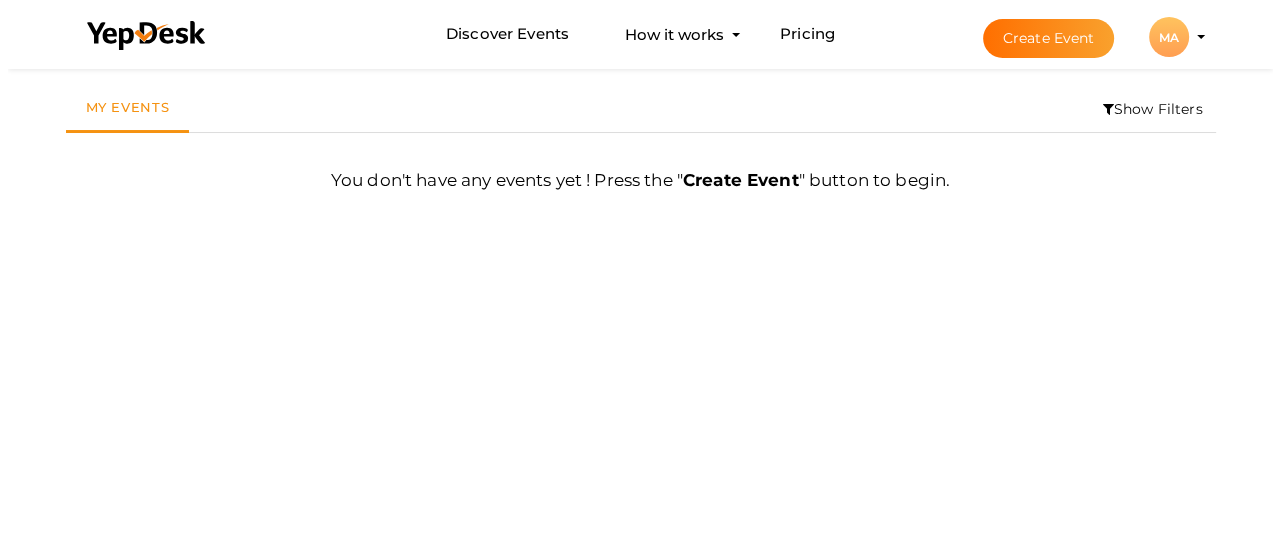 scroll, scrollTop: 0, scrollLeft: 0, axis: both 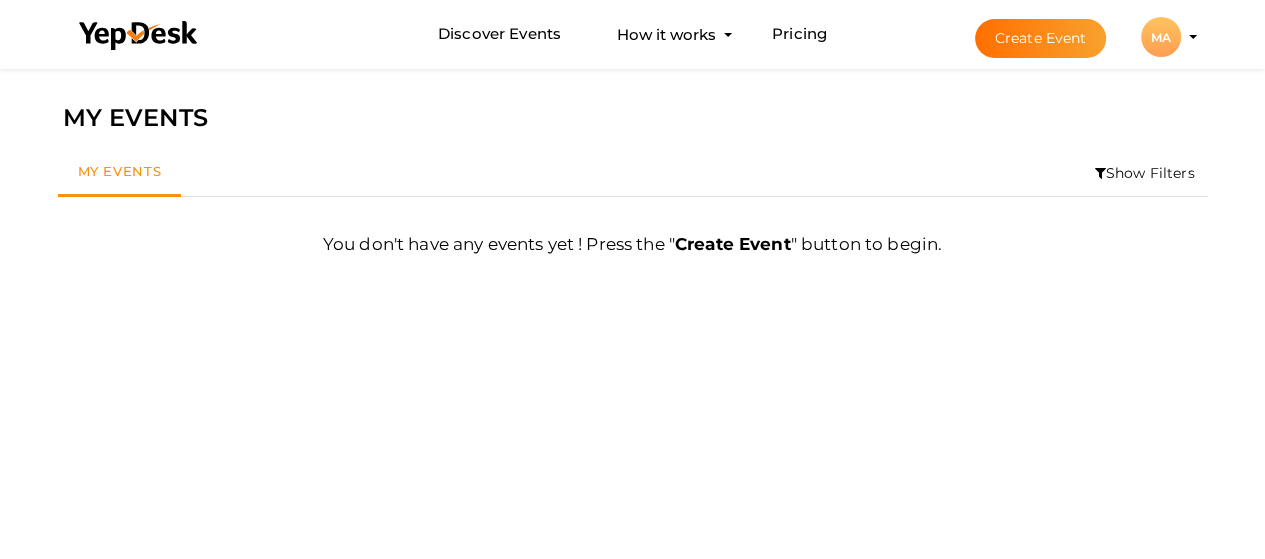 click on "MA" at bounding box center [1161, 37] 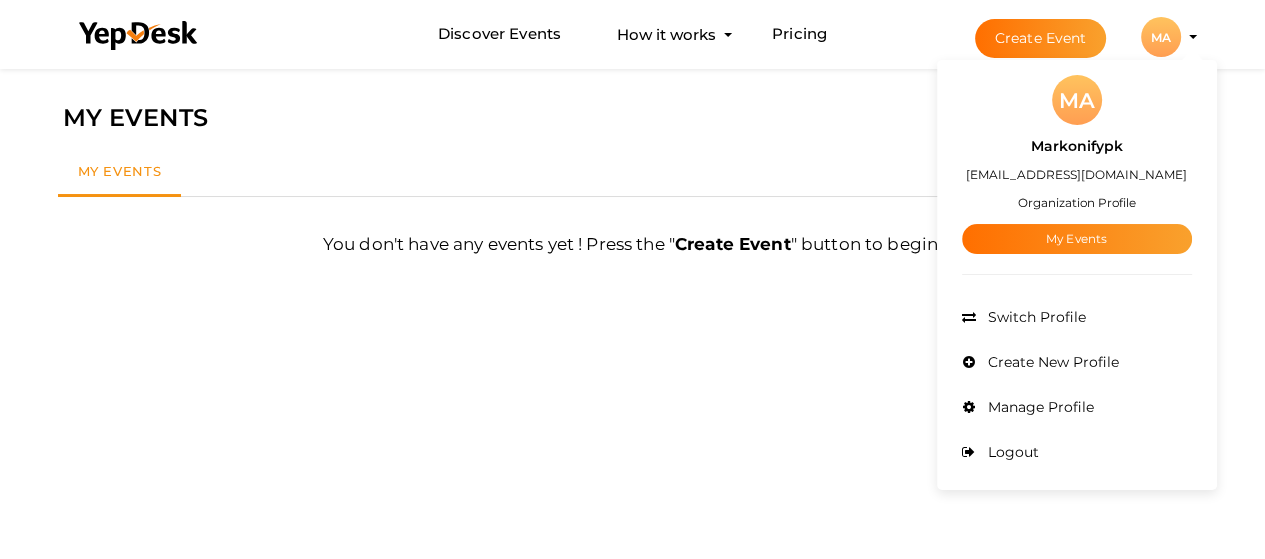 drag, startPoint x: 1072, startPoint y: 195, endPoint x: 1086, endPoint y: 168, distance: 30.413813 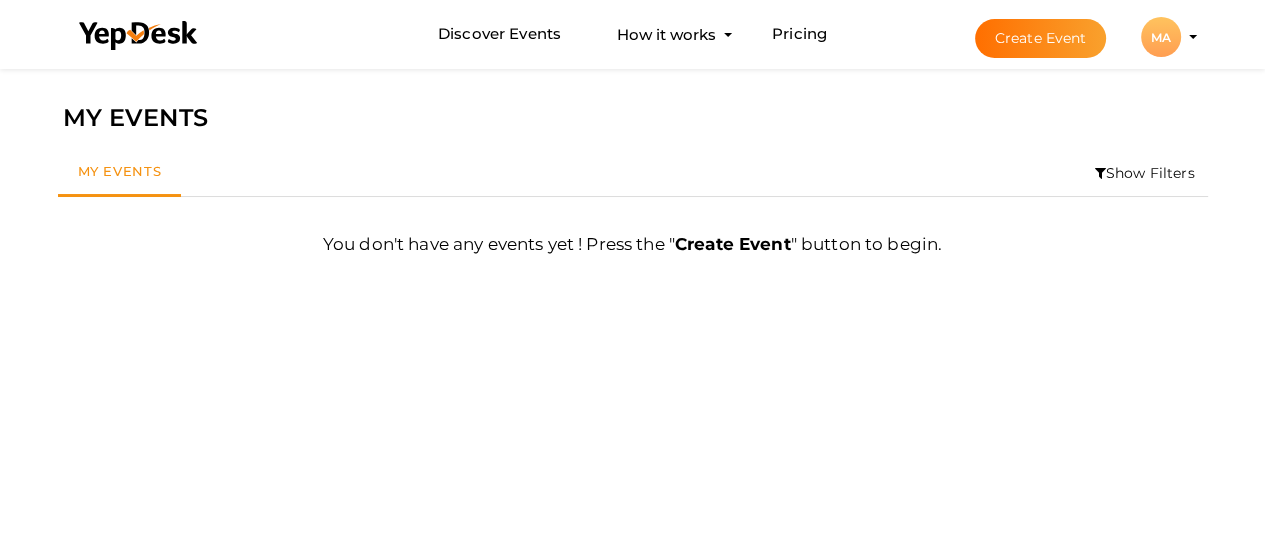 click on "Show Filters" at bounding box center (1145, 173) 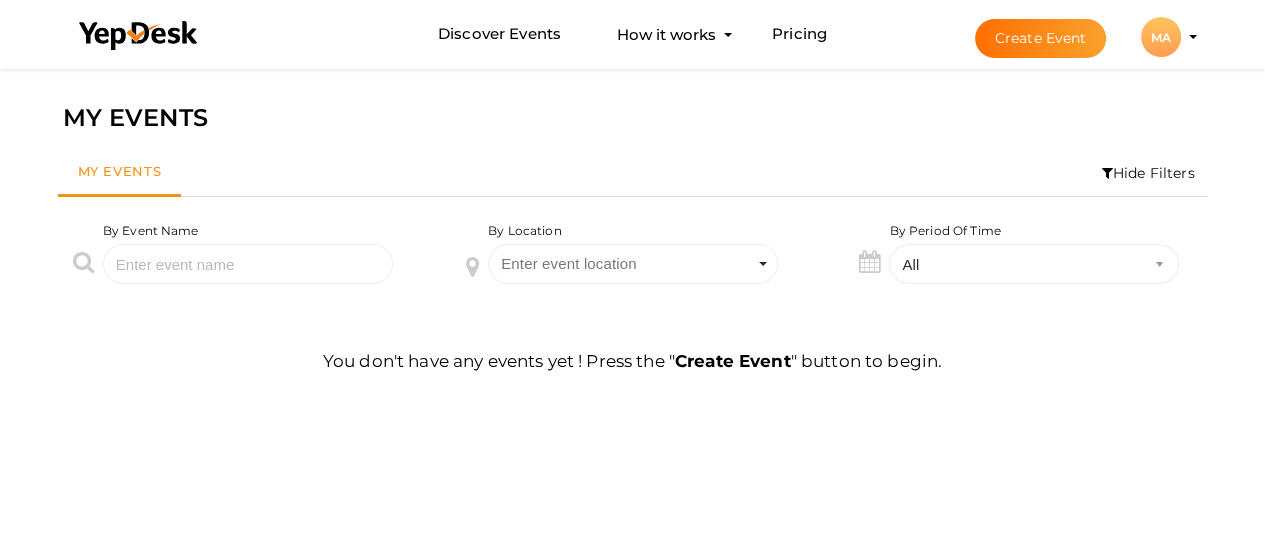 click on "MA" at bounding box center (1161, 37) 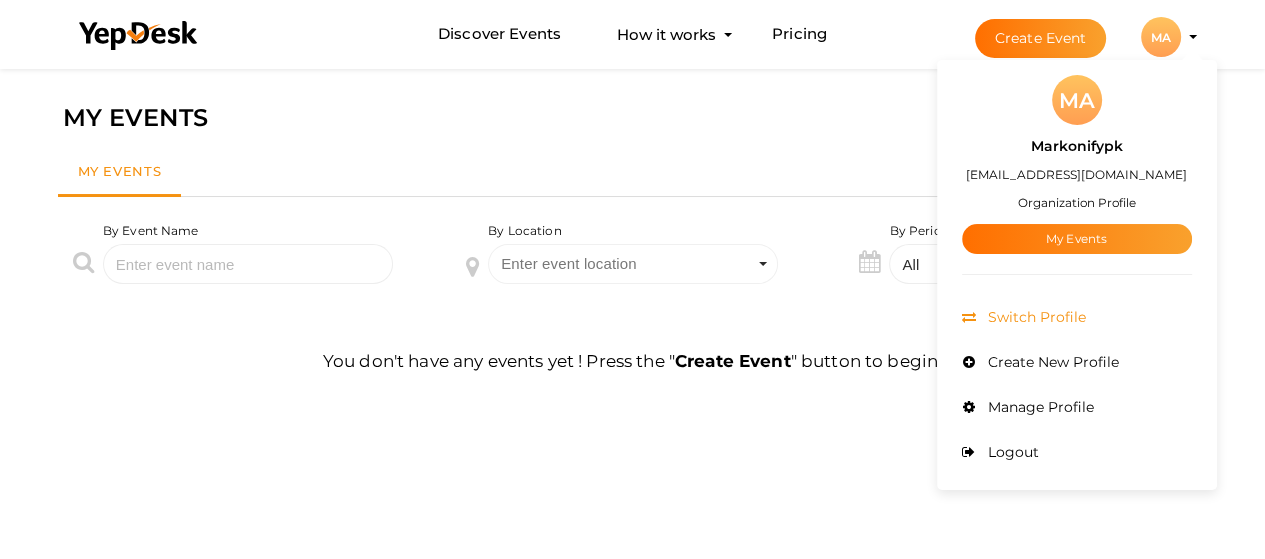 click on "Switch Profile" at bounding box center [1077, 317] 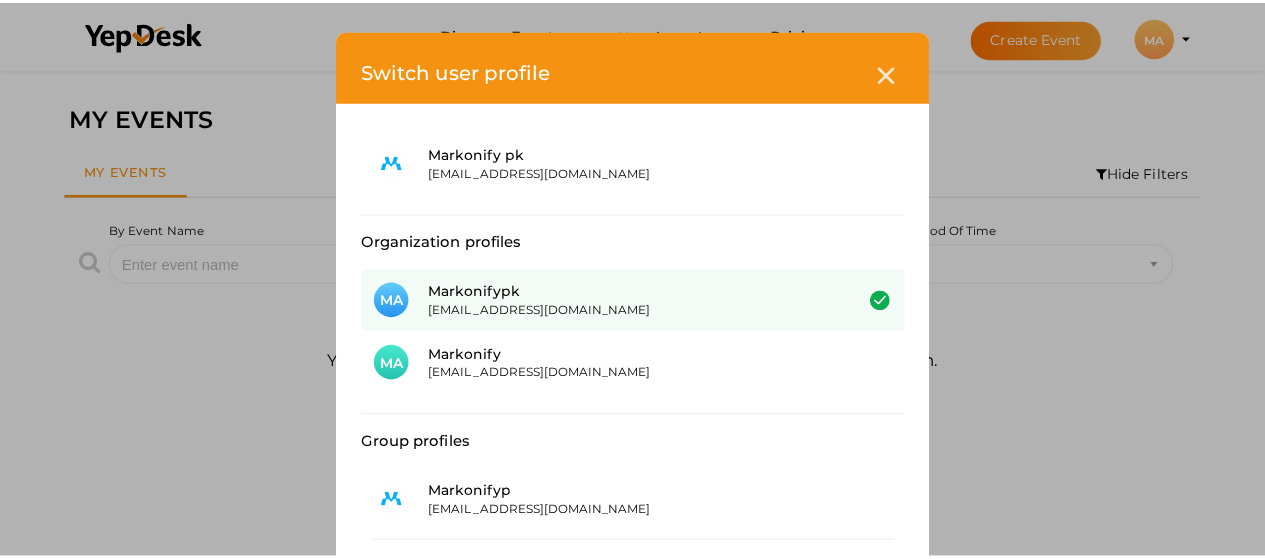 scroll, scrollTop: 0, scrollLeft: 0, axis: both 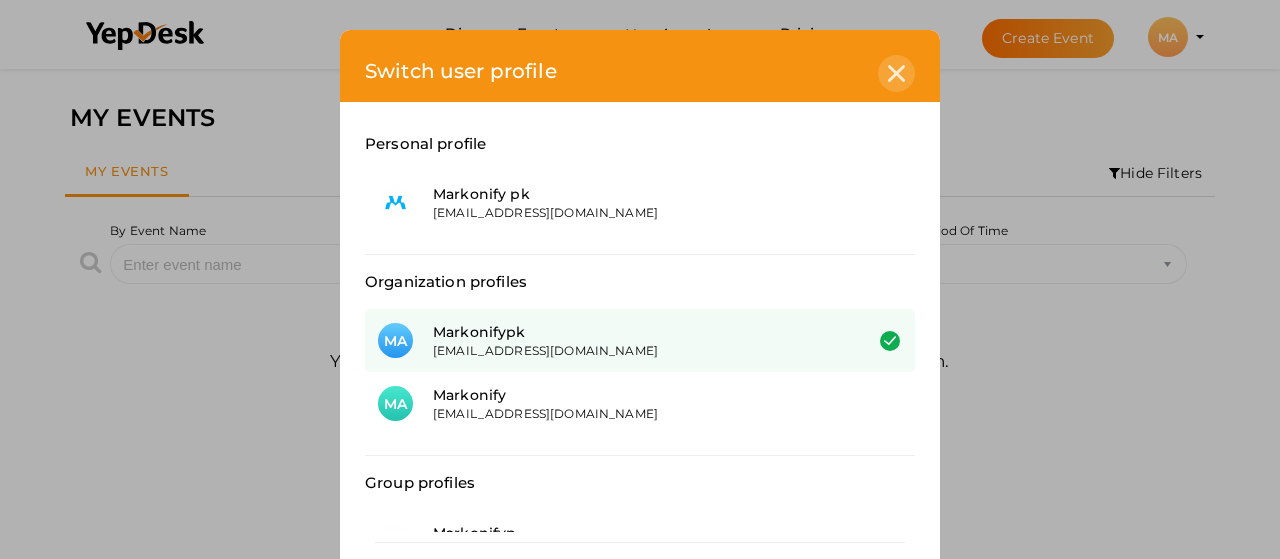 click at bounding box center [896, 73] 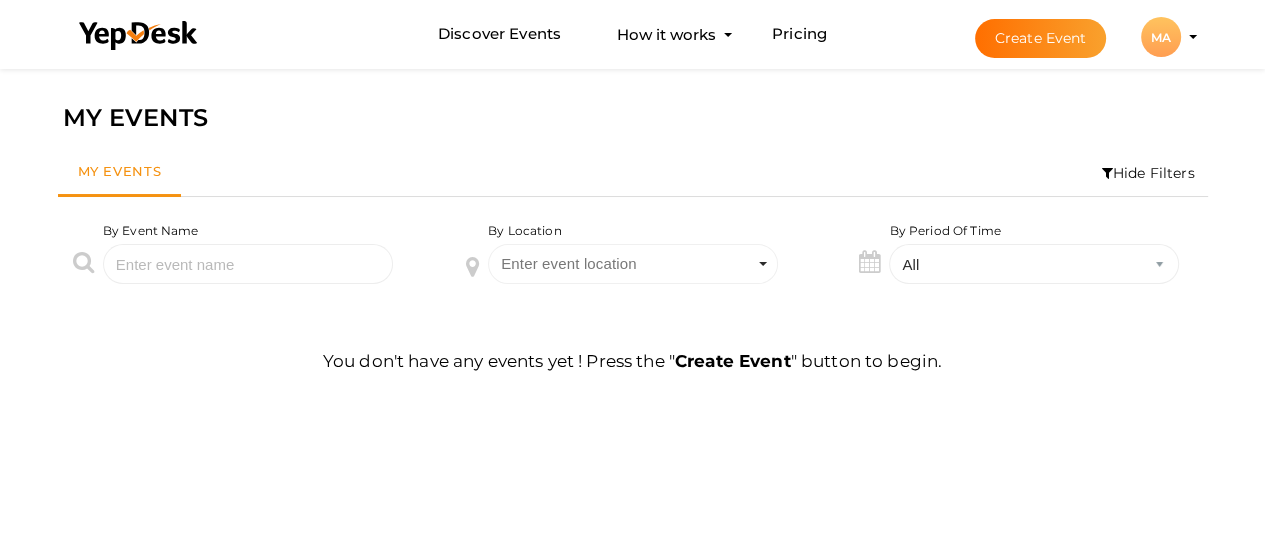 click on "MA" at bounding box center [1161, 37] 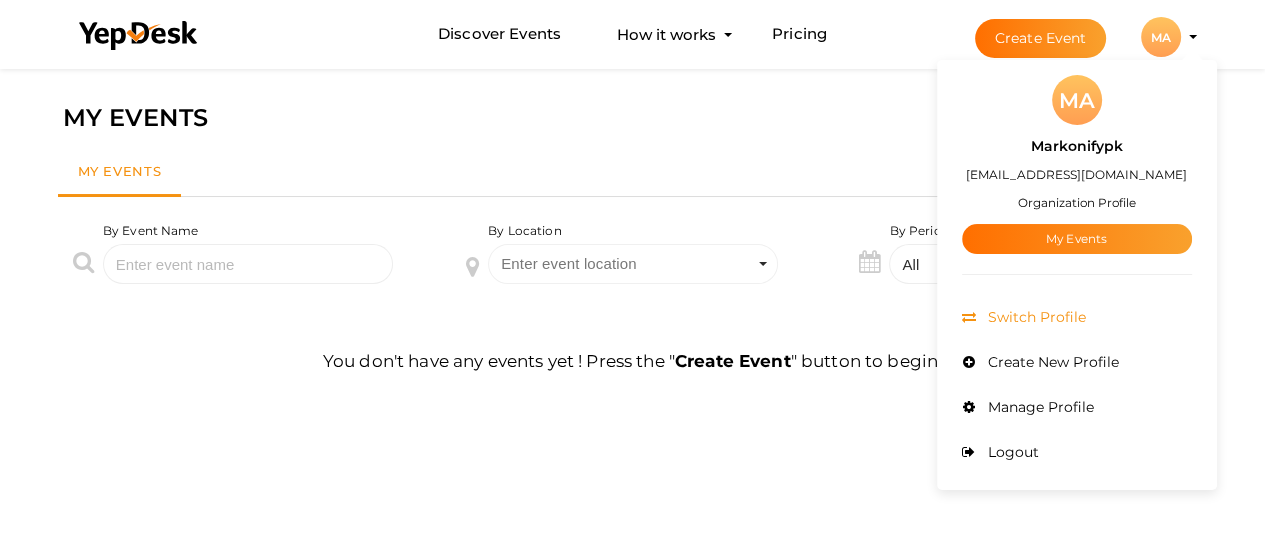 click on "Switch Profile" at bounding box center [1077, 317] 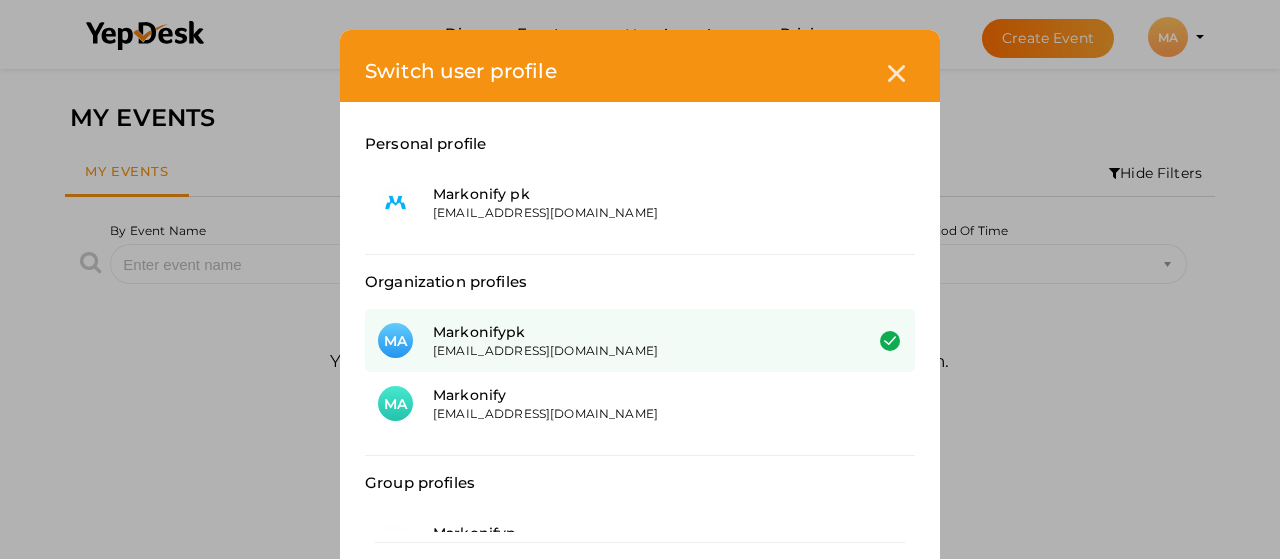 click on "Switch user profile
Personal profile
Markonify pk
[EMAIL_ADDRESS][DOMAIN_NAME]
Organization profiles
MA
MA" at bounding box center (640, 279) 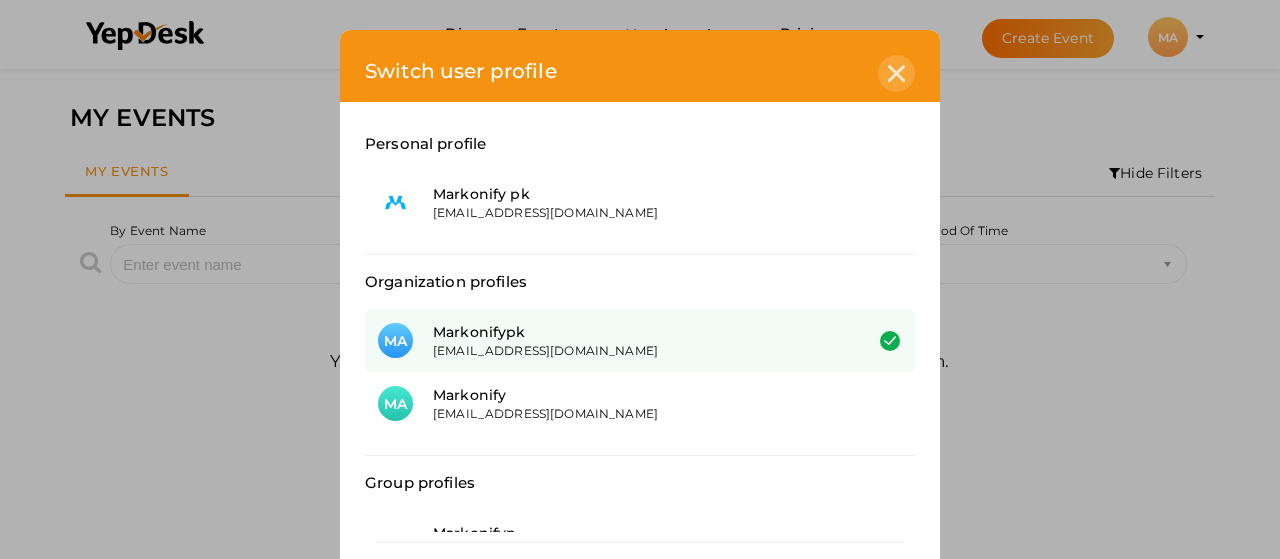 click 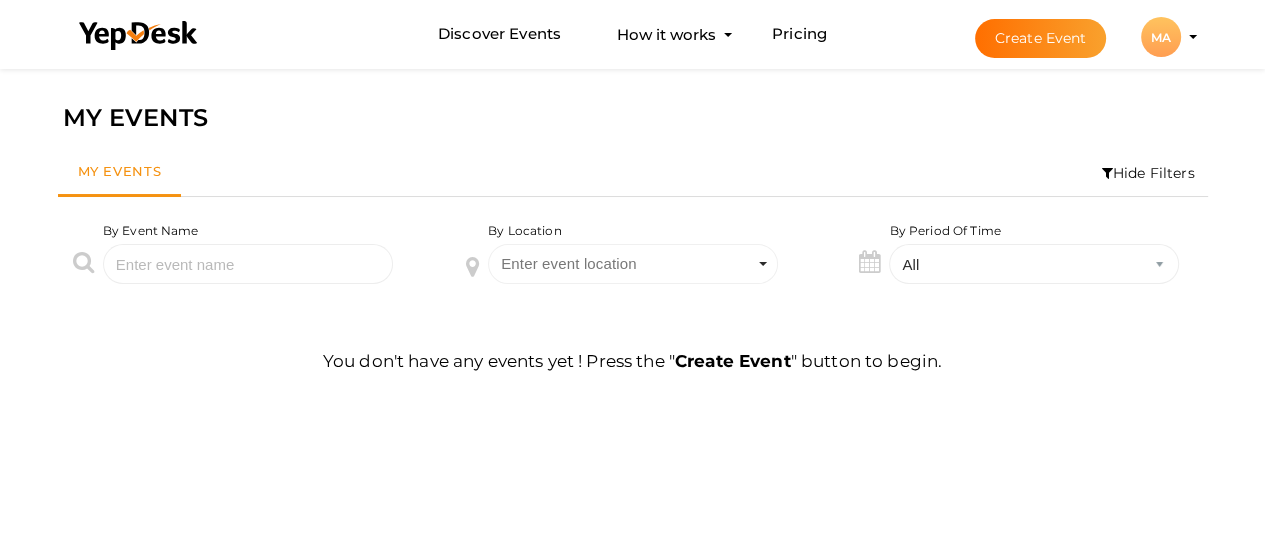 click on "MA" at bounding box center [1161, 37] 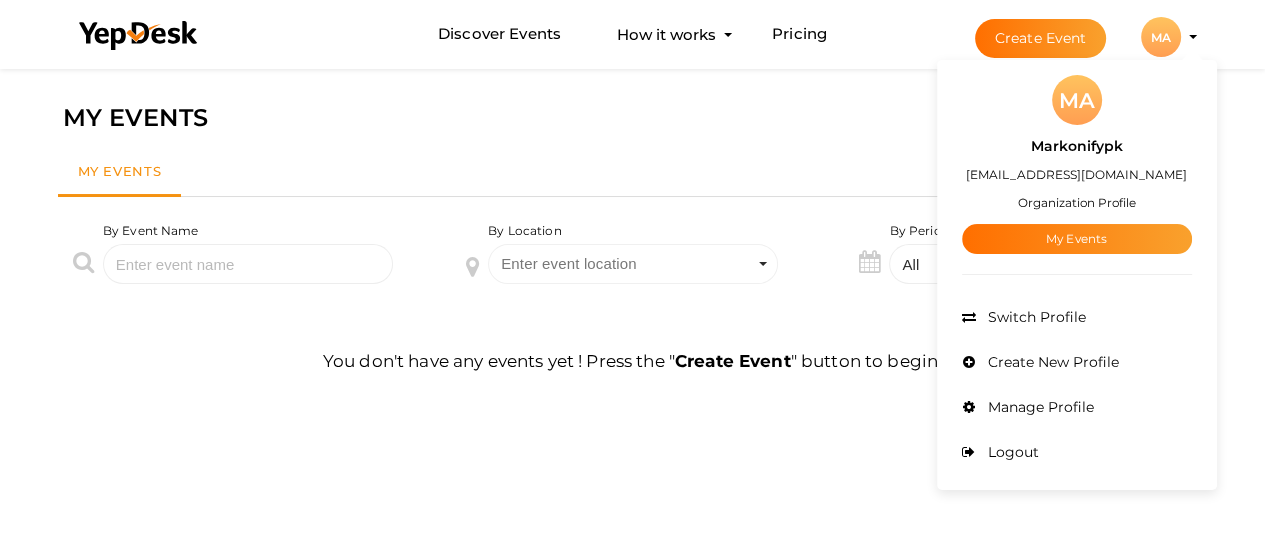 drag, startPoint x: 1093, startPoint y: 351, endPoint x: 703, endPoint y: 173, distance: 428.70035 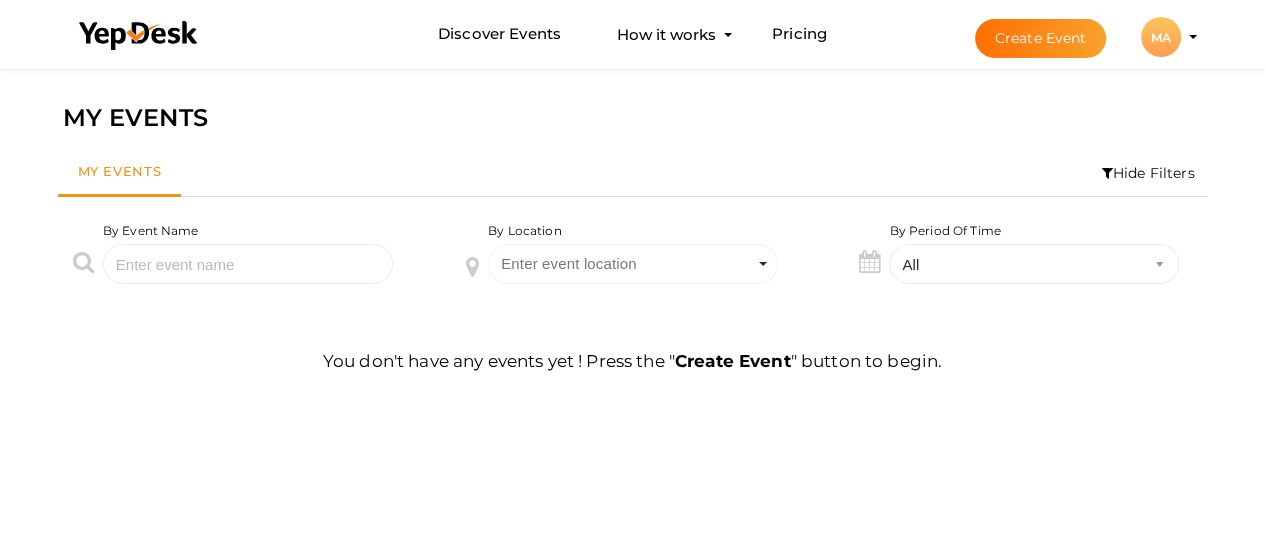 click on "MA
MA
Markonifypk
markonify01@gmail.com
Organization Profile
My Events
Admin
Switch Profile
Create New Profile
Manage Profile
Logout" at bounding box center (1161, 37) 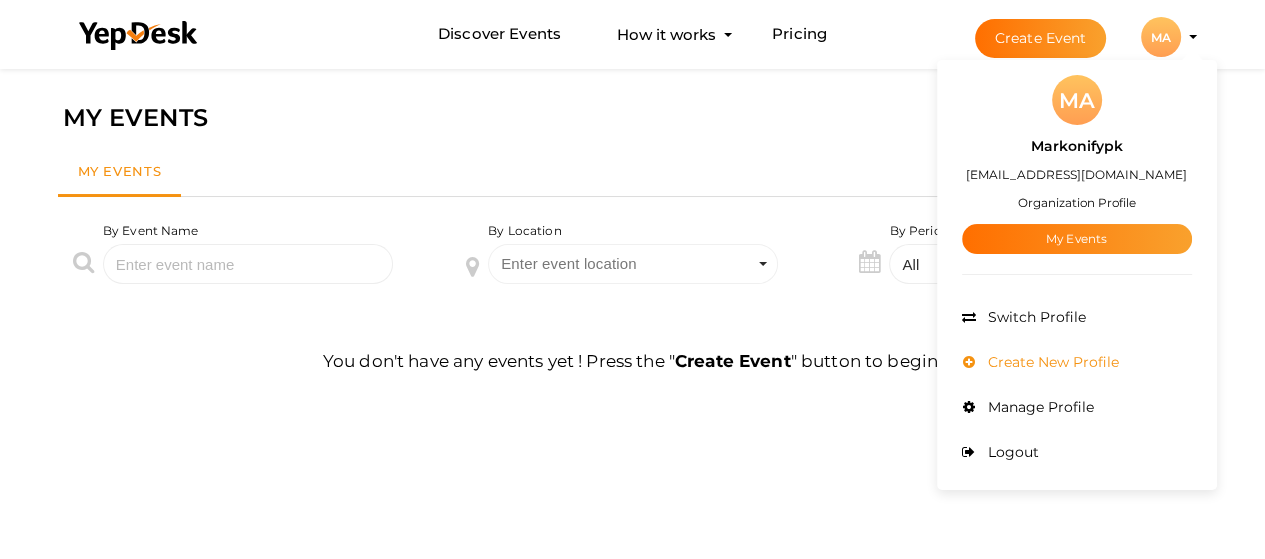 click on "Create New Profile" at bounding box center (1051, 362) 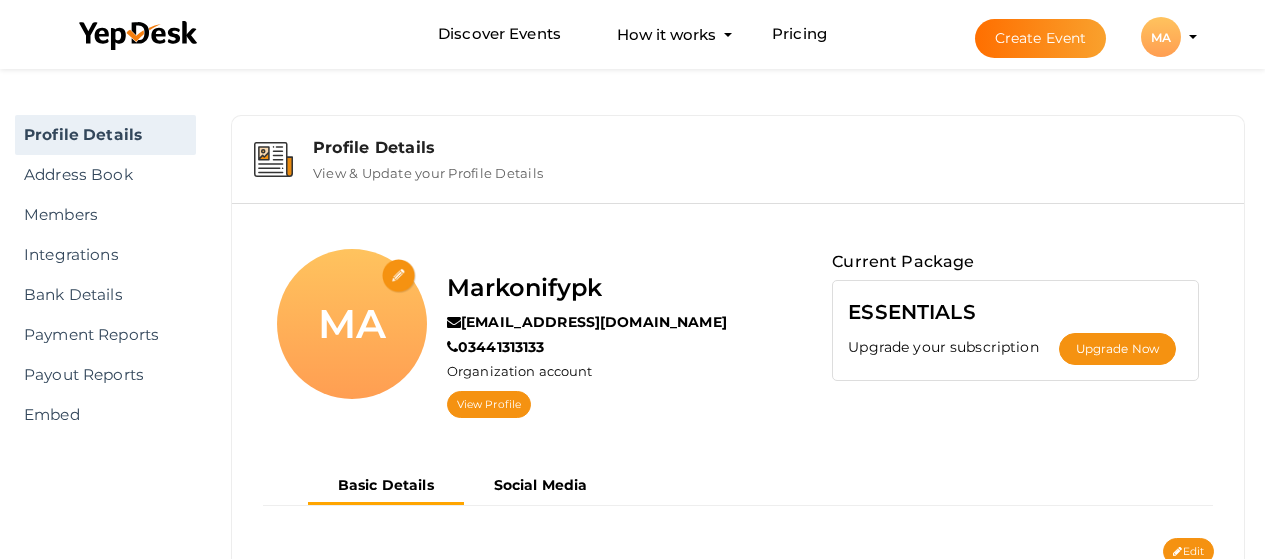 scroll, scrollTop: 64, scrollLeft: 0, axis: vertical 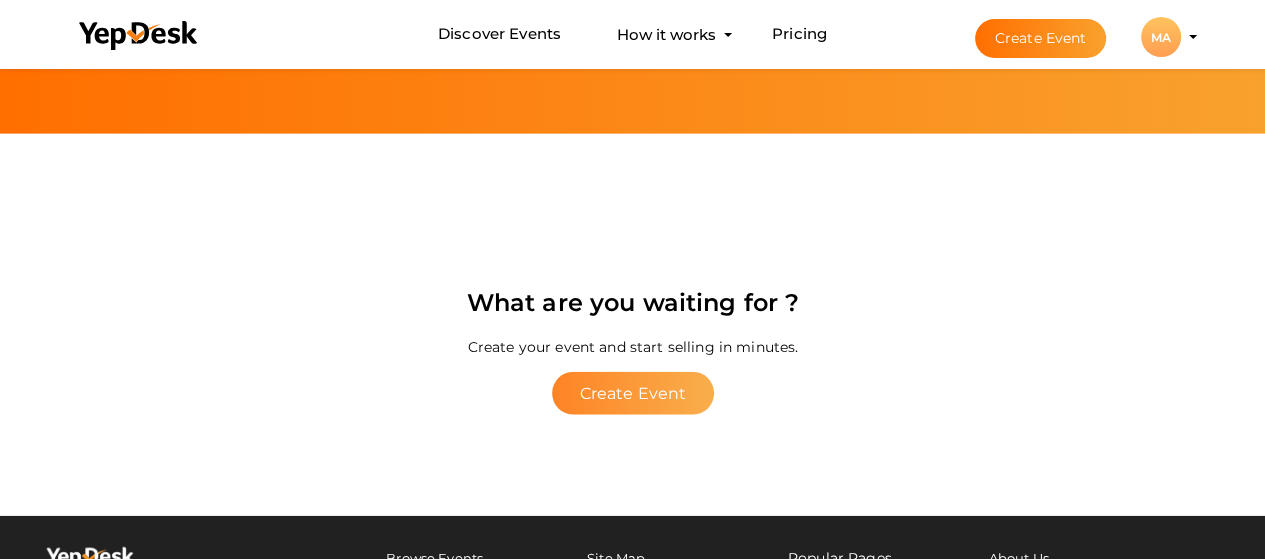 click on "Create
Event" at bounding box center [632, 394] 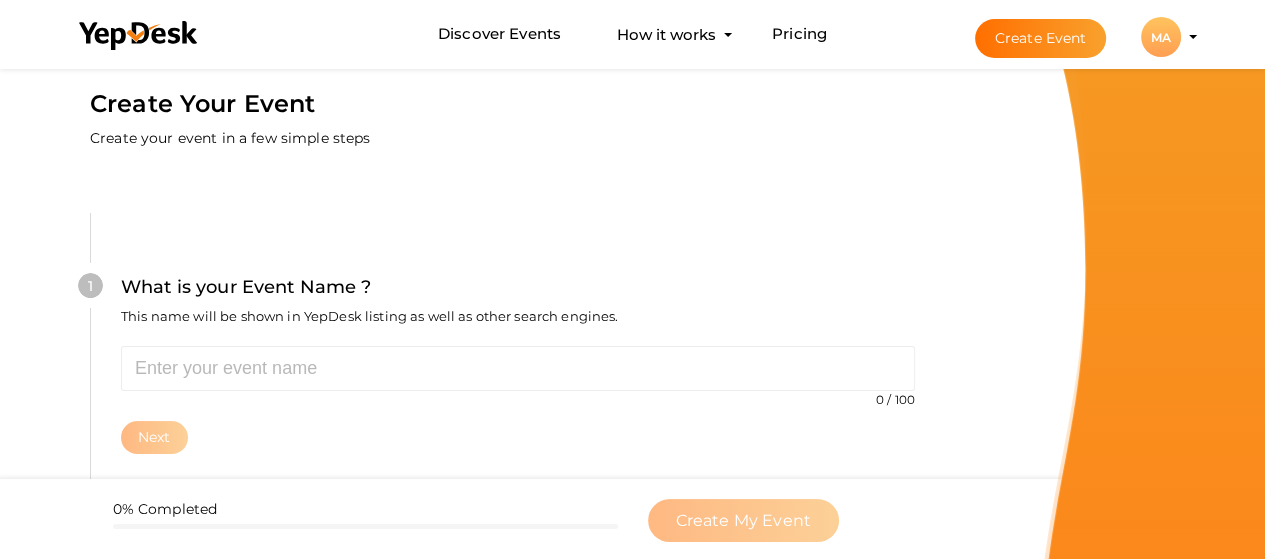 scroll, scrollTop: 0, scrollLeft: 0, axis: both 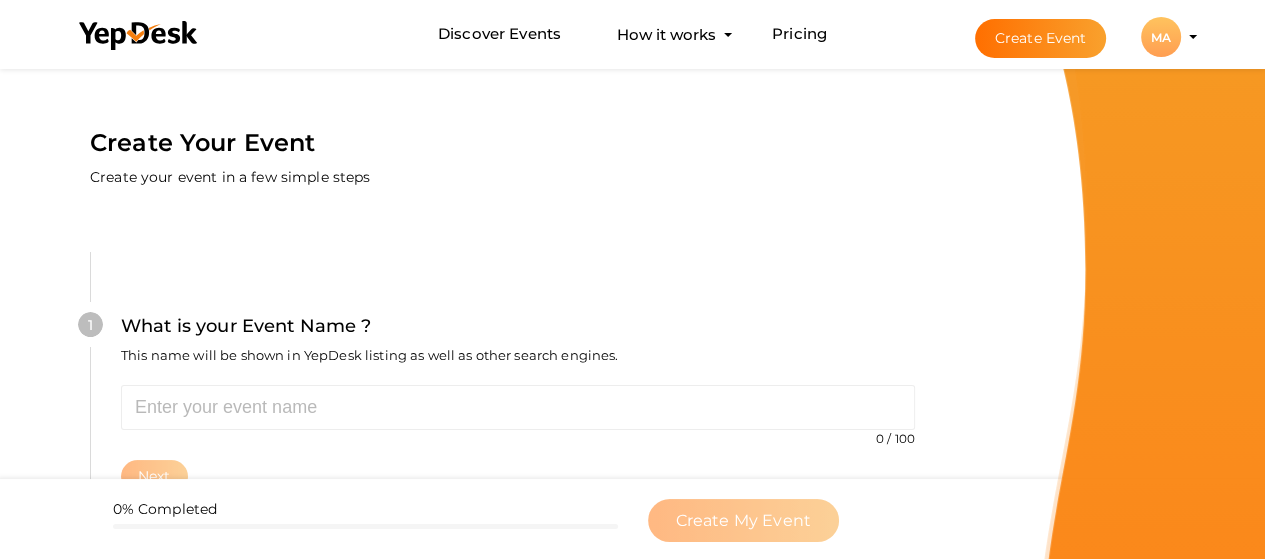 click on "MA
MA
Markonifypk
markonify01@gmail.com
Organization Profile
My Events
Admin
Switch Profile
Create New Profile
Manage Profile
Logout" at bounding box center (1161, 37) 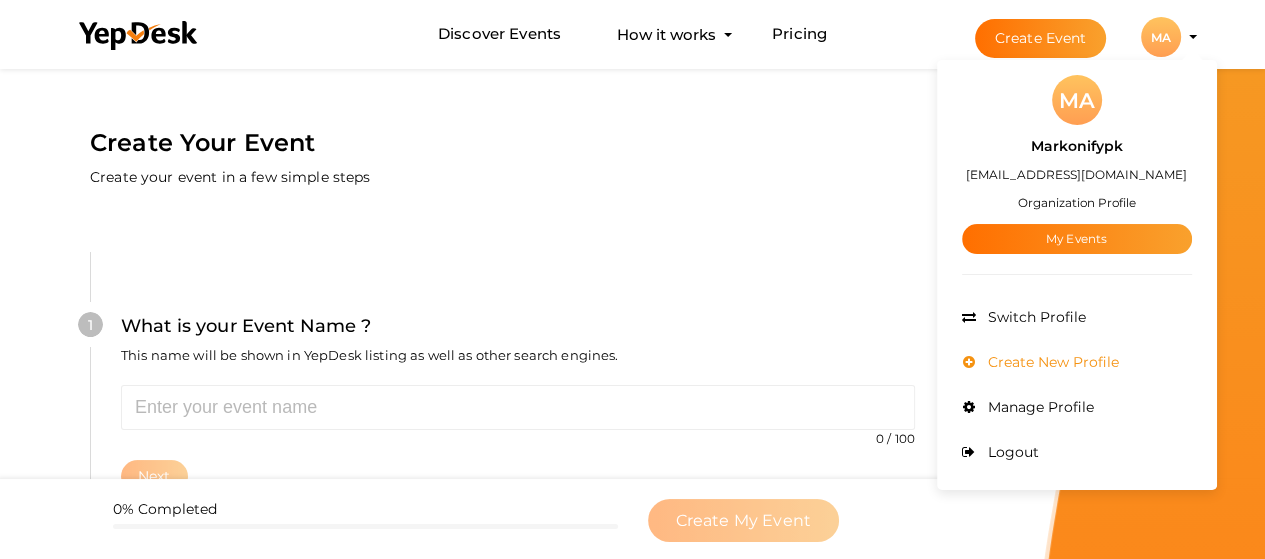 click on "Create New Profile" at bounding box center [1077, 362] 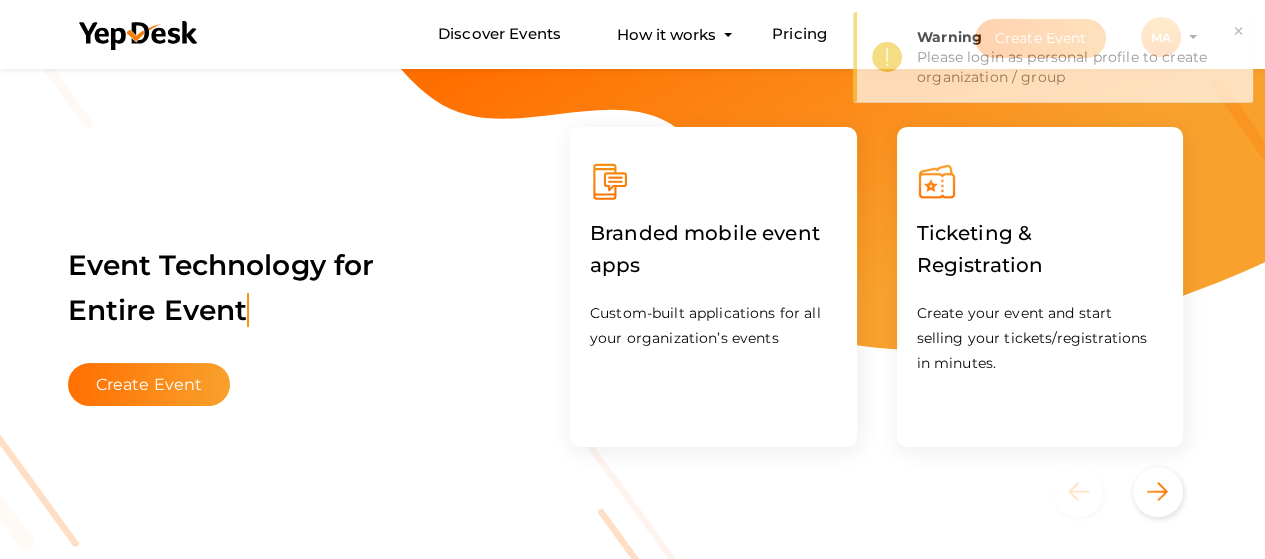 scroll, scrollTop: 94, scrollLeft: 0, axis: vertical 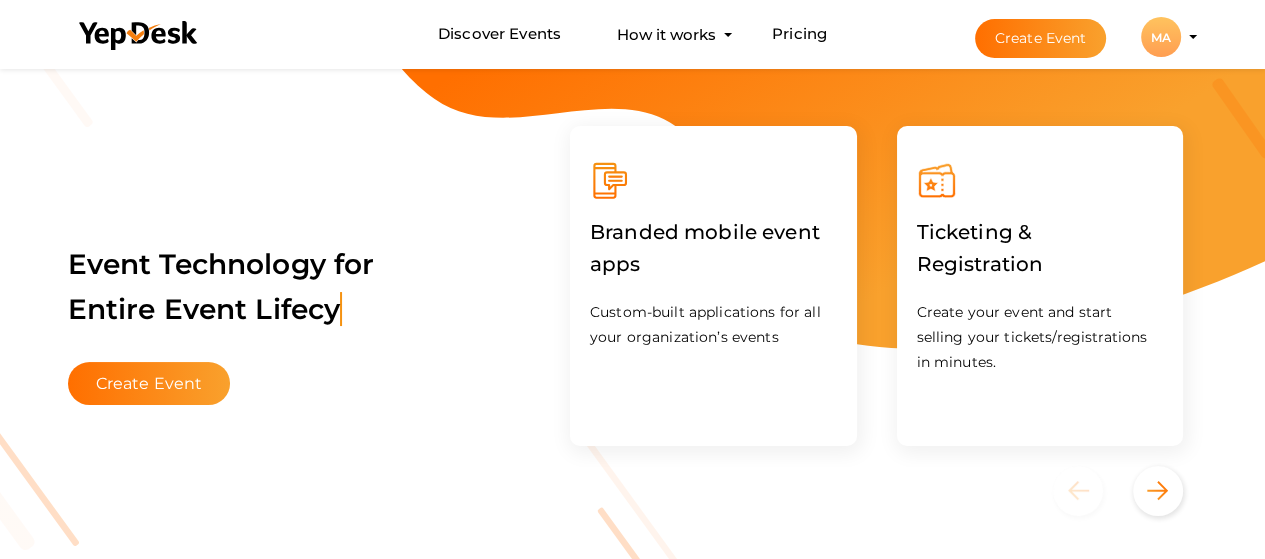 click on "Ticketing & Registration" at bounding box center (1040, 248) 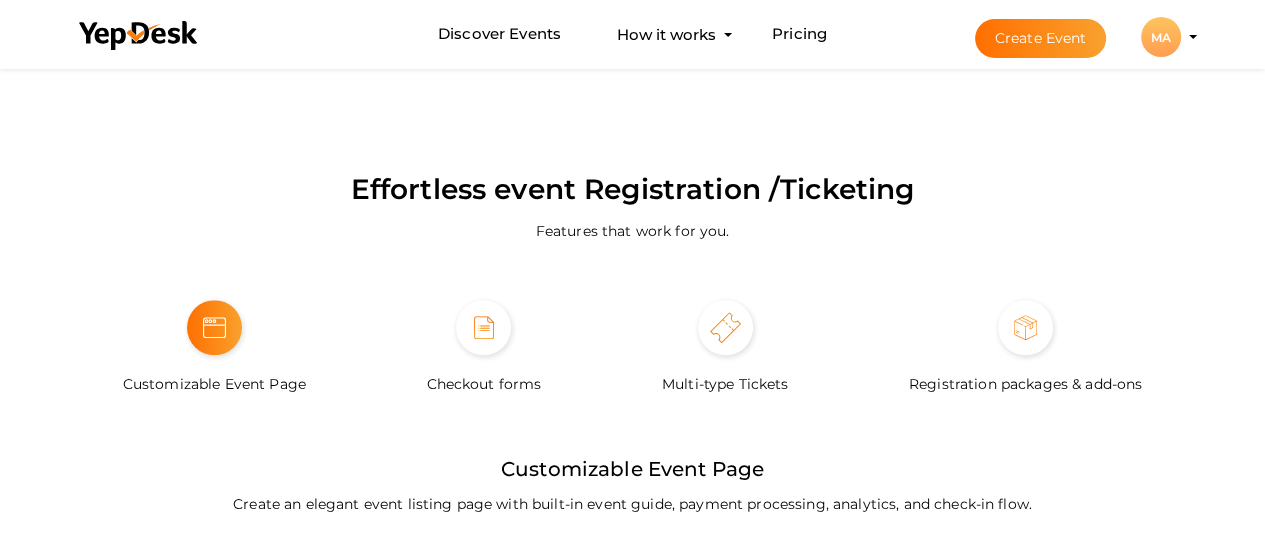 scroll, scrollTop: 1163, scrollLeft: 0, axis: vertical 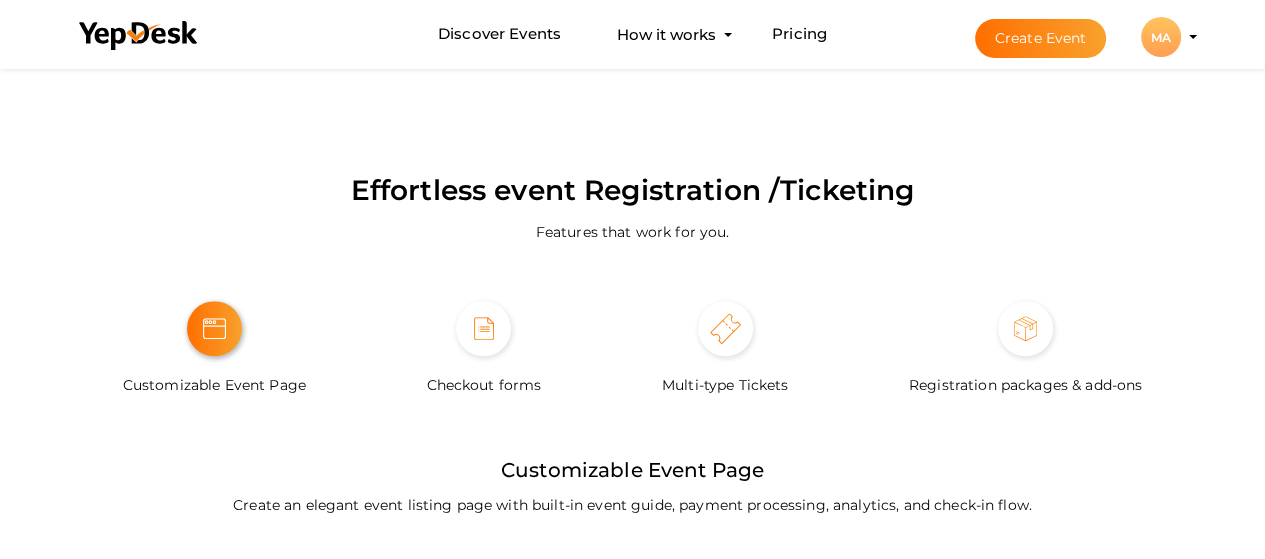 click at bounding box center [214, 328] 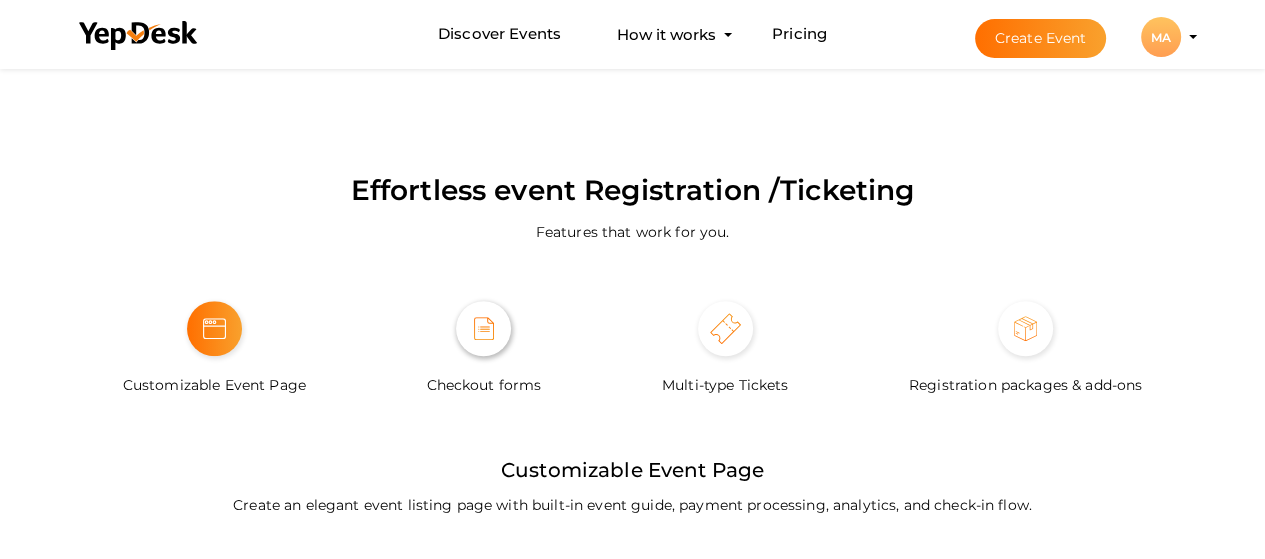 click at bounding box center (483, 328) 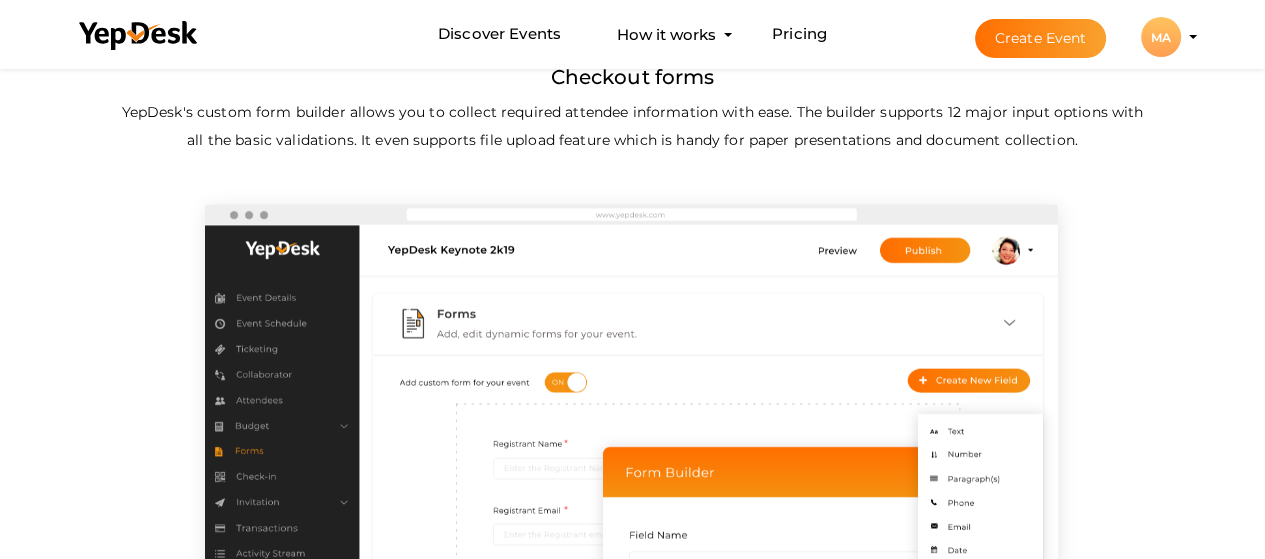 scroll, scrollTop: 1555, scrollLeft: 0, axis: vertical 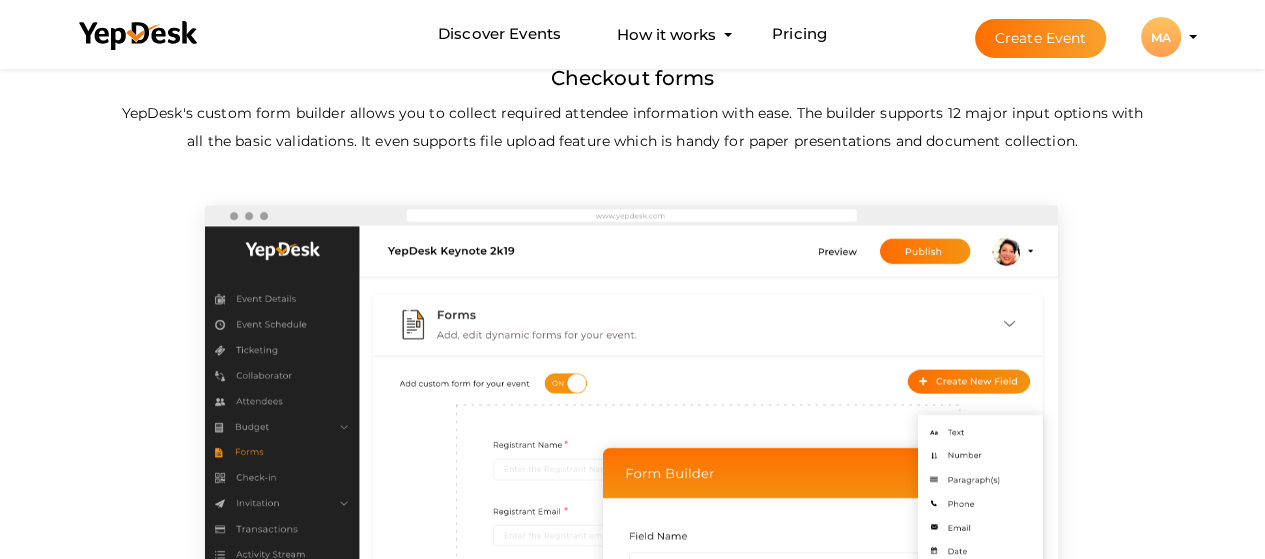 click at bounding box center (633, 502) 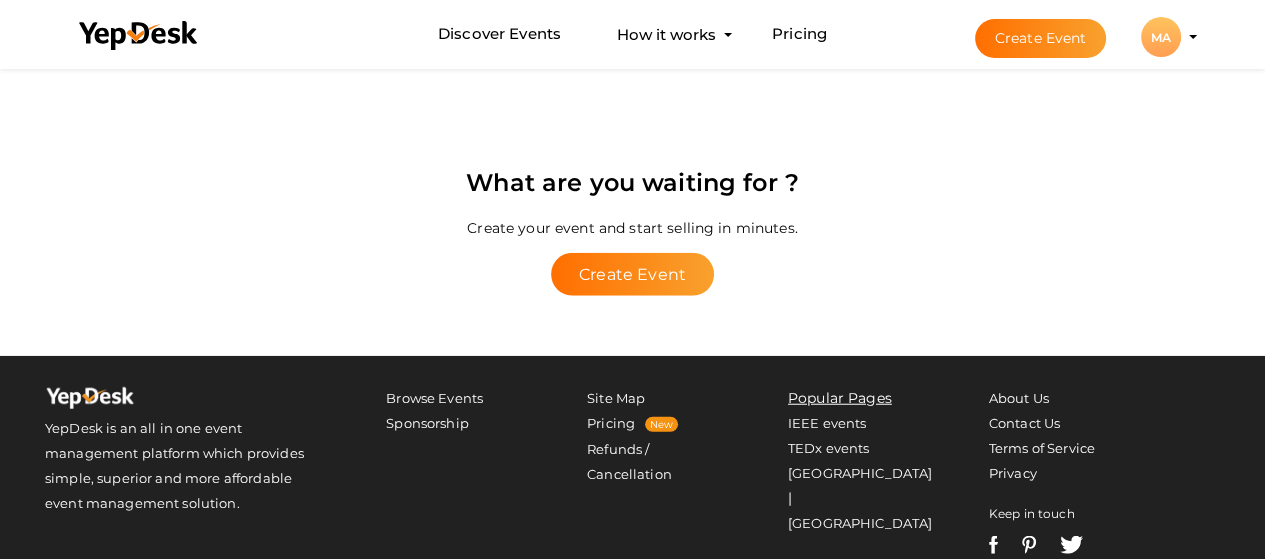 scroll, scrollTop: 4211, scrollLeft: 0, axis: vertical 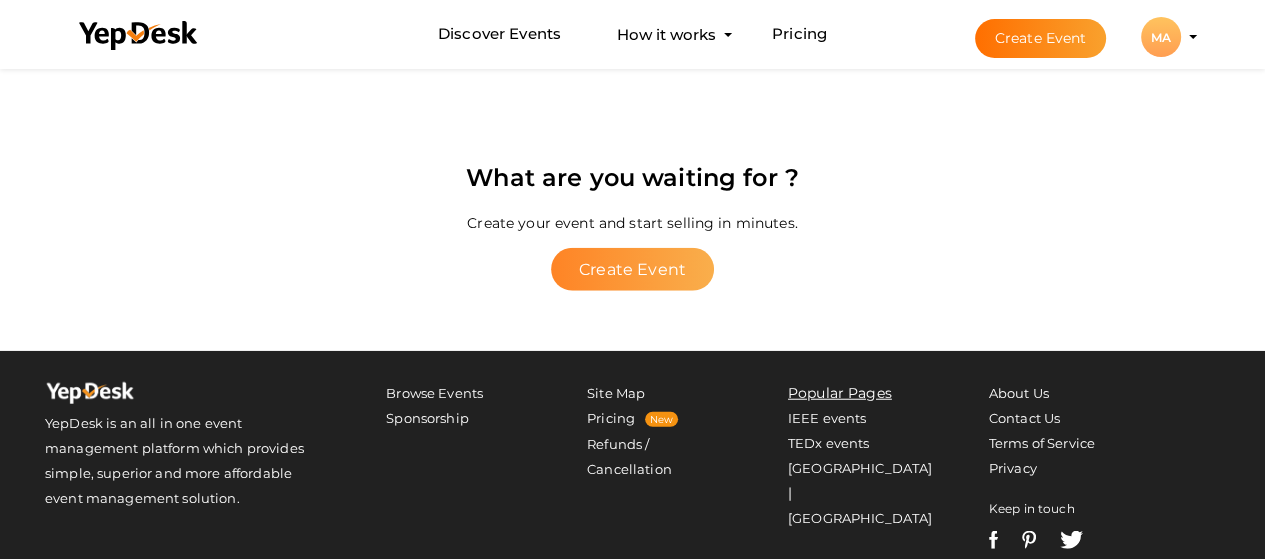click on "What are you waiting for ?
Create your event and start selling in minutes.
Create Event" at bounding box center (633, 224) 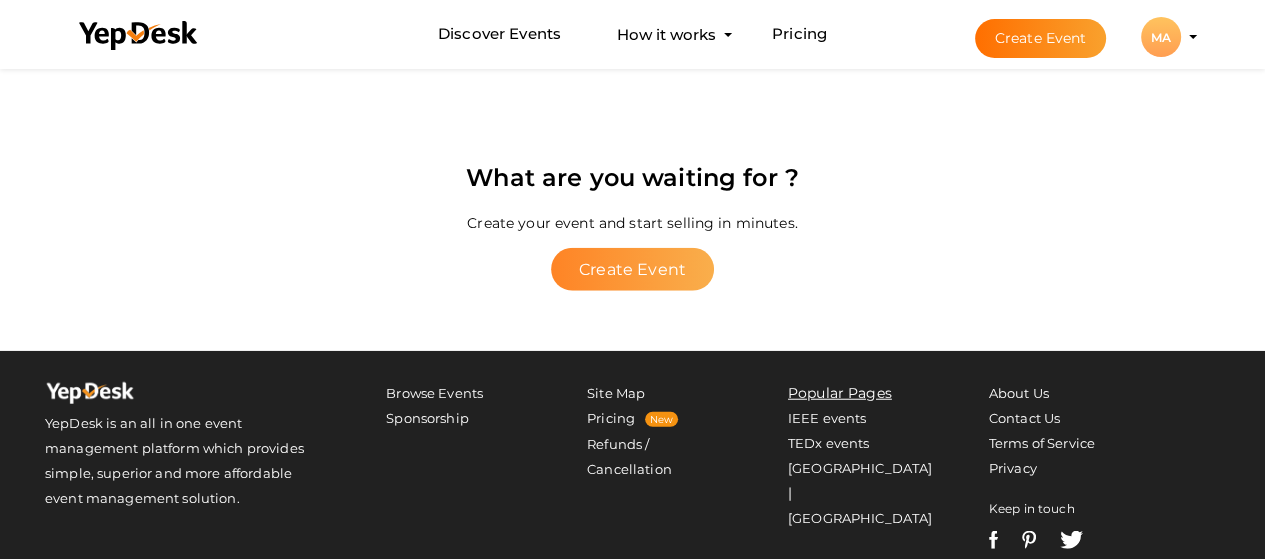 click on "Create Event" at bounding box center (632, 269) 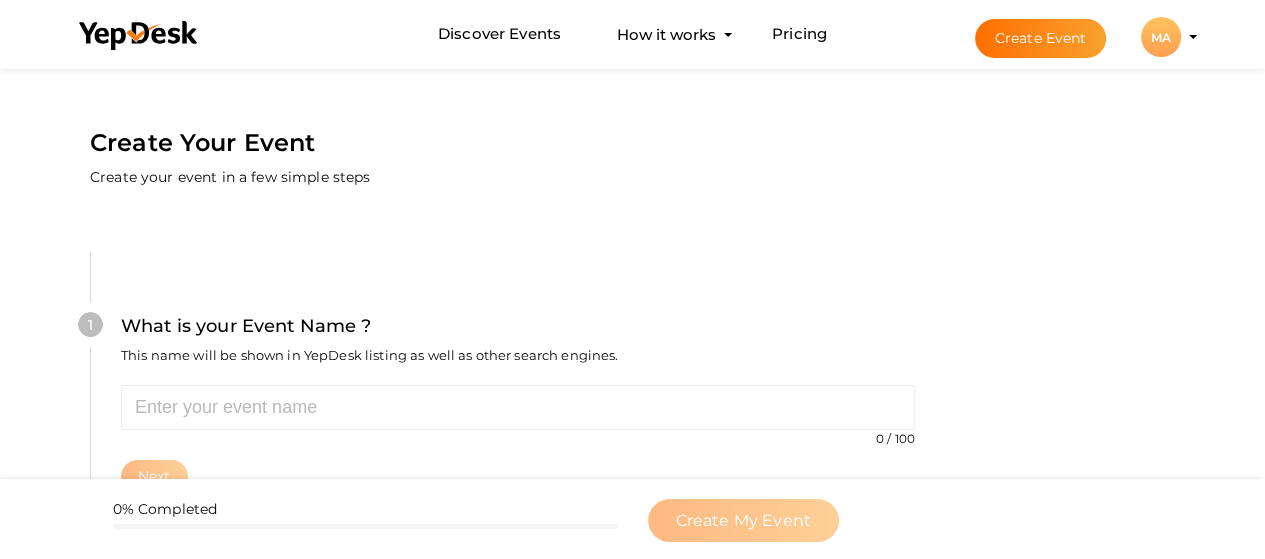 scroll, scrollTop: 100, scrollLeft: 0, axis: vertical 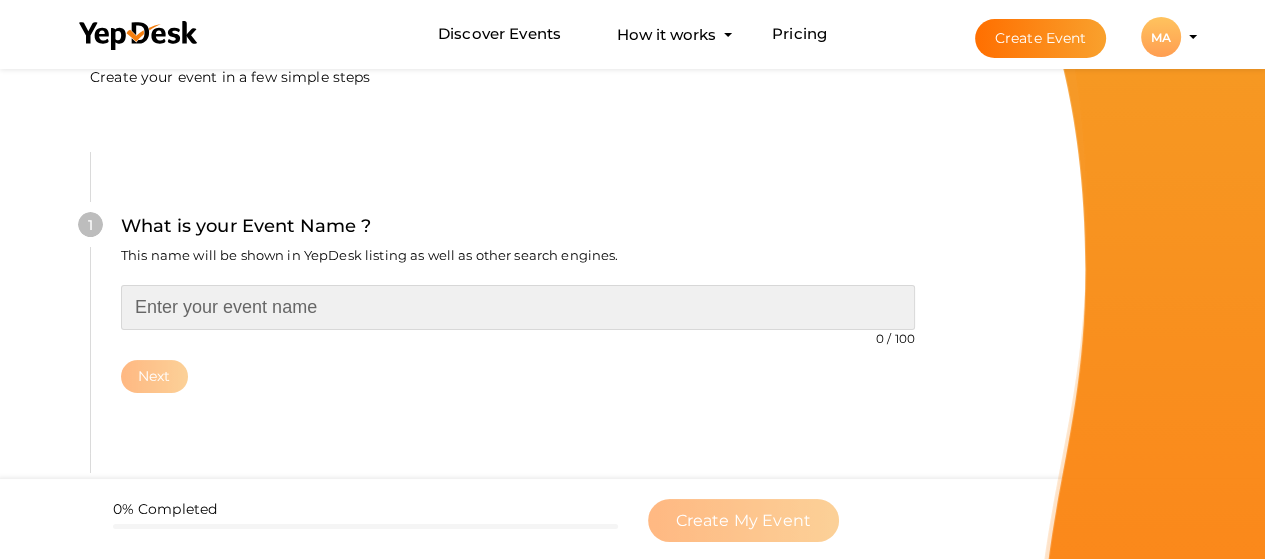 click at bounding box center [518, 307] 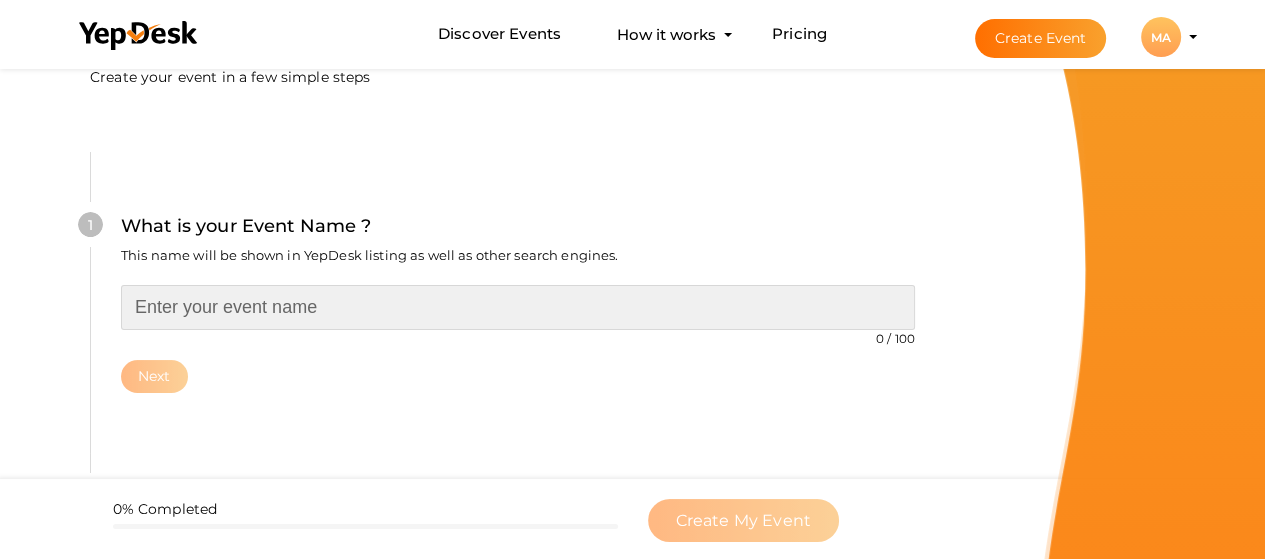 paste on "Markonify" 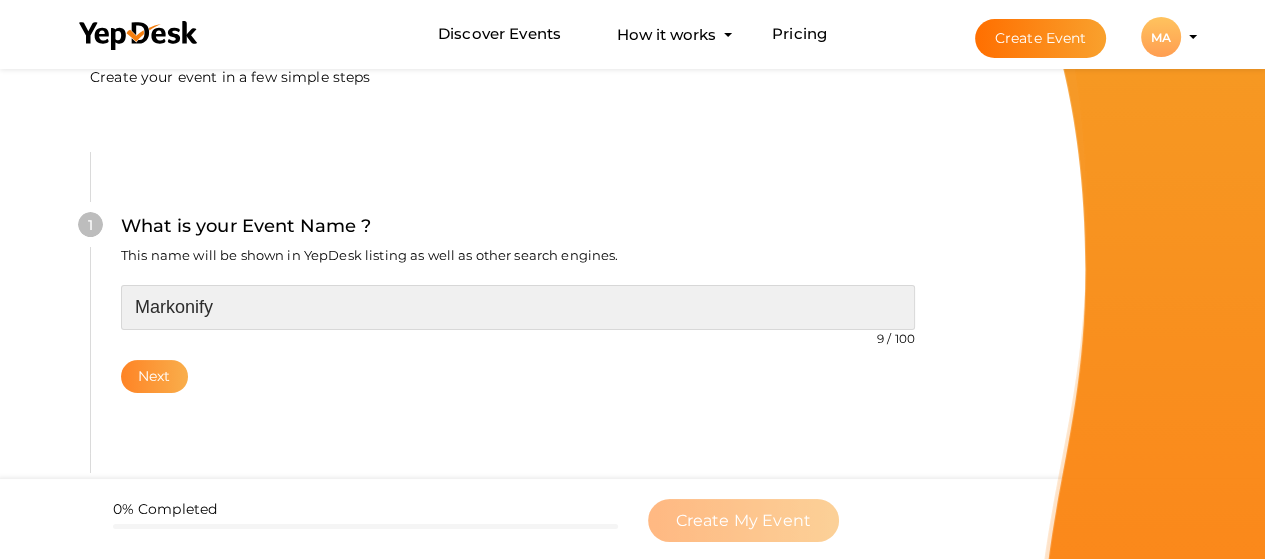 type on "Markonify" 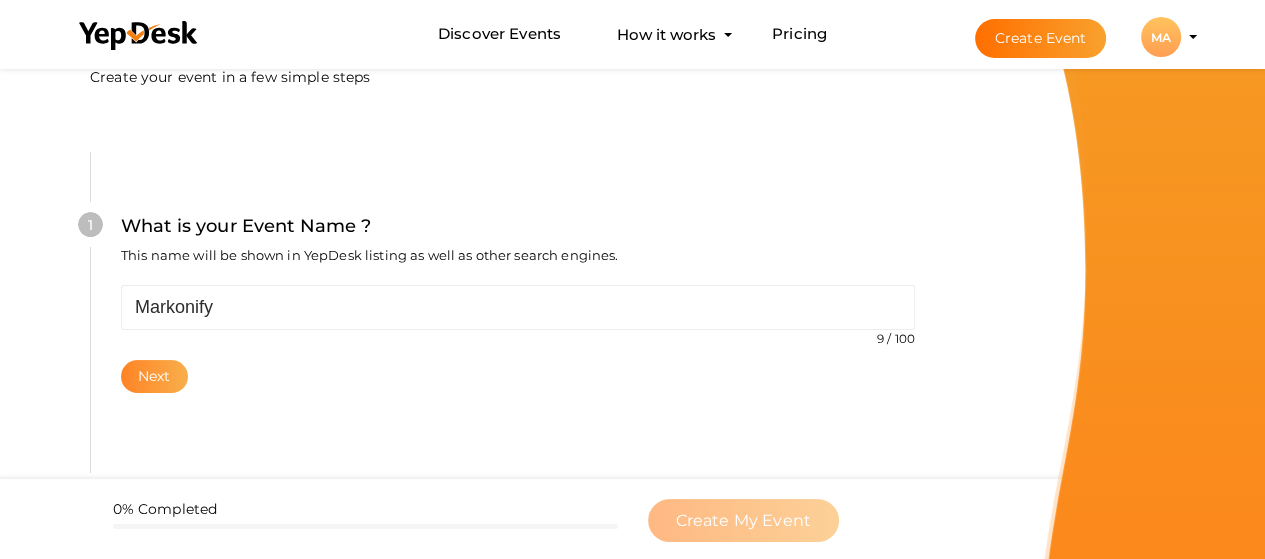 click on "Next" at bounding box center [154, 376] 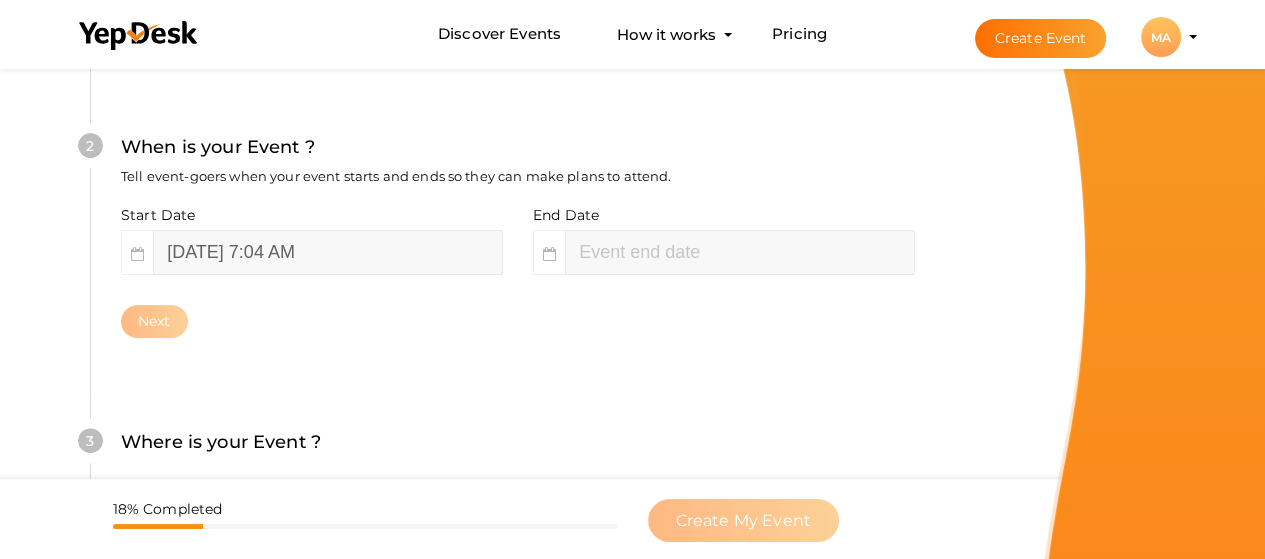 scroll, scrollTop: 483, scrollLeft: 0, axis: vertical 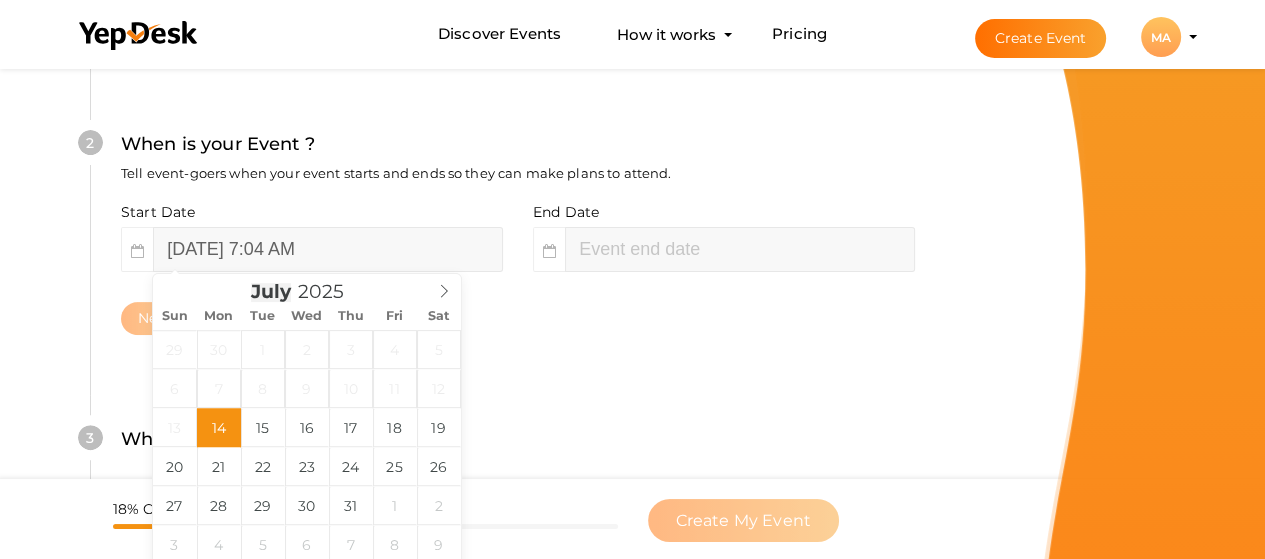 click on "July" at bounding box center (271, 292) 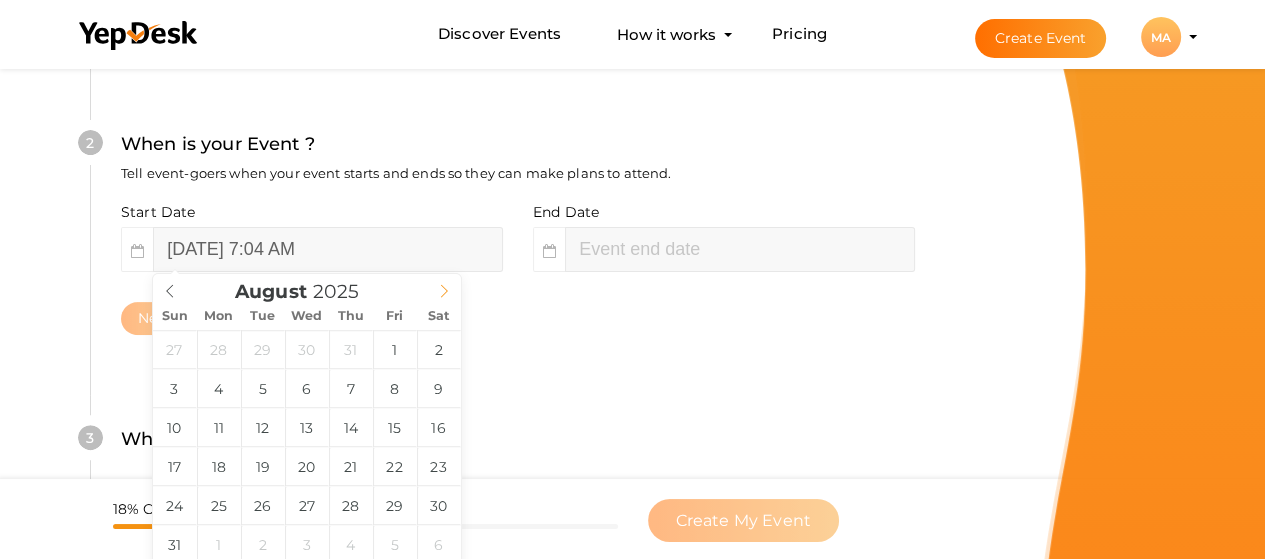 click at bounding box center [444, 288] 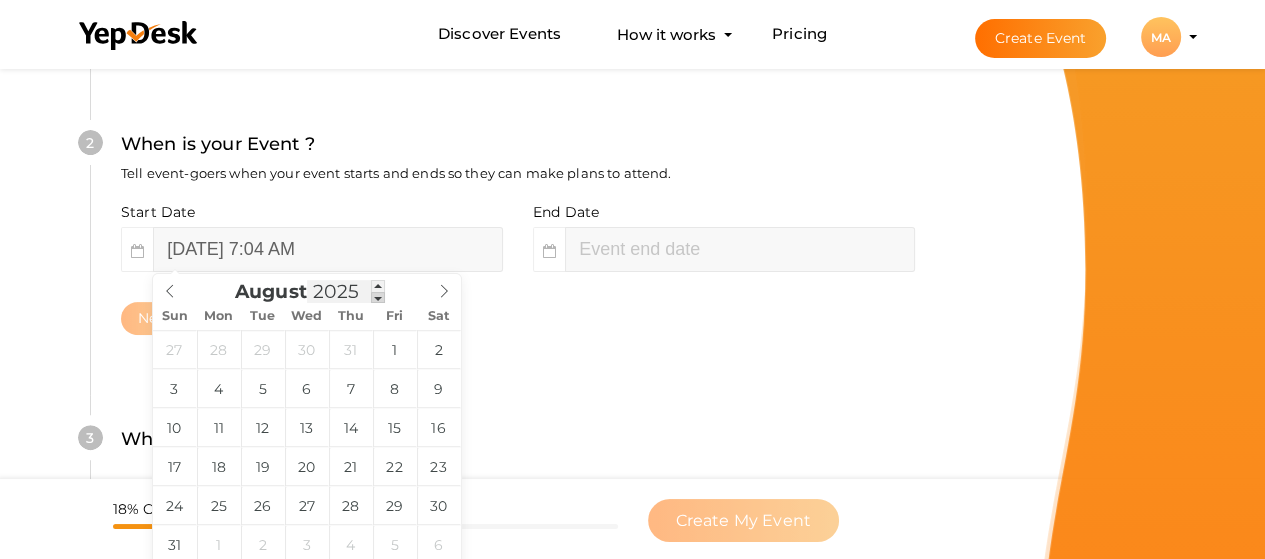 drag, startPoint x: 337, startPoint y: 290, endPoint x: 378, endPoint y: 298, distance: 41.773197 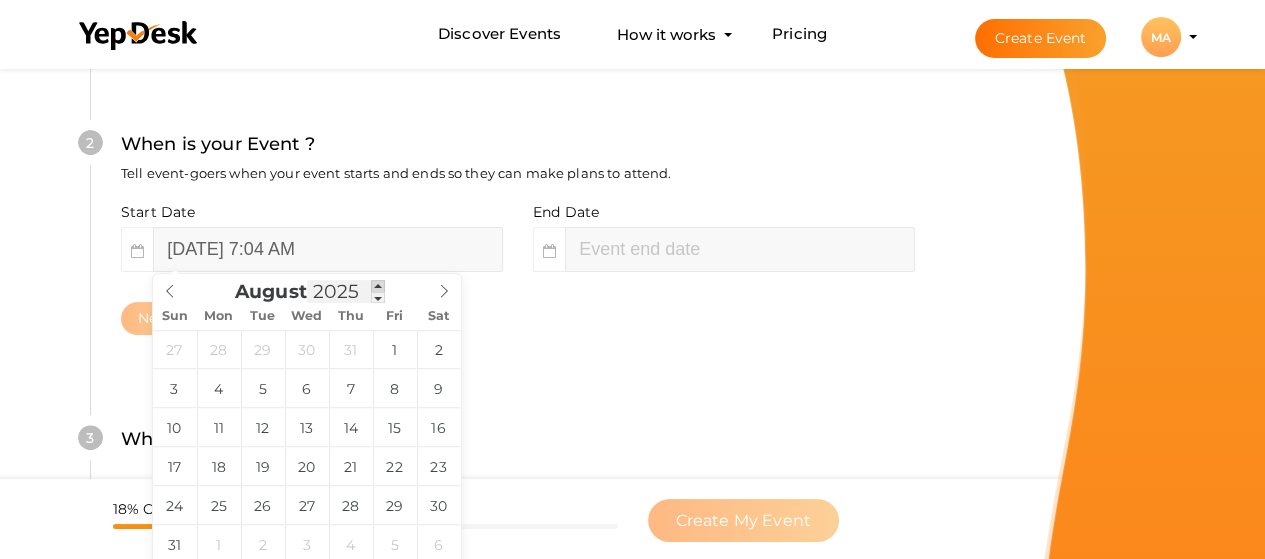 drag, startPoint x: 378, startPoint y: 298, endPoint x: 383, endPoint y: 281, distance: 17.720045 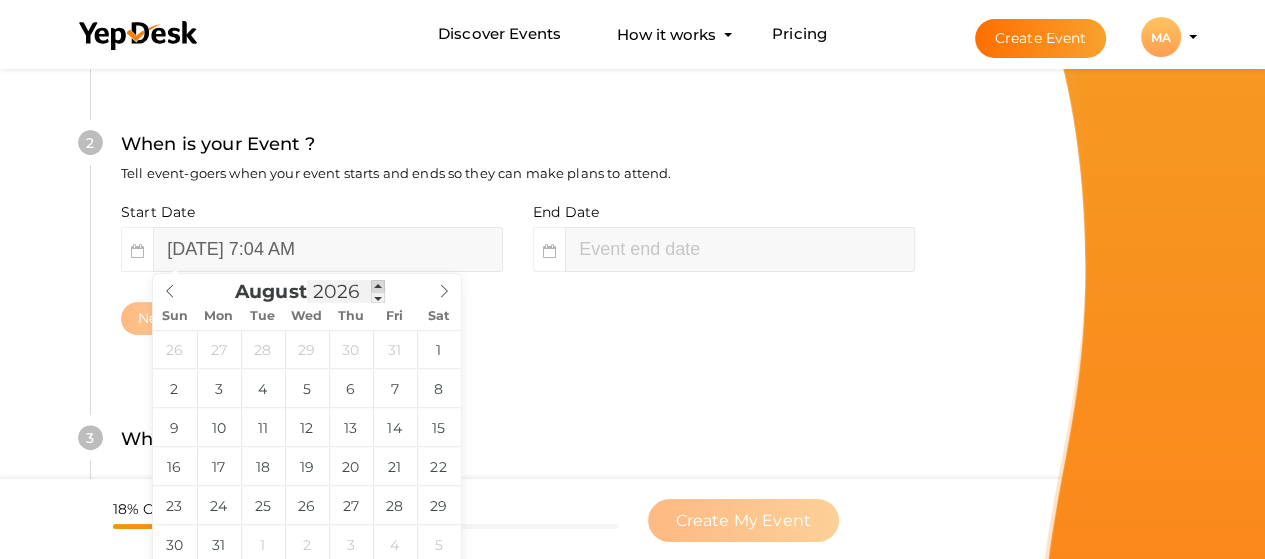 click at bounding box center (378, 286) 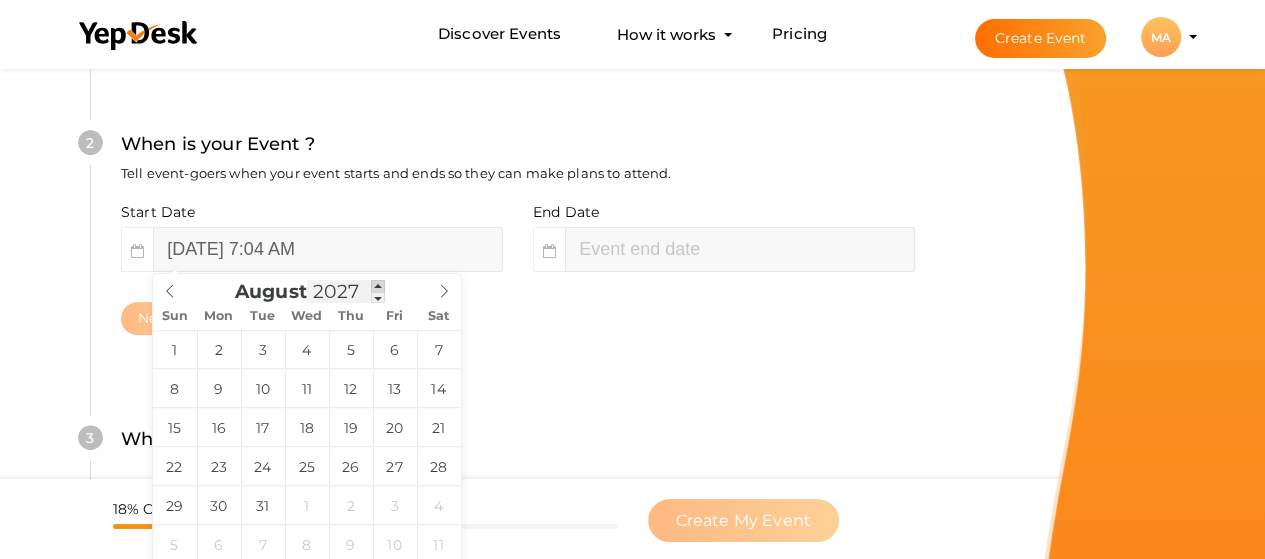 click at bounding box center (378, 286) 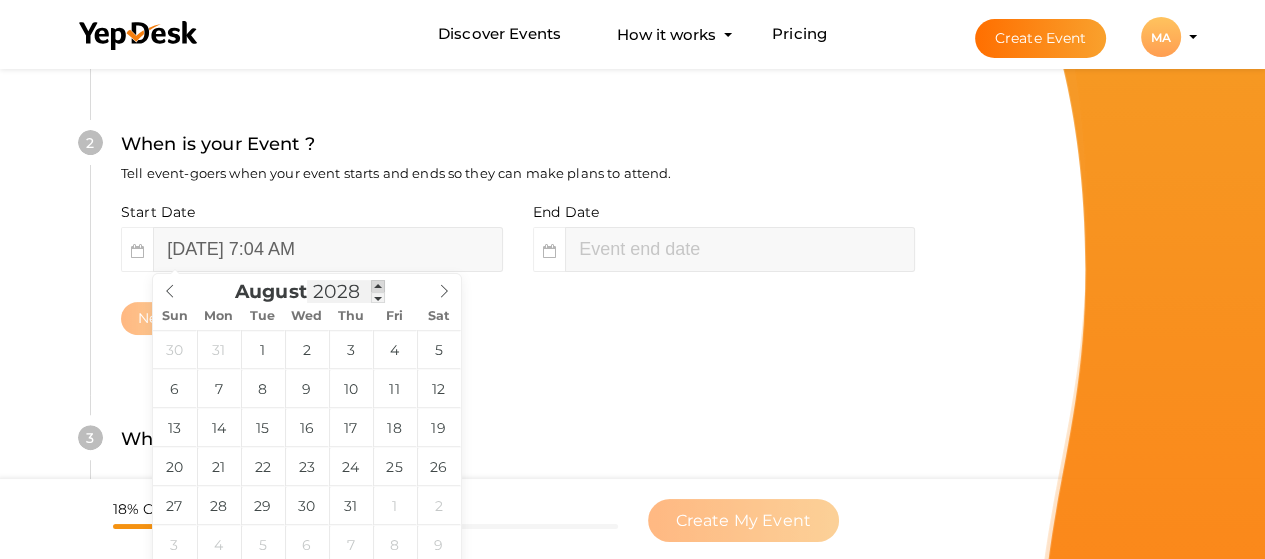 click at bounding box center (378, 286) 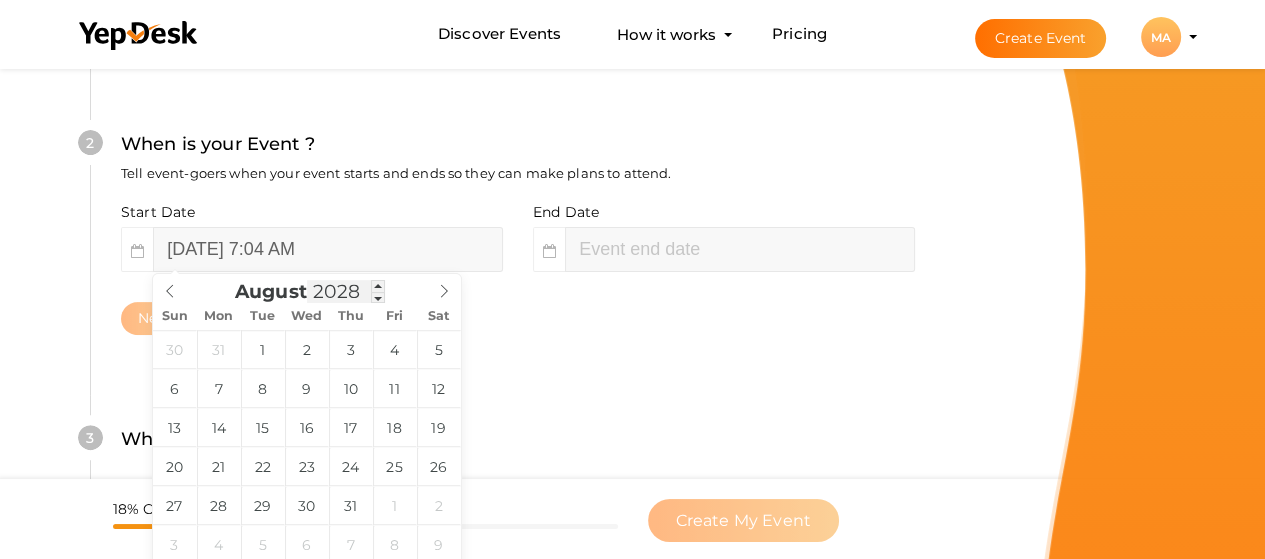 drag, startPoint x: 372, startPoint y: 305, endPoint x: 342, endPoint y: 301, distance: 30.265491 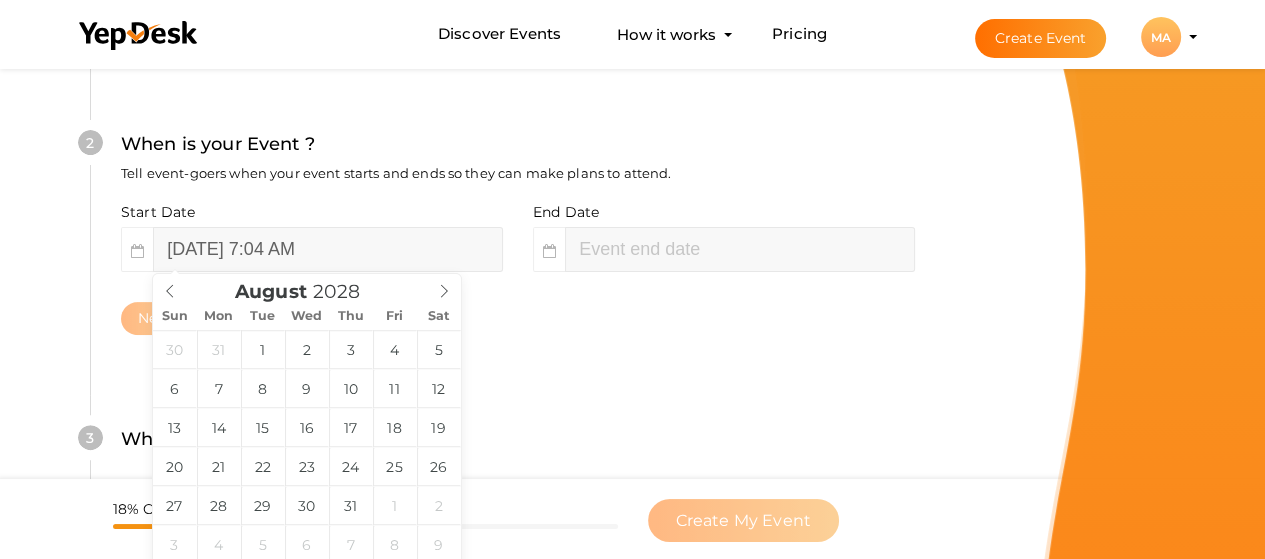 drag, startPoint x: 342, startPoint y: 301, endPoint x: 376, endPoint y: 302, distance: 34.0147 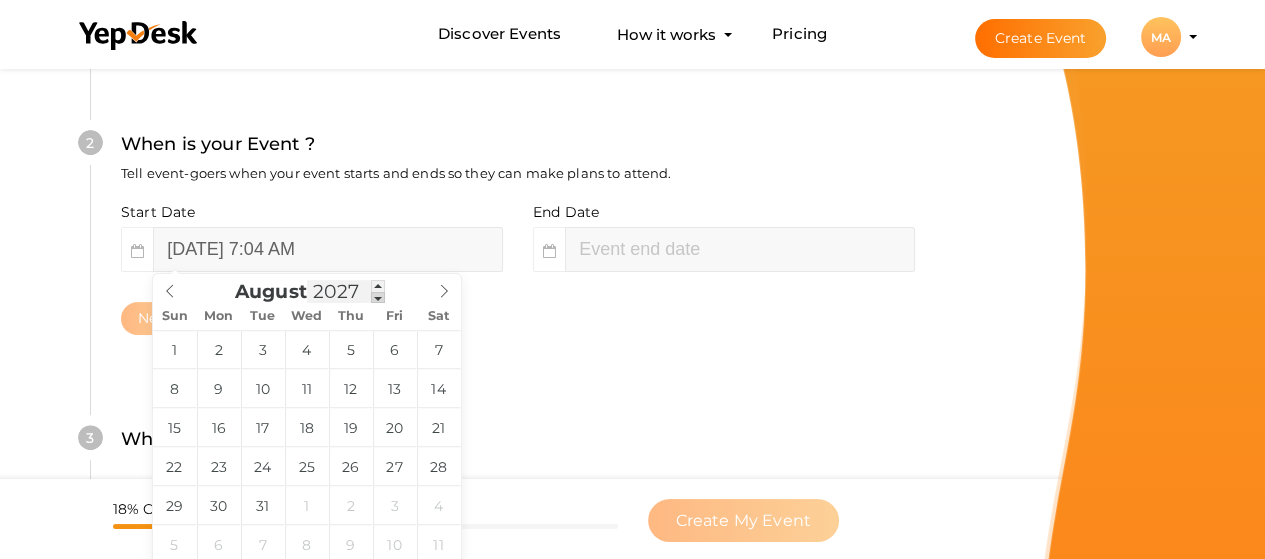 click at bounding box center [378, 298] 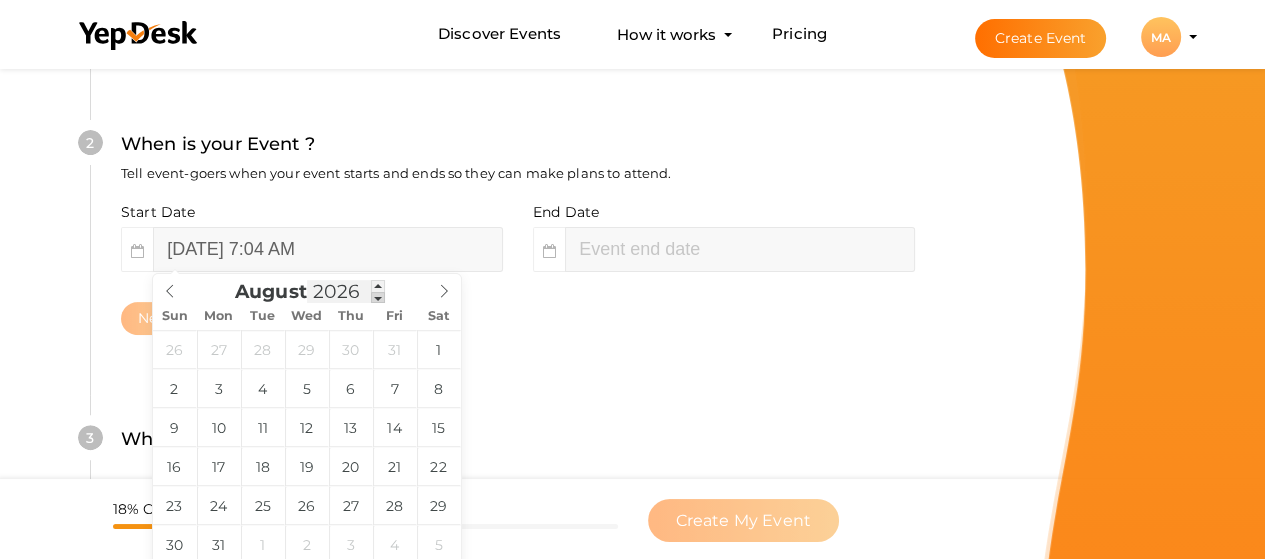 click at bounding box center (378, 298) 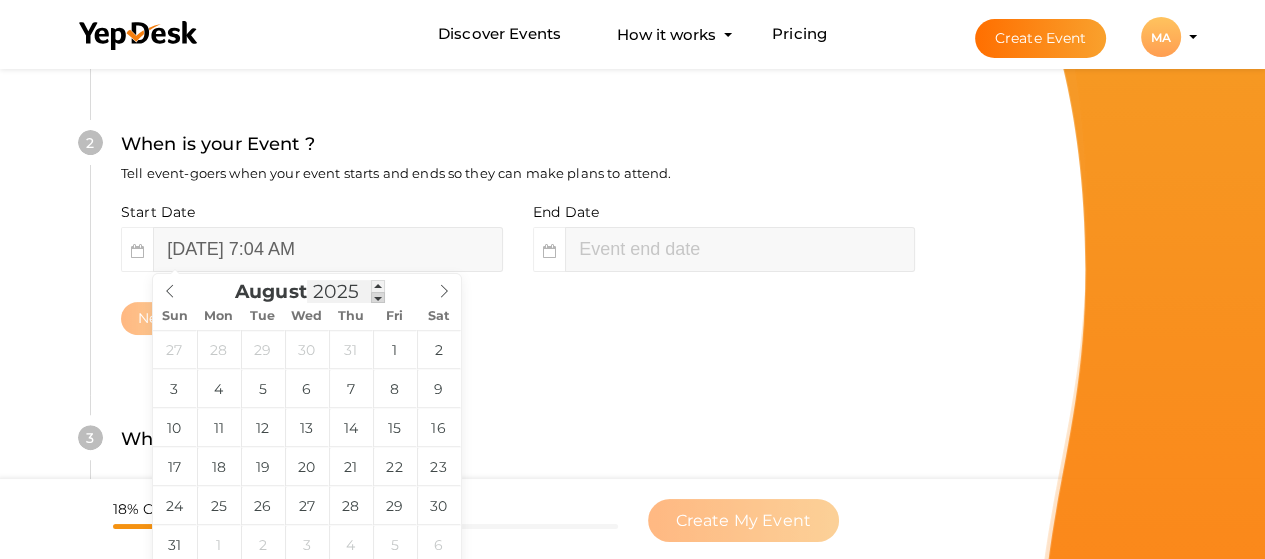 click at bounding box center (378, 298) 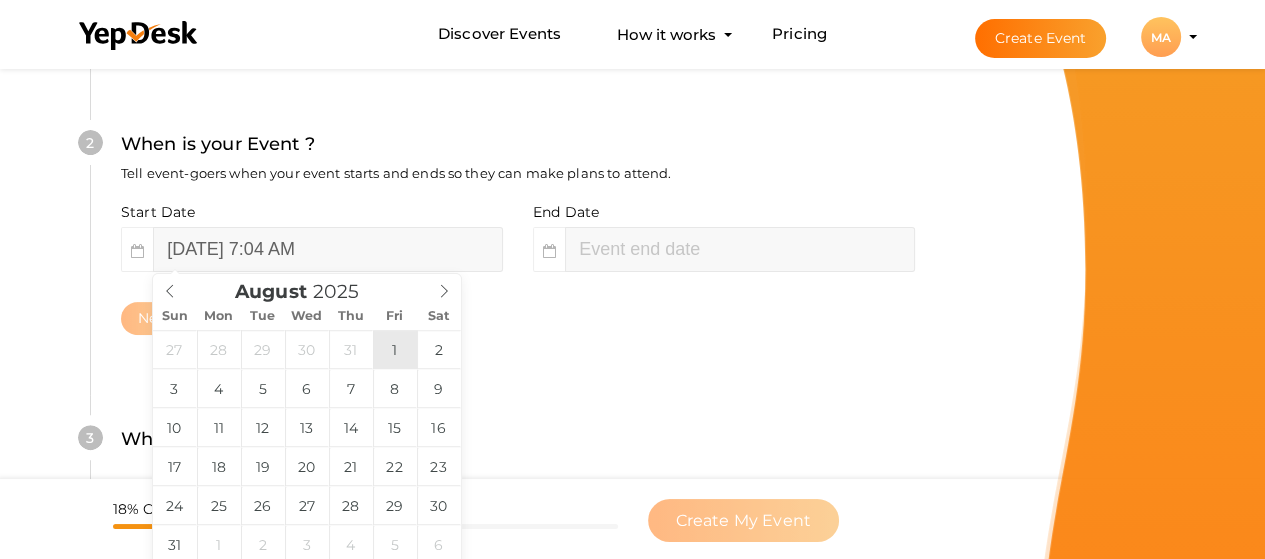 type on "August 1, 2025 7:04 AM" 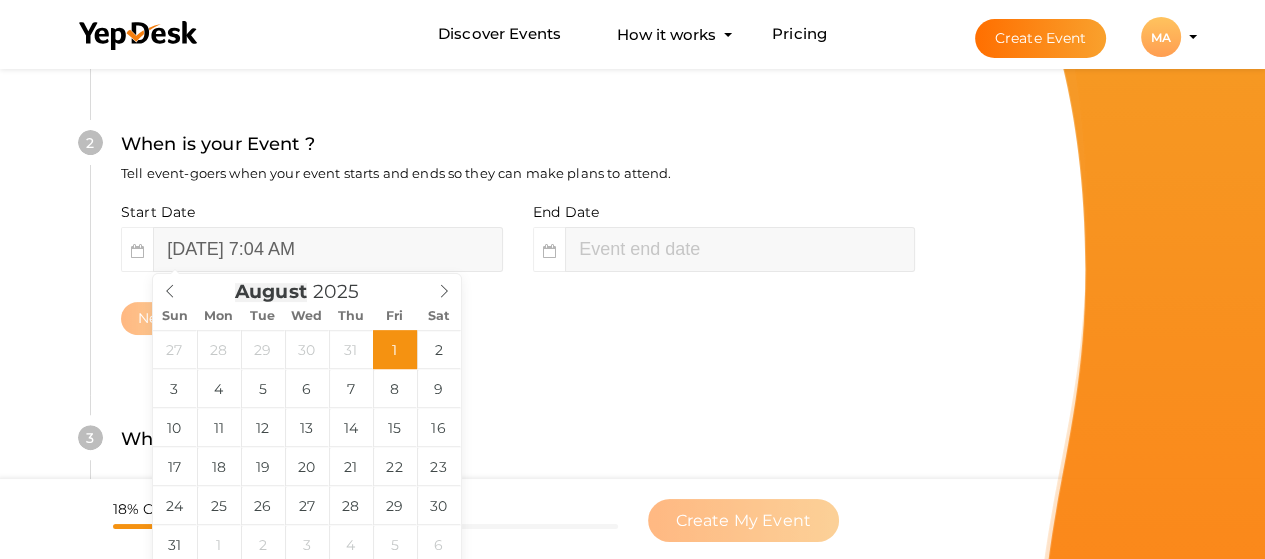 click on "August" at bounding box center (271, 292) 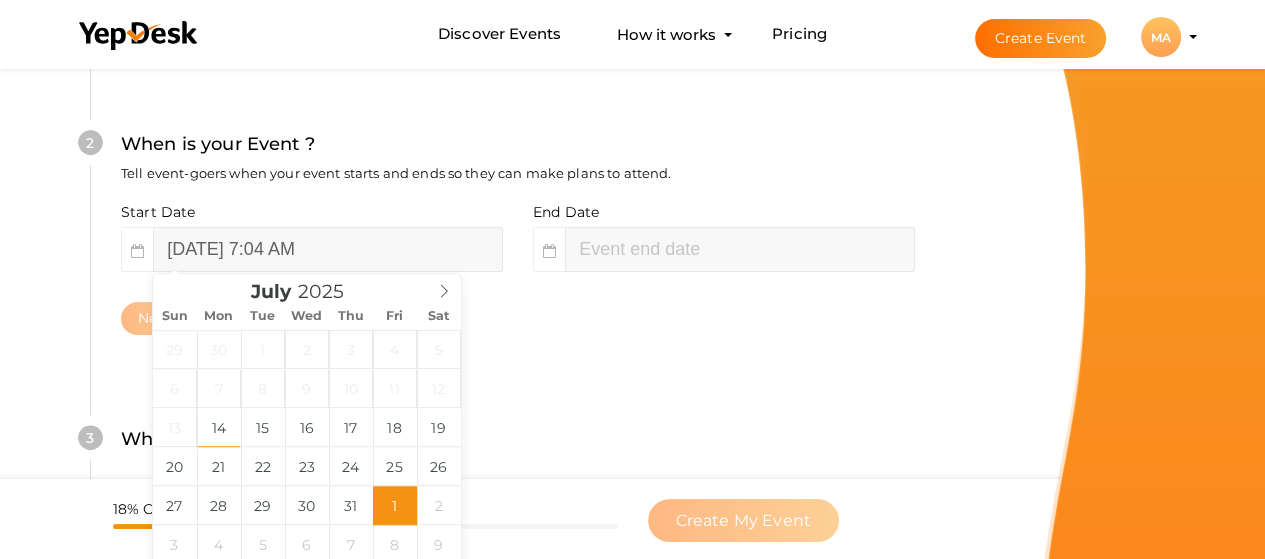 click on "July  2025" at bounding box center [307, 288] 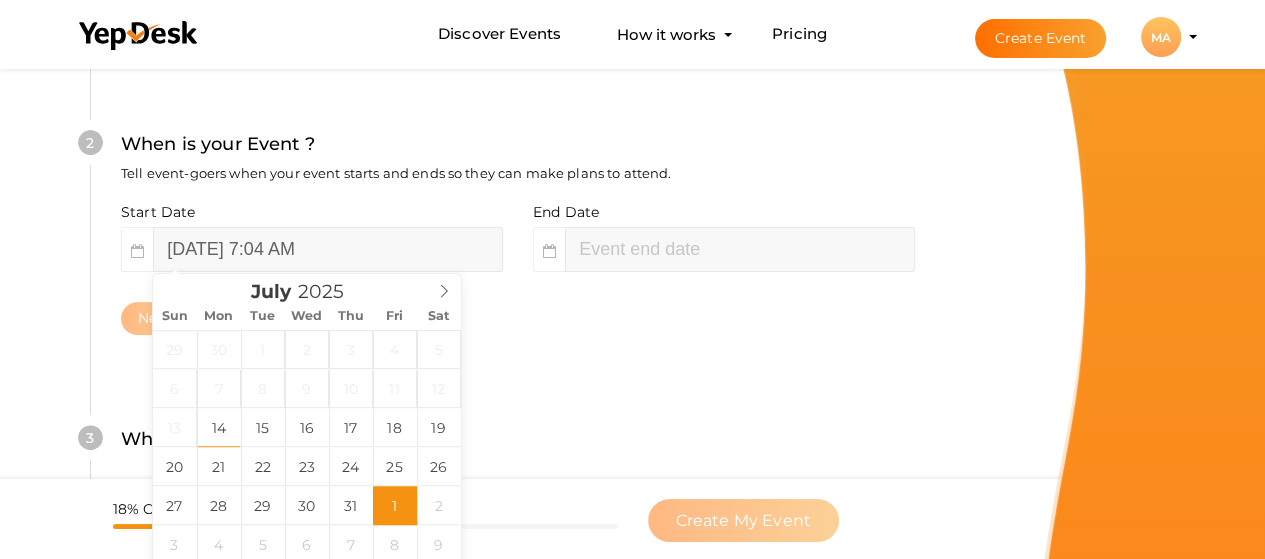 click on "July  2025" at bounding box center [307, 288] 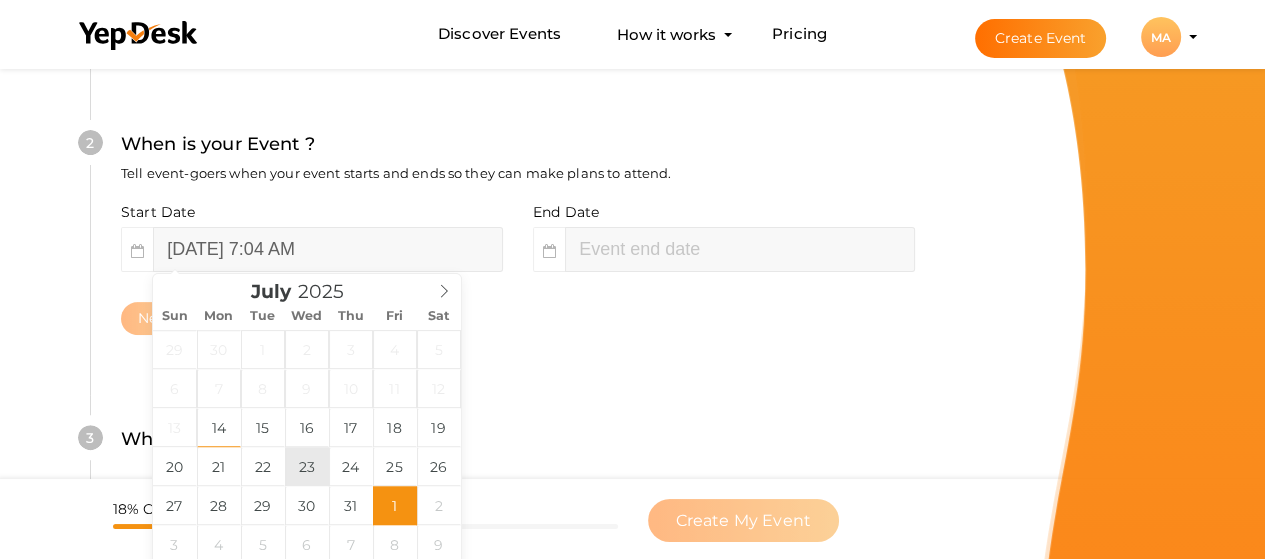 click on "July  2025
Sun Mon Tue Wed Thu Fri Sat
29 30 1 2 3 4 5 6 7 8 9 10 11 12 13 14 15 16 17 18 19 20 21 22 23 24 25 26 27 28 29 30 31 1 2 3 4 5 6 7 8 9 07 : 04 AM" at bounding box center [307, 439] 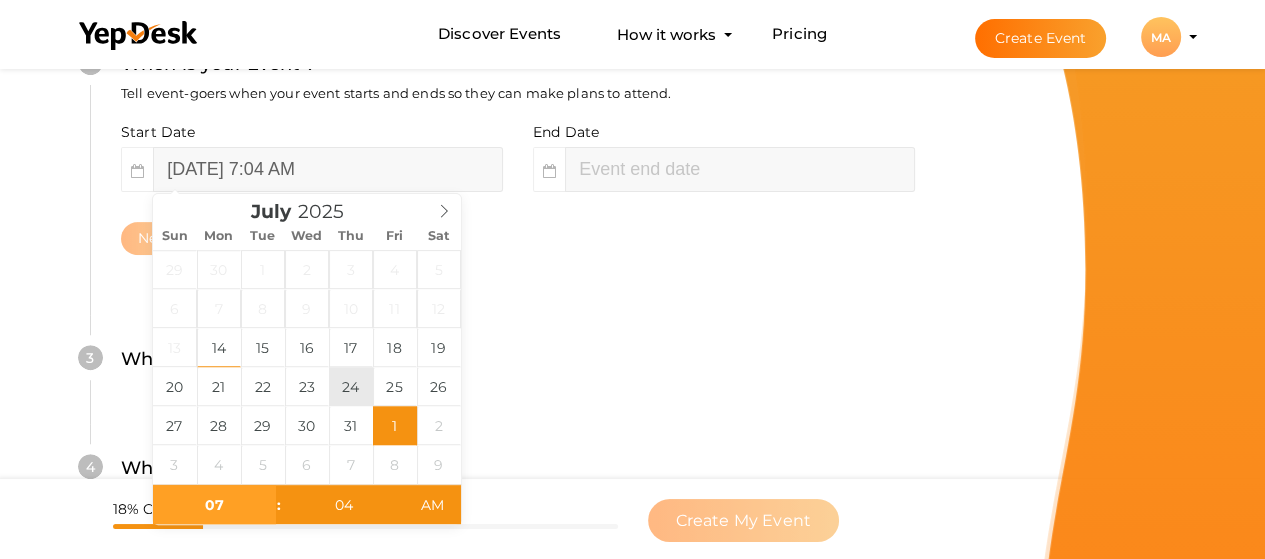 scroll, scrollTop: 564, scrollLeft: 0, axis: vertical 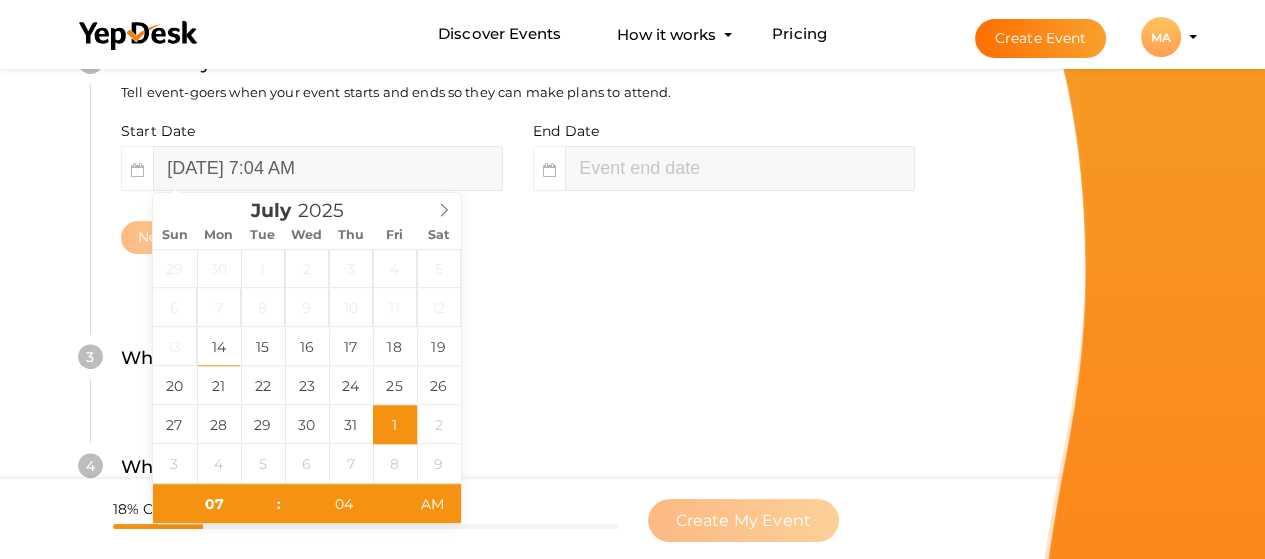 type on "09" 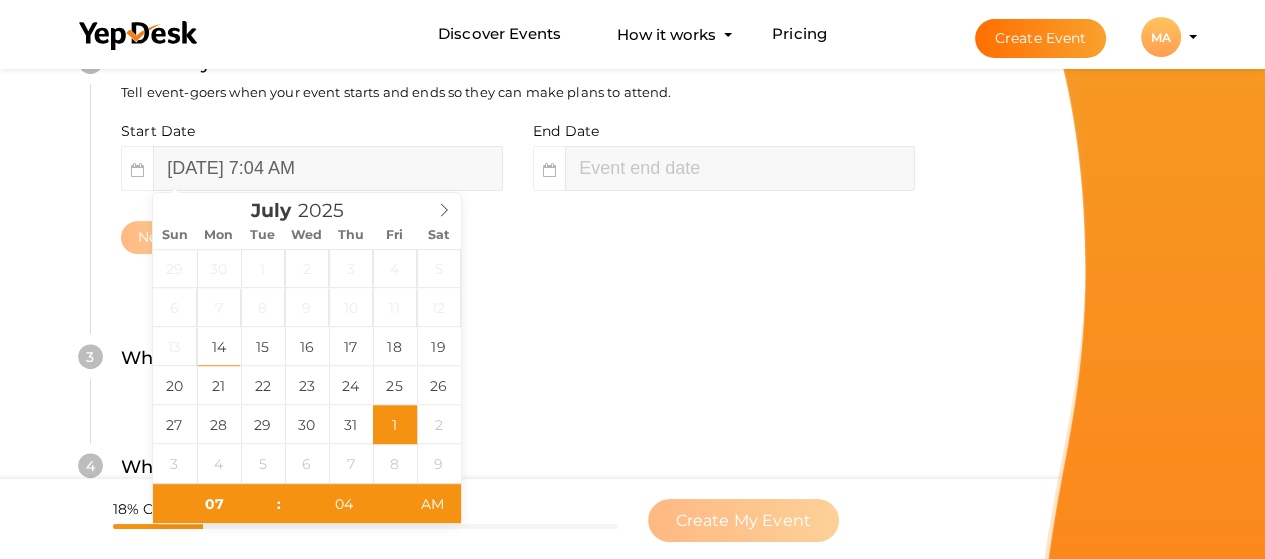 type on "04" 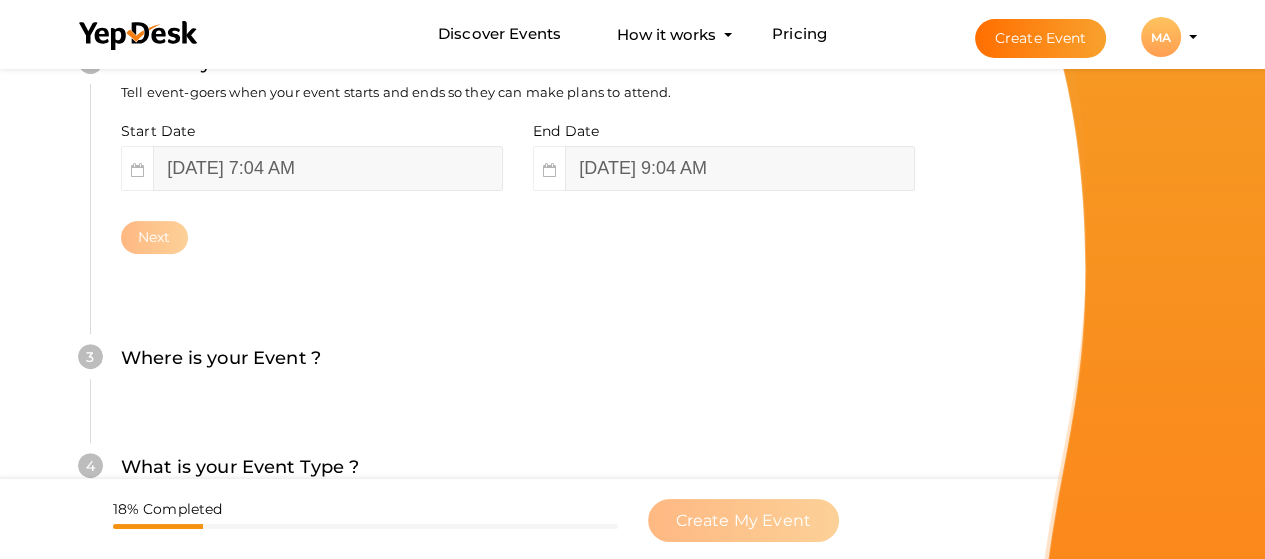 click on "3
Where is
your Event ?
Tell
event-goers where your event location is.
Venue
Online
Event
Sorry!
Couldn't find location. Please choose one from suggestions.
Required
event location address.
Next" at bounding box center [517, 368] 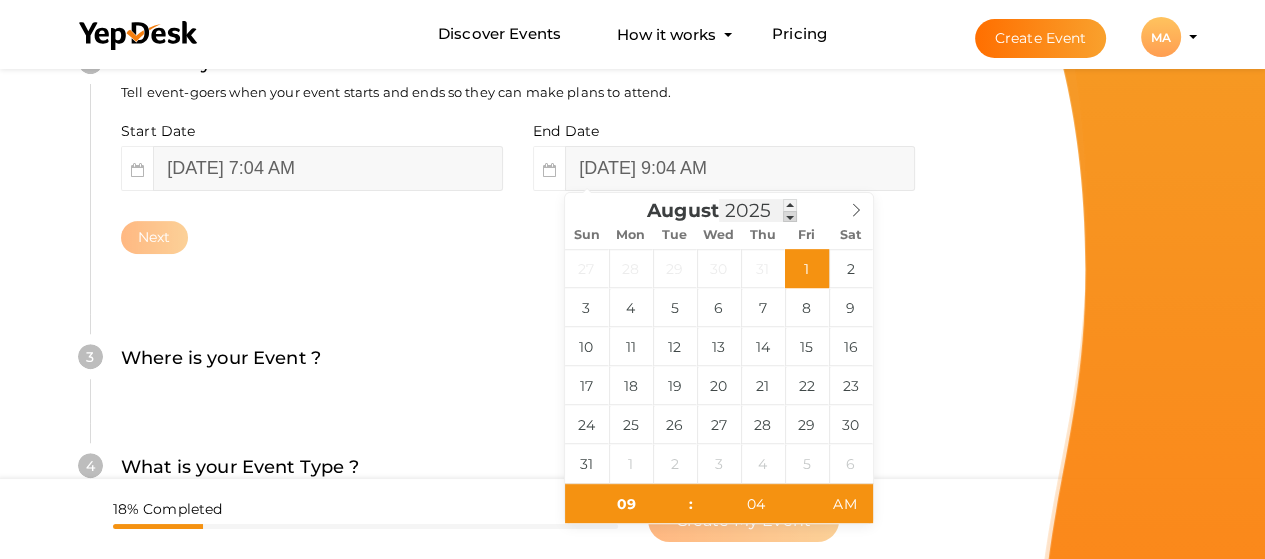click at bounding box center (790, 217) 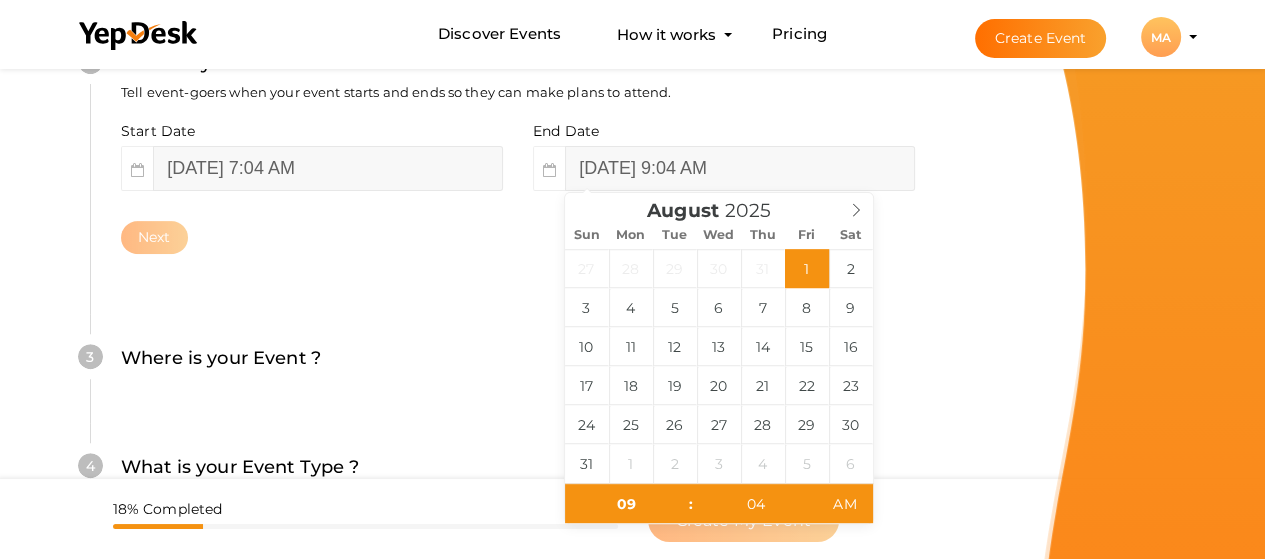 drag, startPoint x: 786, startPoint y: 219, endPoint x: 536, endPoint y: 246, distance: 251.45377 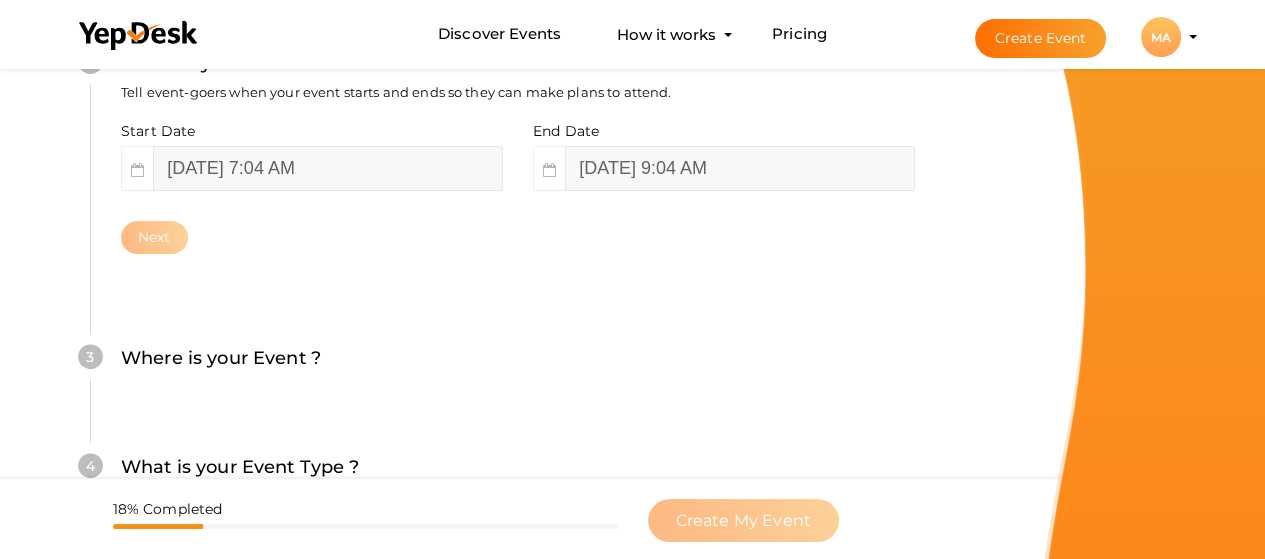 click on "Next" at bounding box center (518, 237) 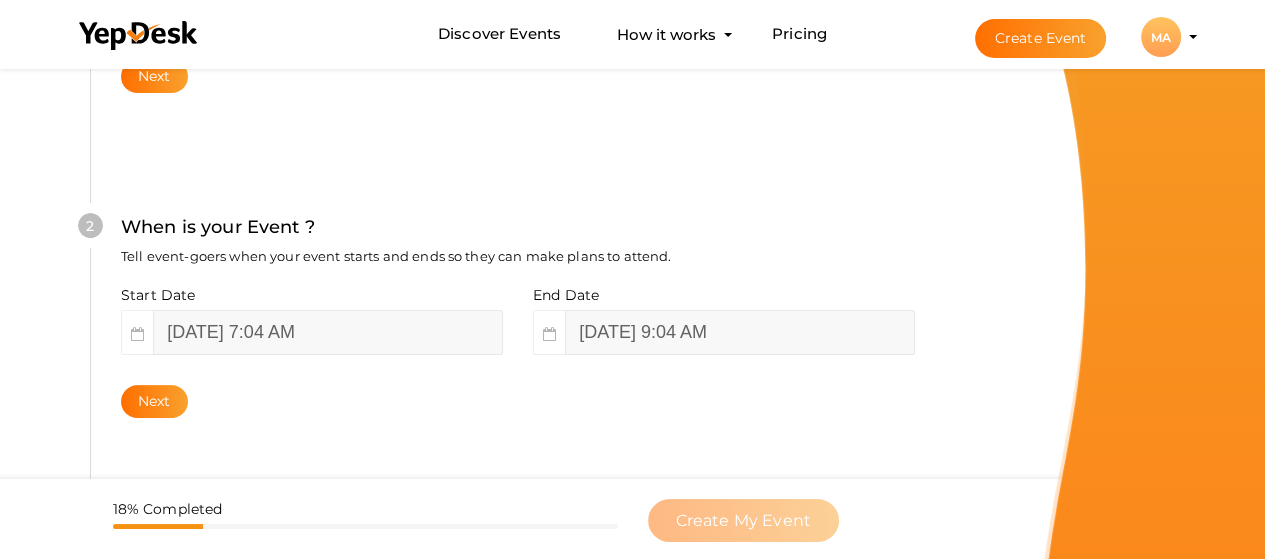 scroll, scrollTop: 394, scrollLeft: 0, axis: vertical 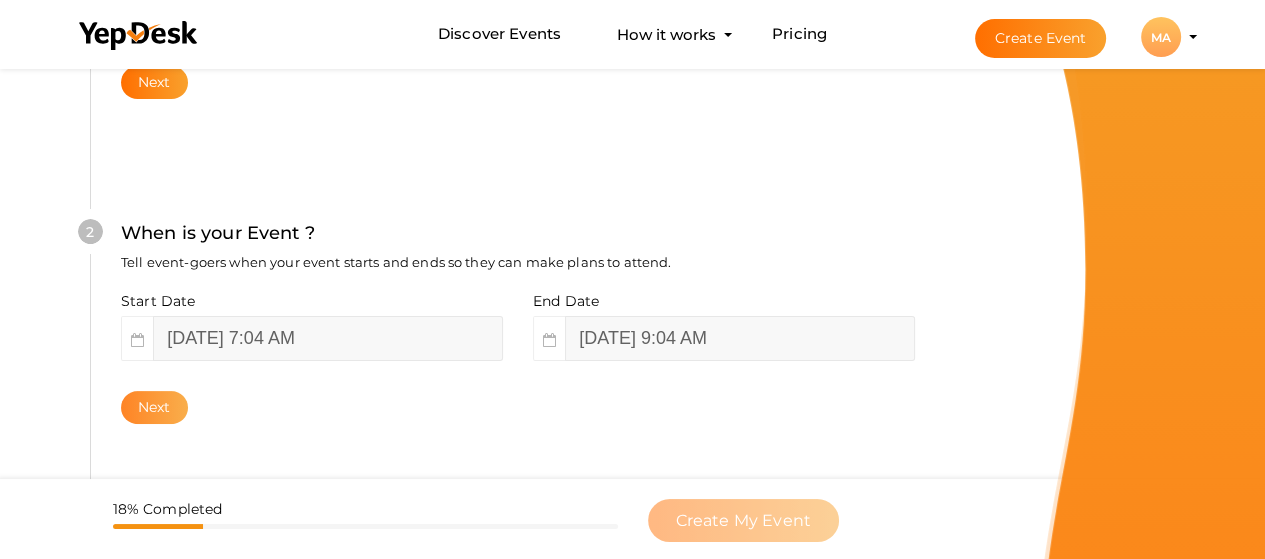 click on "Next" at bounding box center [154, 407] 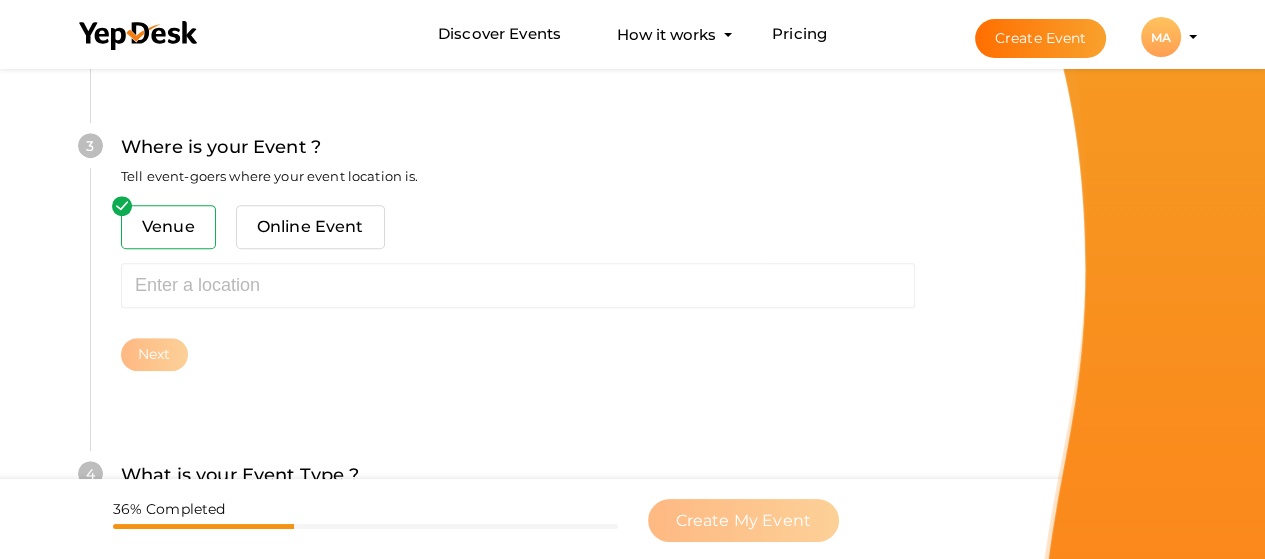 scroll, scrollTop: 808, scrollLeft: 0, axis: vertical 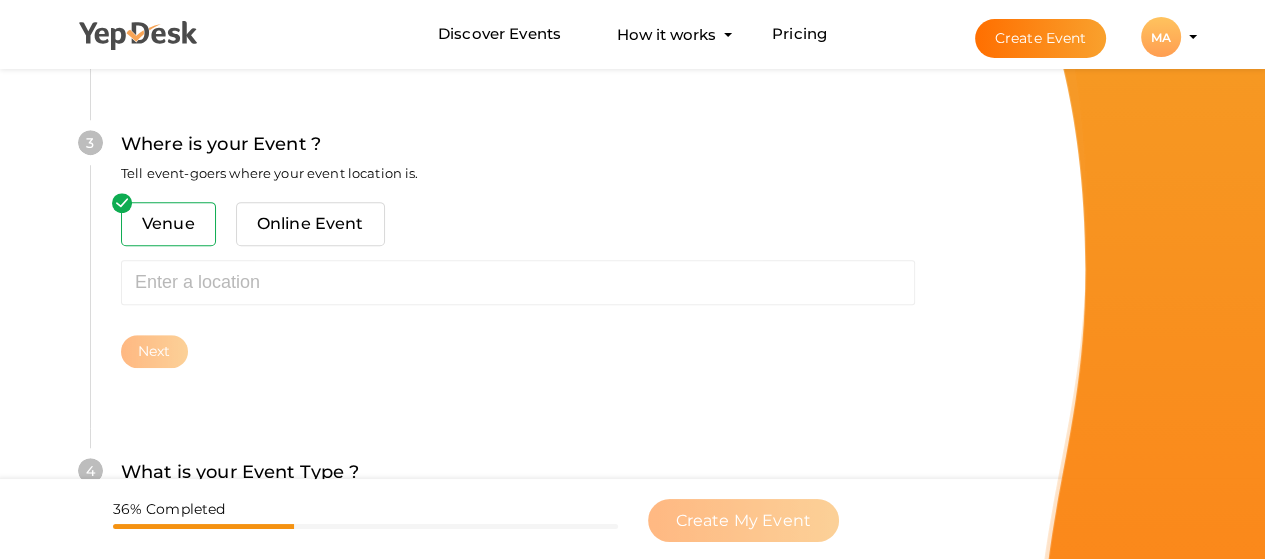 click 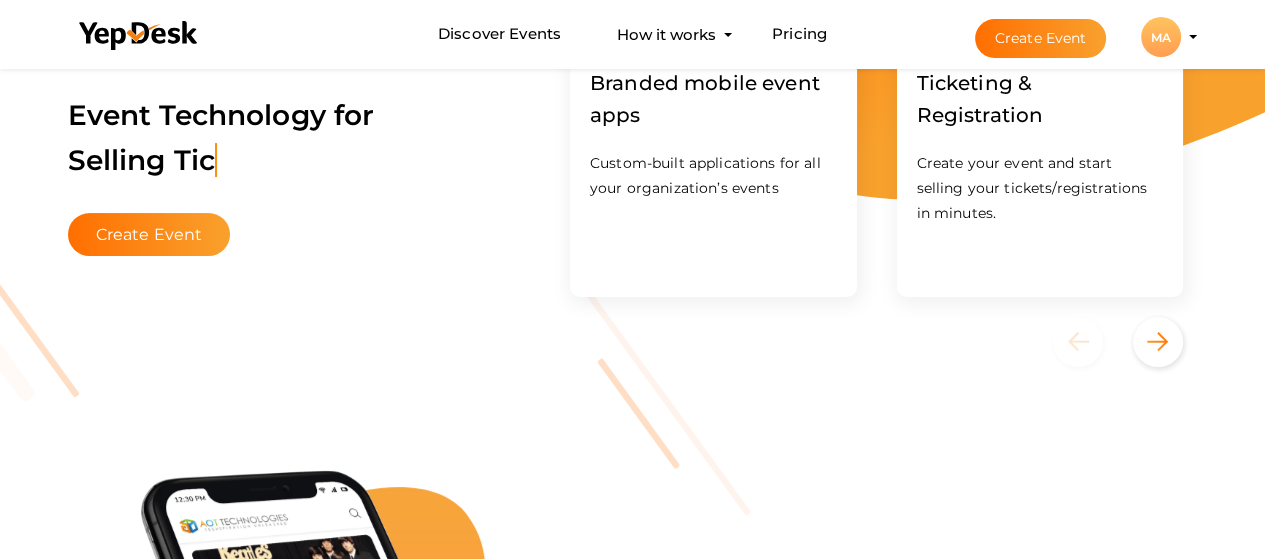 scroll, scrollTop: 0, scrollLeft: 0, axis: both 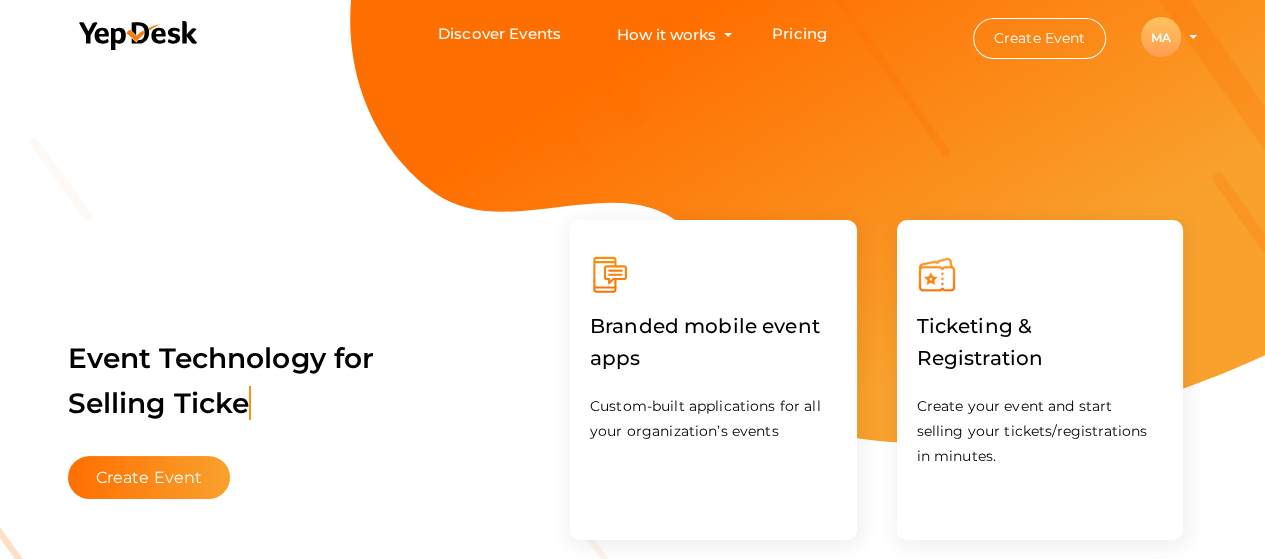 click on "MA" at bounding box center (1161, 37) 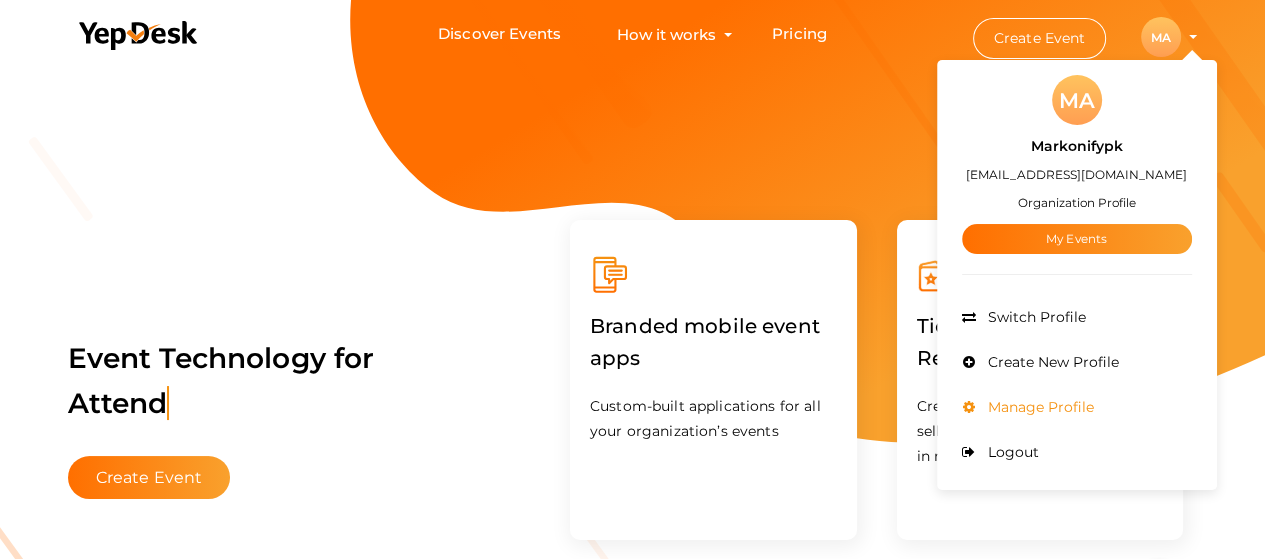 click on "Manage Profile" at bounding box center [1038, 407] 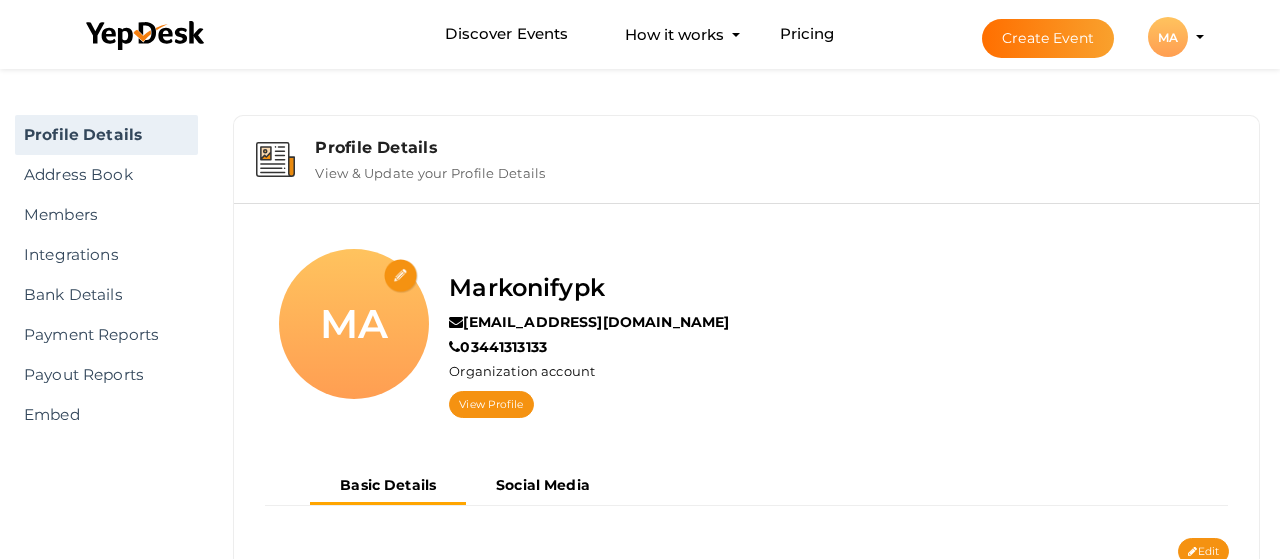 scroll, scrollTop: 0, scrollLeft: 0, axis: both 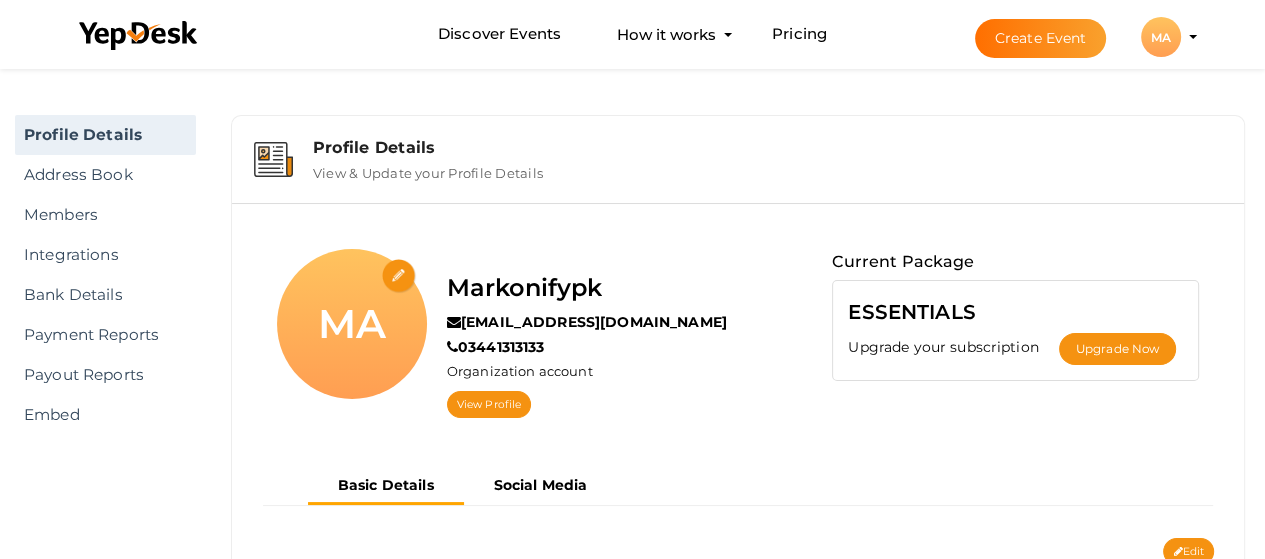 click on "MA" at bounding box center [1161, 37] 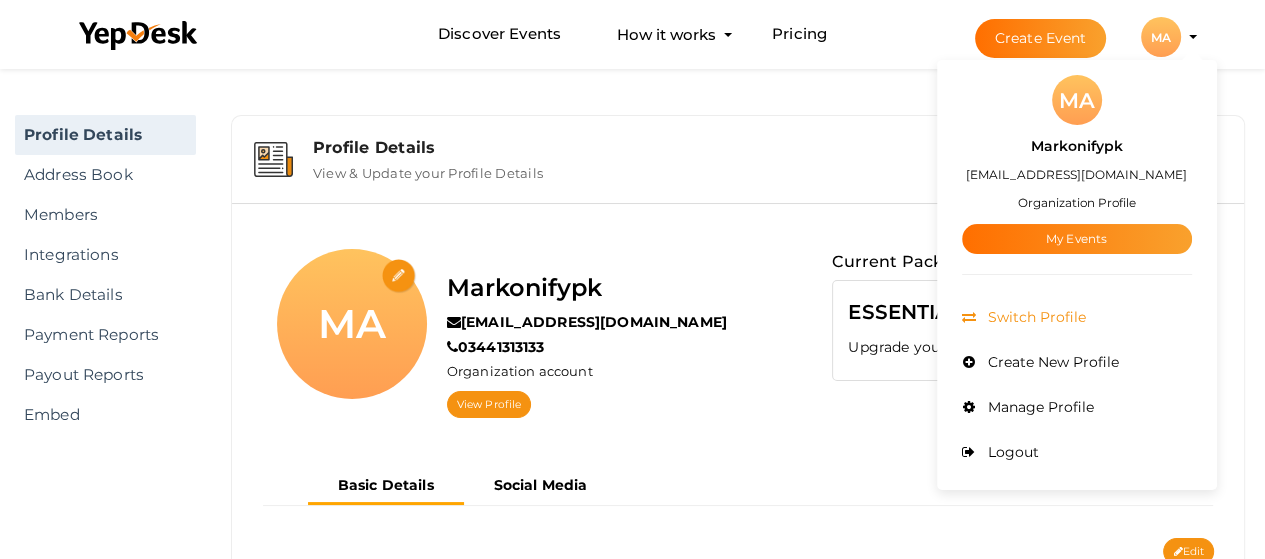 click on "Switch Profile" at bounding box center (1077, 317) 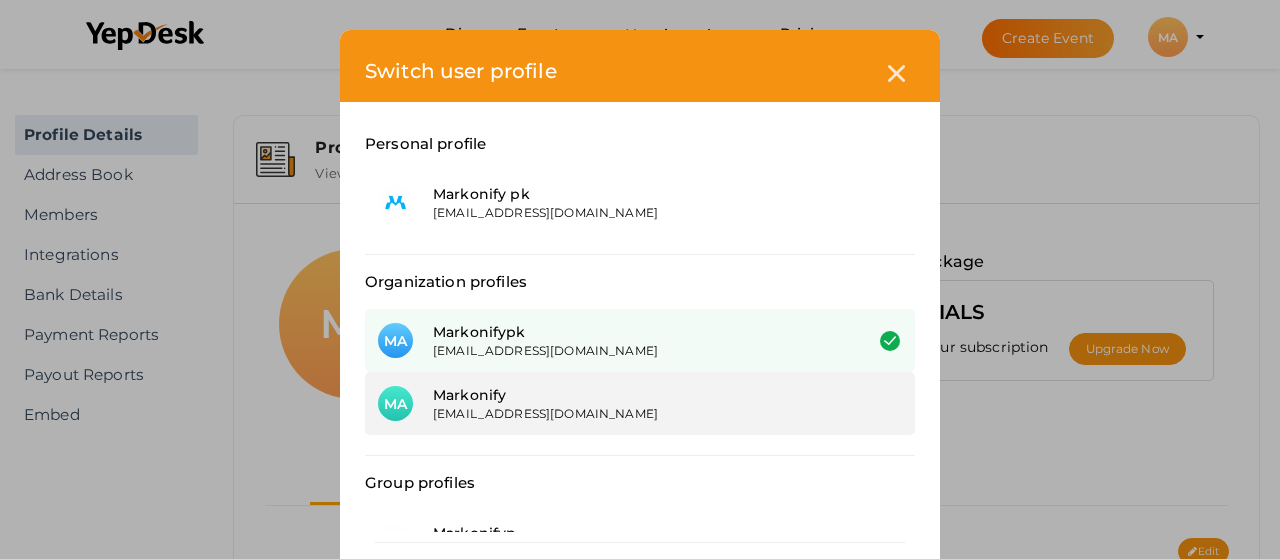 scroll, scrollTop: 40, scrollLeft: 0, axis: vertical 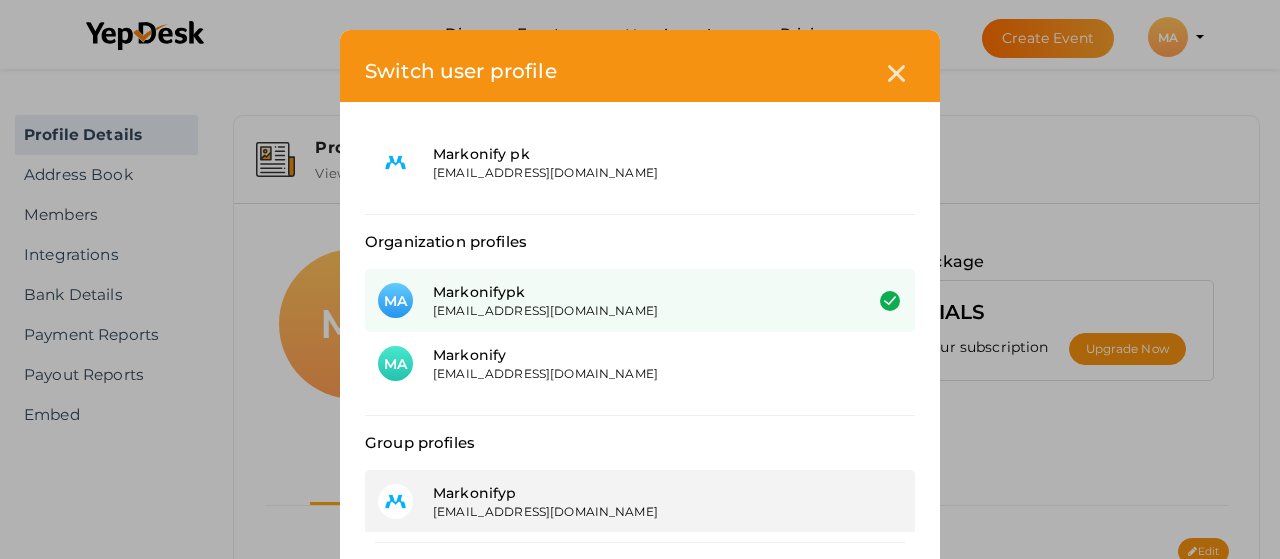 click on "Markonifyp" at bounding box center (632, 493) 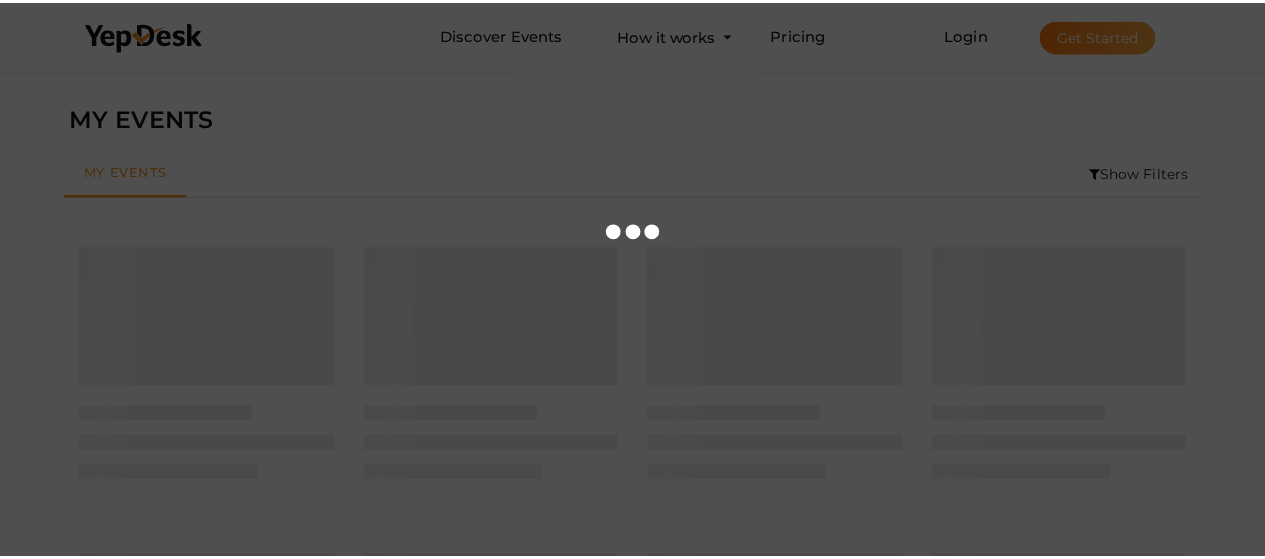 scroll, scrollTop: 0, scrollLeft: 0, axis: both 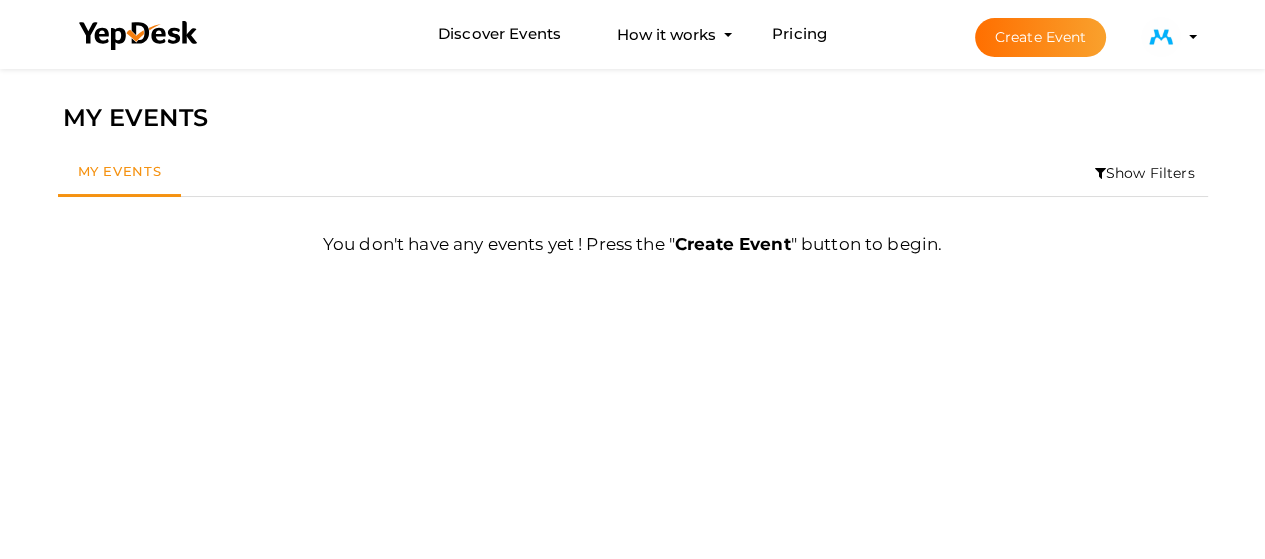 click at bounding box center (1161, 37) 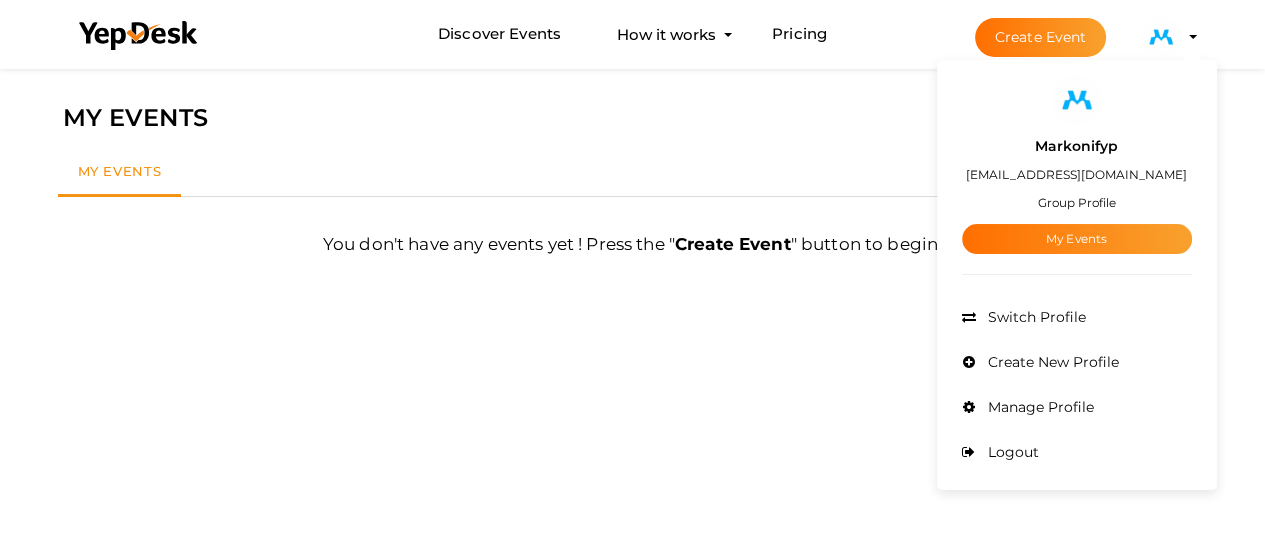 click on "Group Profile" at bounding box center (1077, 202) 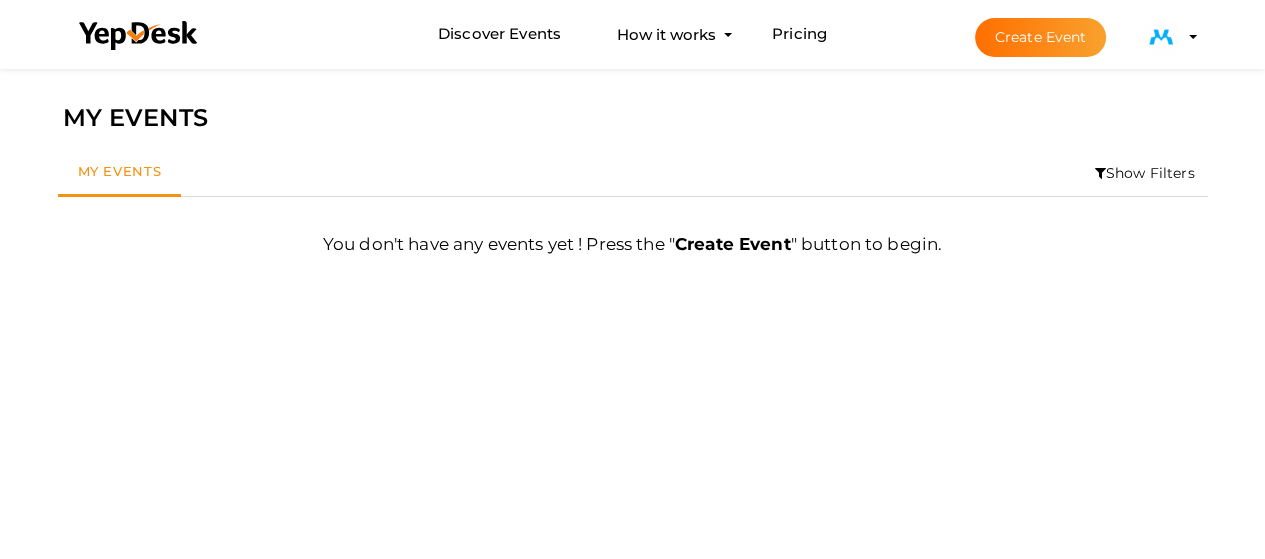 click at bounding box center [1161, 37] 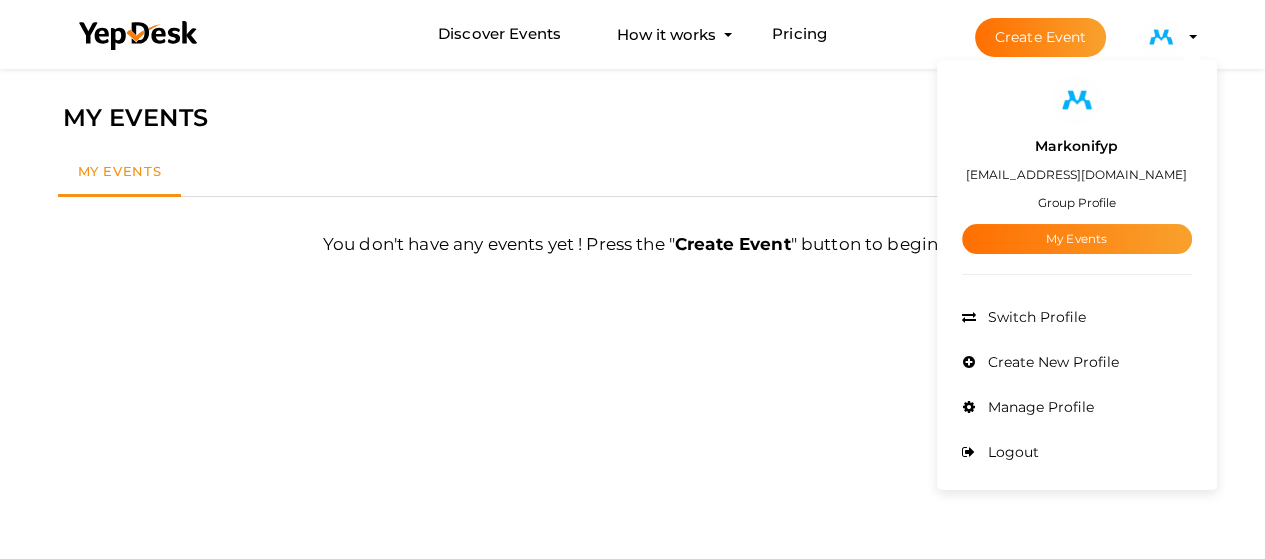 click on "Group Profile" at bounding box center [1077, 202] 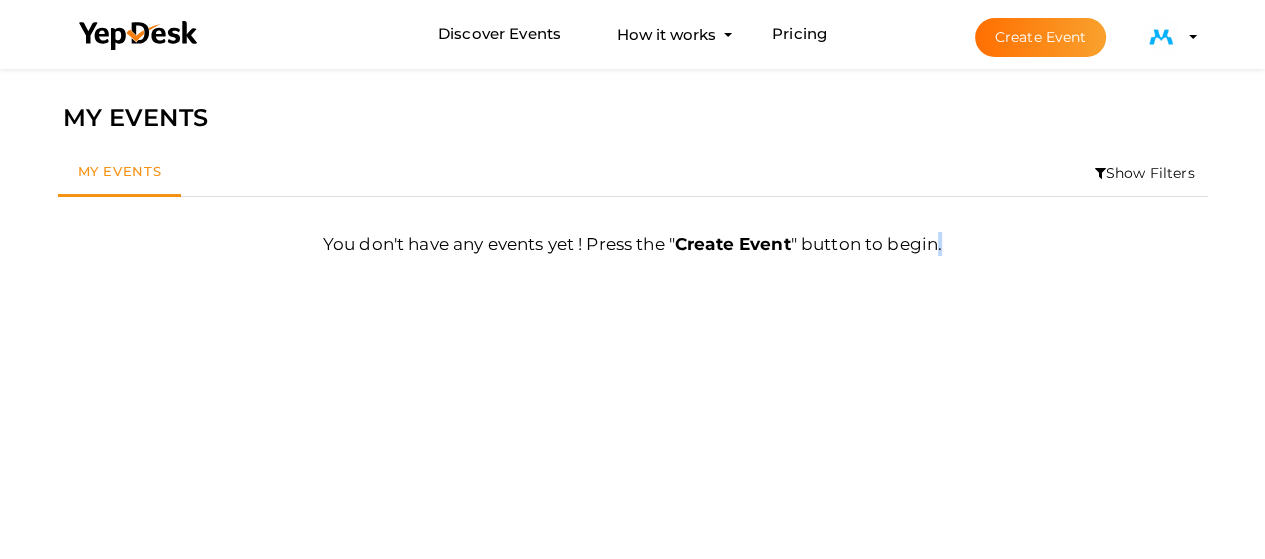 click on "You don't have any events
yet ! Press the " Create Event " button to begin.
First
1
Last" at bounding box center [633, 236] 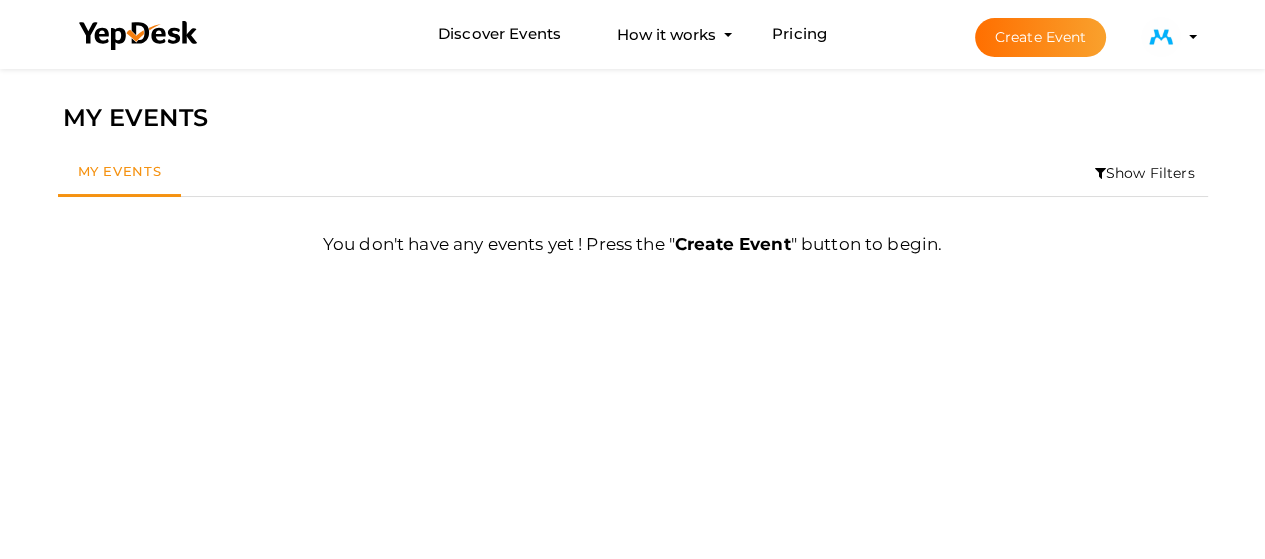 click on "Show Filters" at bounding box center (1145, 173) 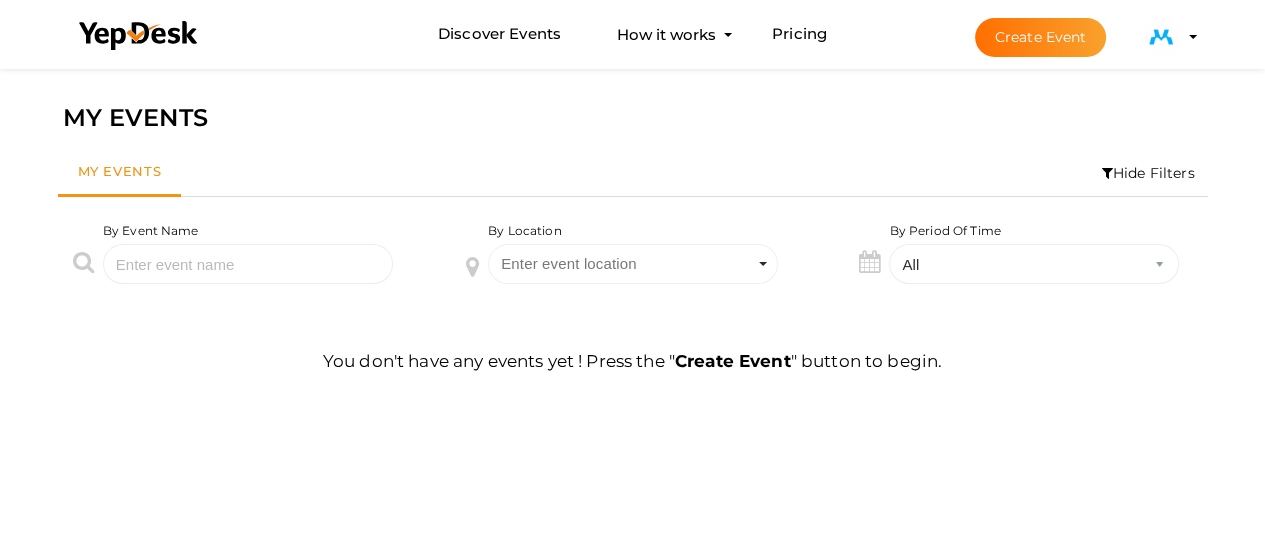 click on "Hide Filters" at bounding box center (1148, 173) 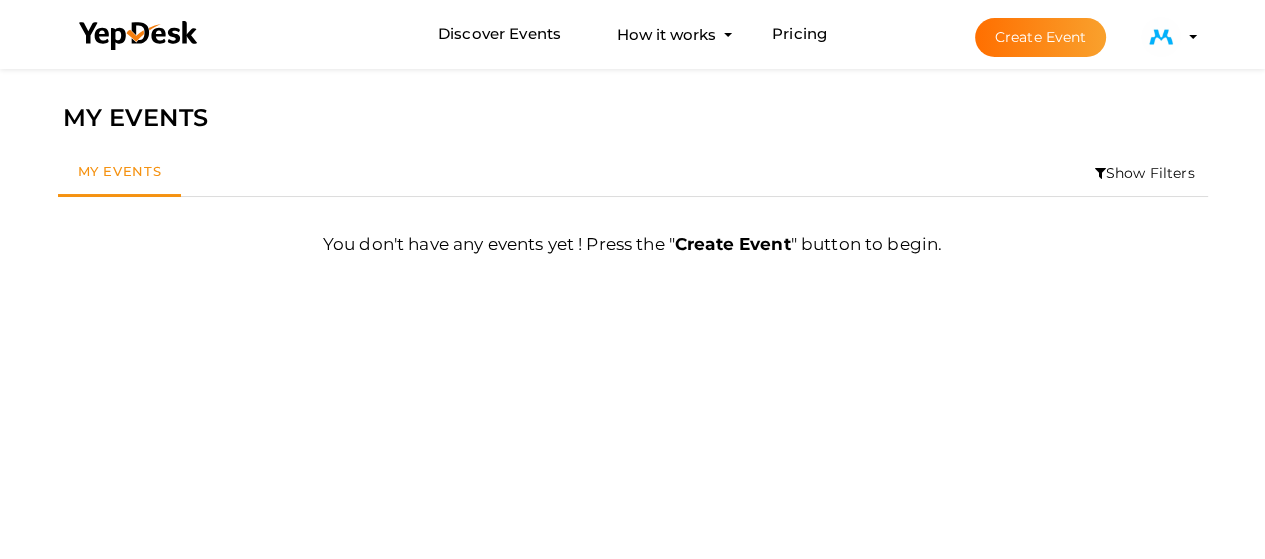 click on "Show Filters" at bounding box center [1145, 173] 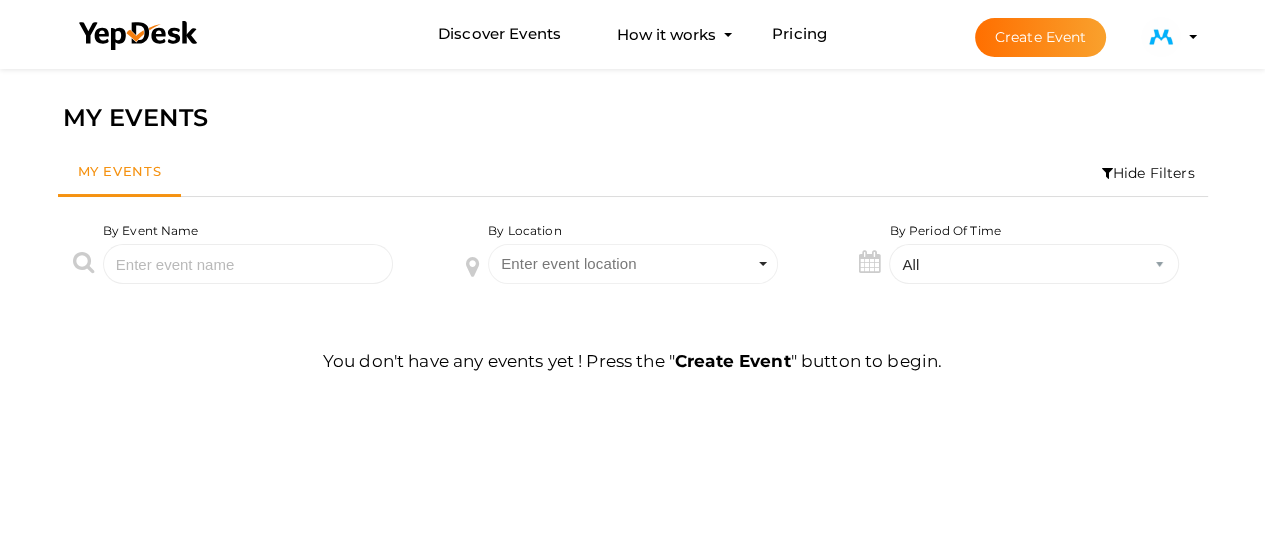 click at bounding box center [1161, 37] 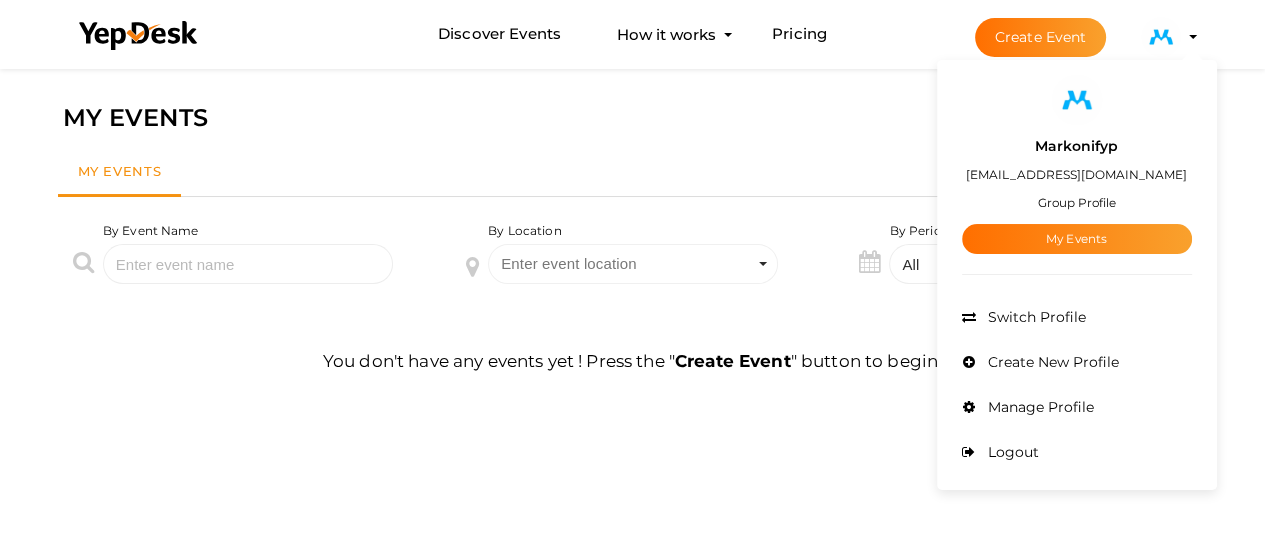 click on "Markonifyp" at bounding box center [1076, 146] 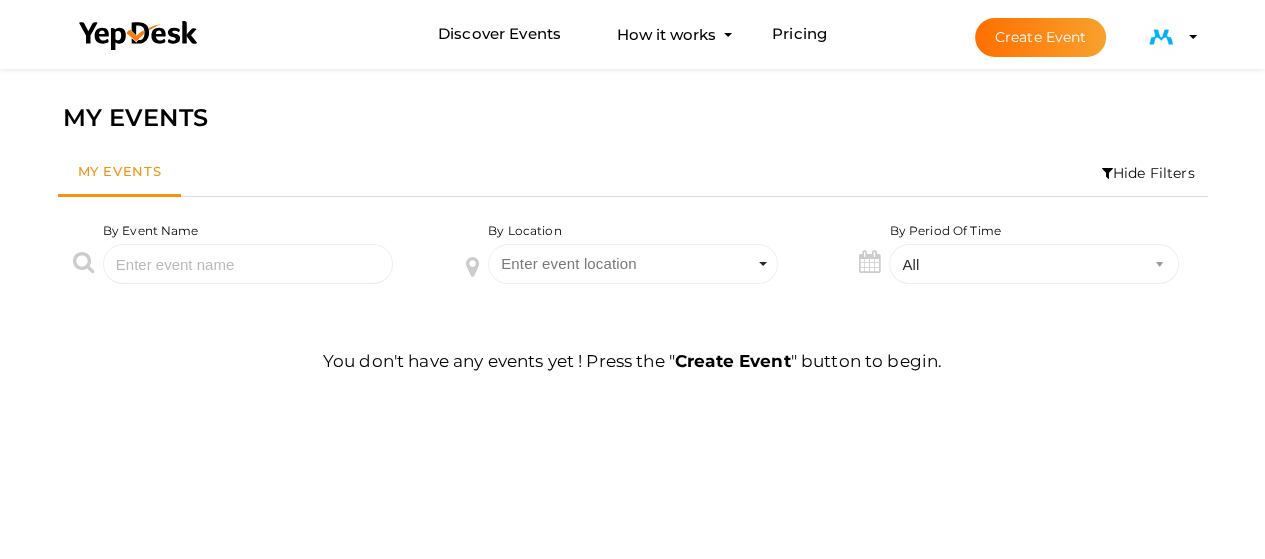 click at bounding box center [1161, 37] 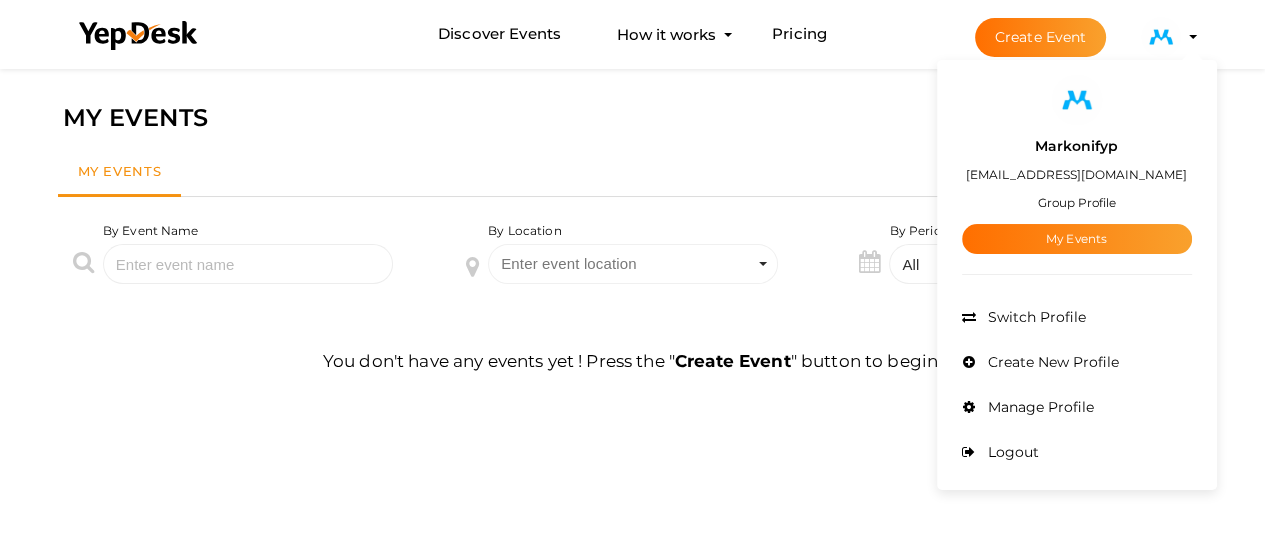 click at bounding box center (1077, 100) 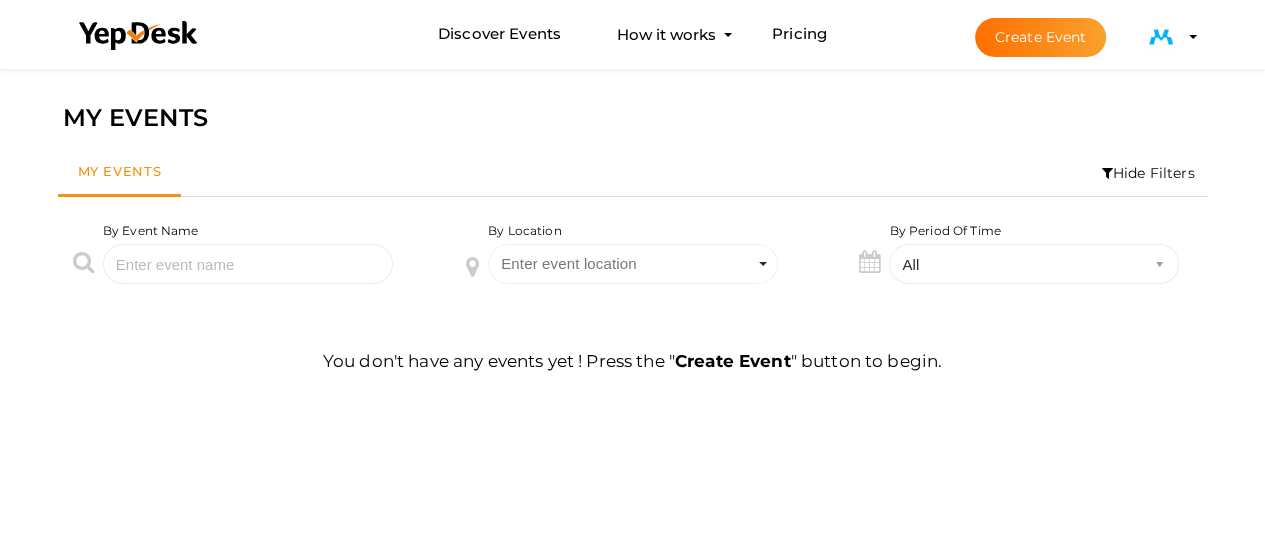 click at bounding box center (1161, 35) 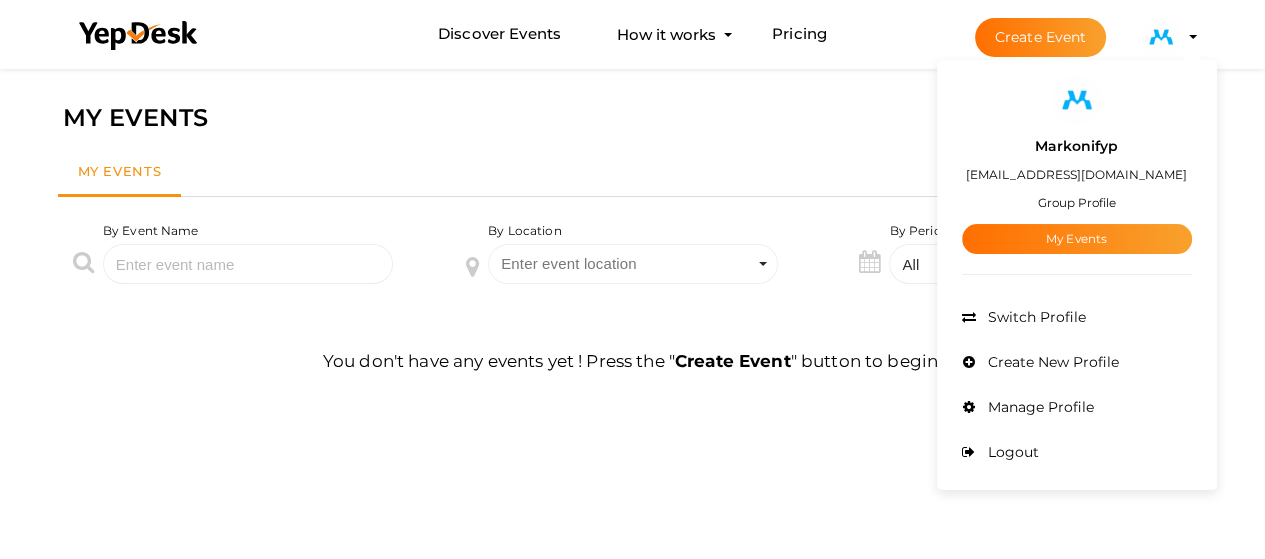click on "[EMAIL_ADDRESS][DOMAIN_NAME]" at bounding box center (1076, 174) 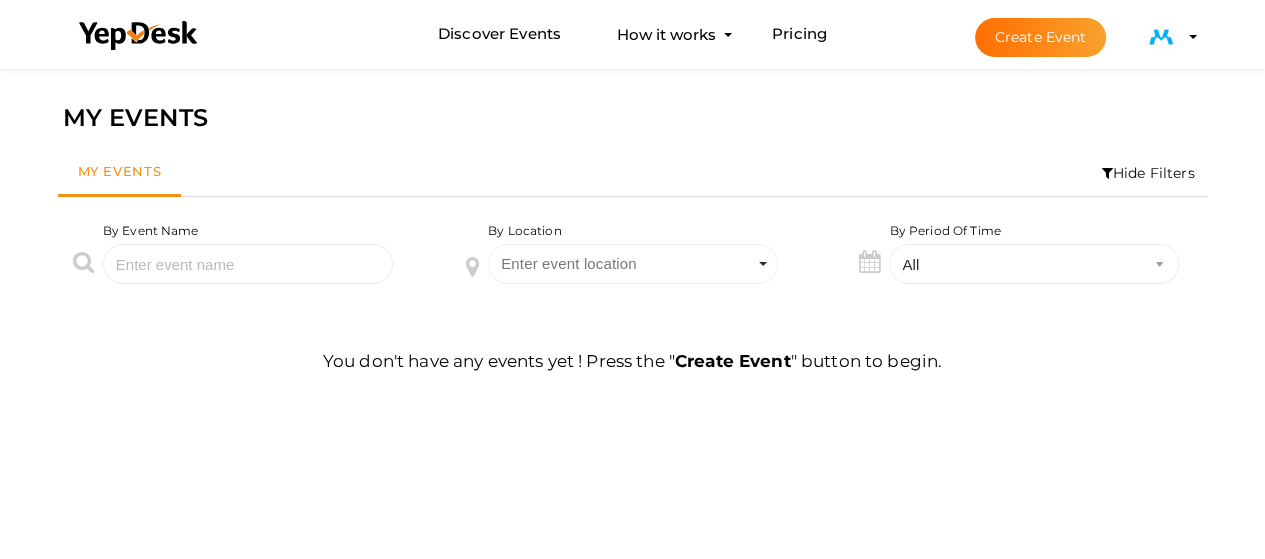 click on "Hide Filters" at bounding box center [1148, 173] 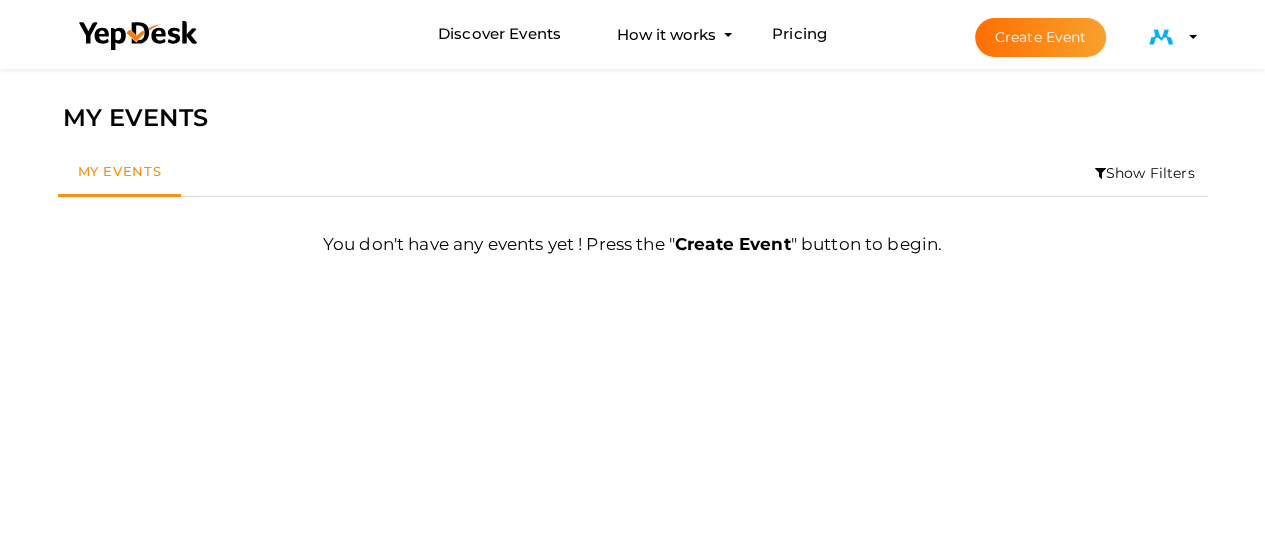 click at bounding box center (1161, 37) 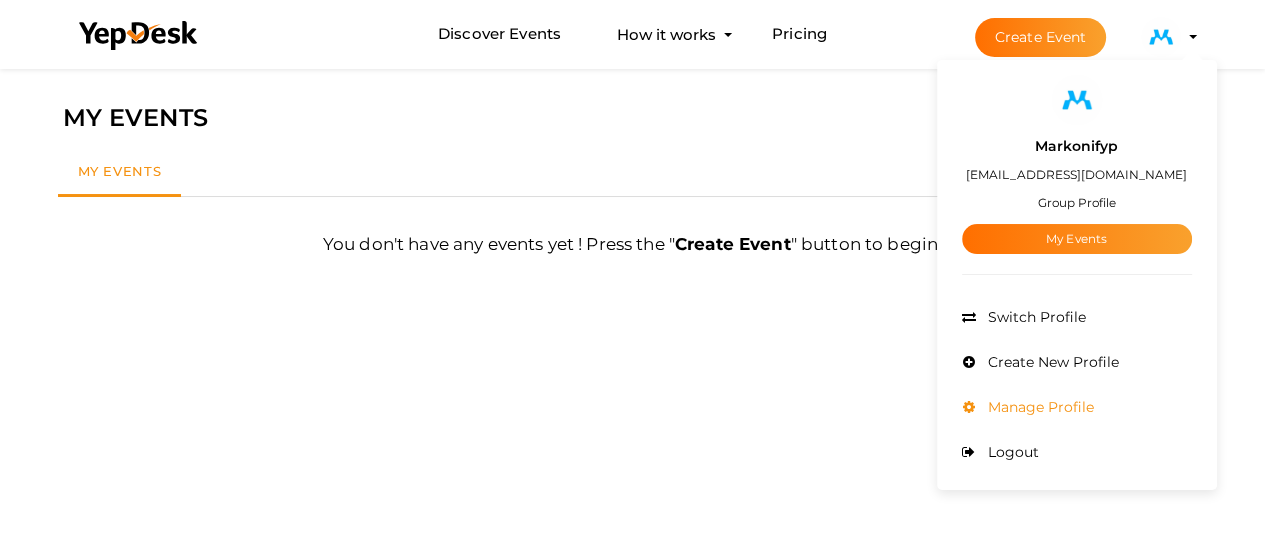 click on "Manage Profile" at bounding box center [1038, 407] 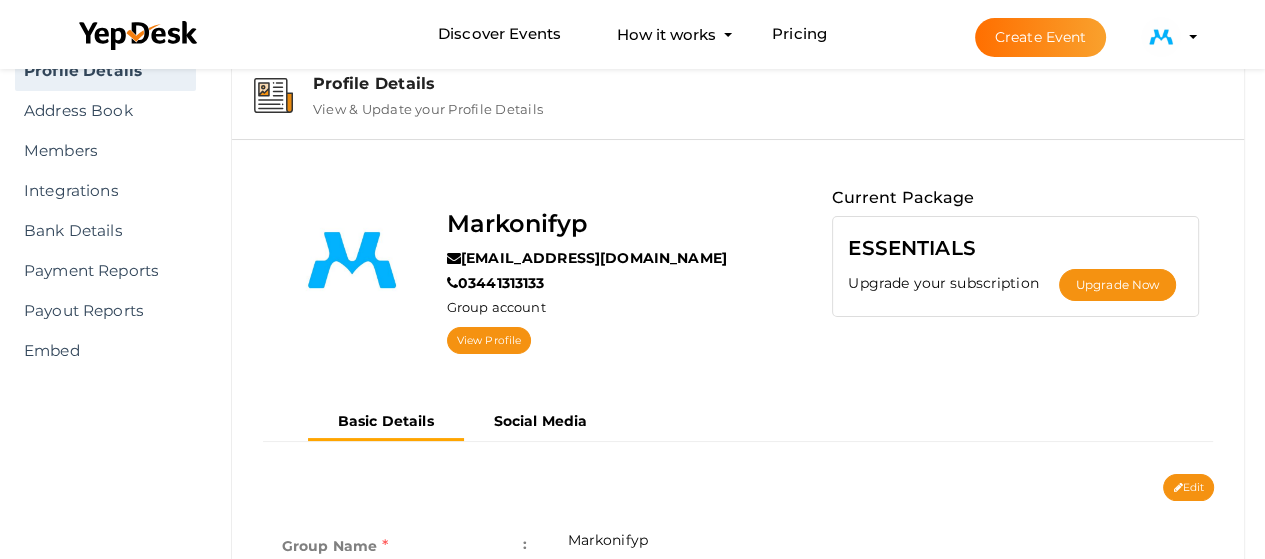 scroll, scrollTop: 64, scrollLeft: 0, axis: vertical 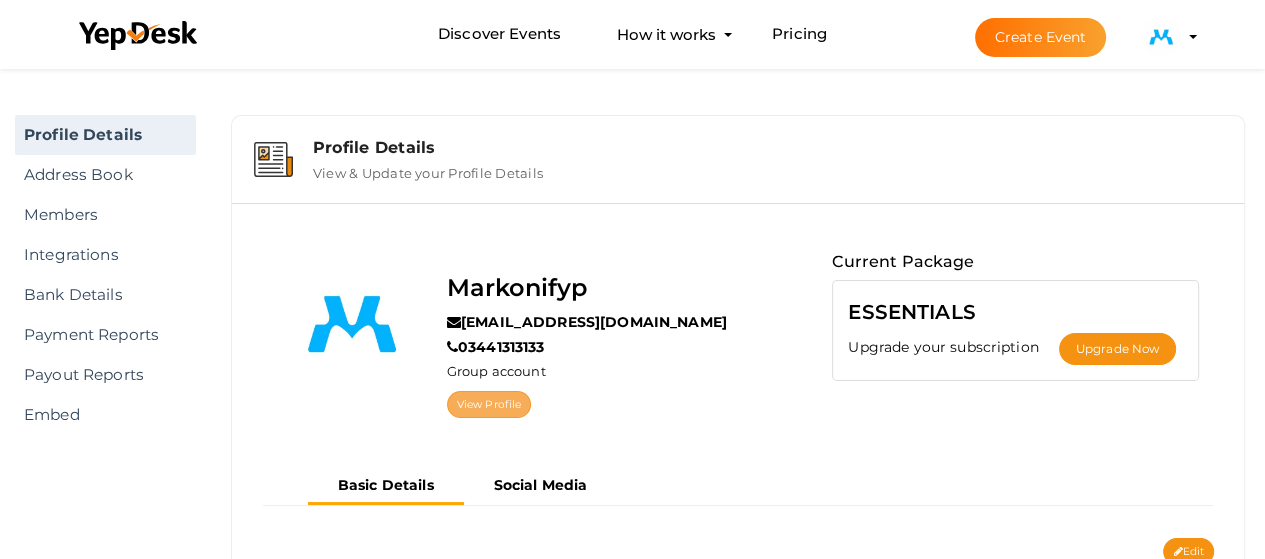 click on "View Profile" at bounding box center [489, 404] 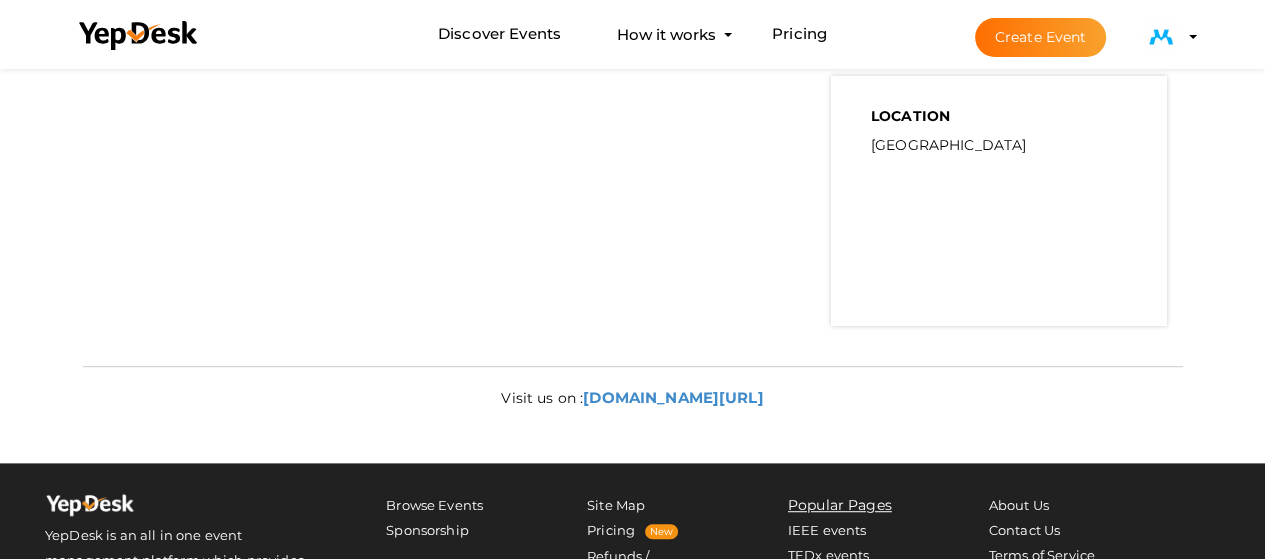 scroll, scrollTop: 1000, scrollLeft: 0, axis: vertical 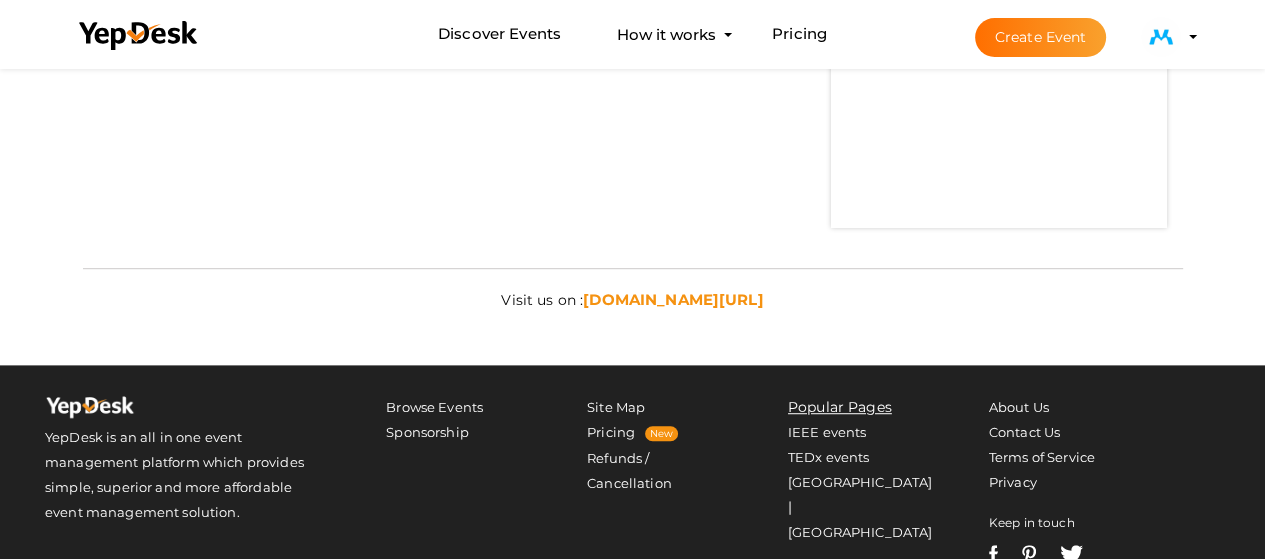 click on "[DOMAIN_NAME][URL]" at bounding box center [673, 299] 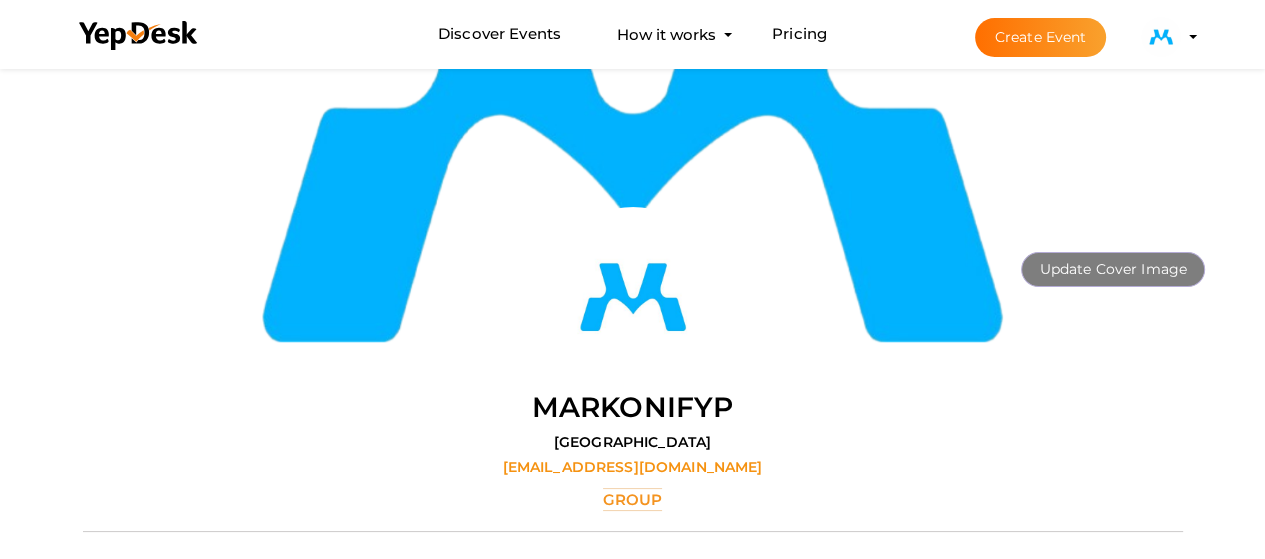 scroll, scrollTop: 0, scrollLeft: 0, axis: both 